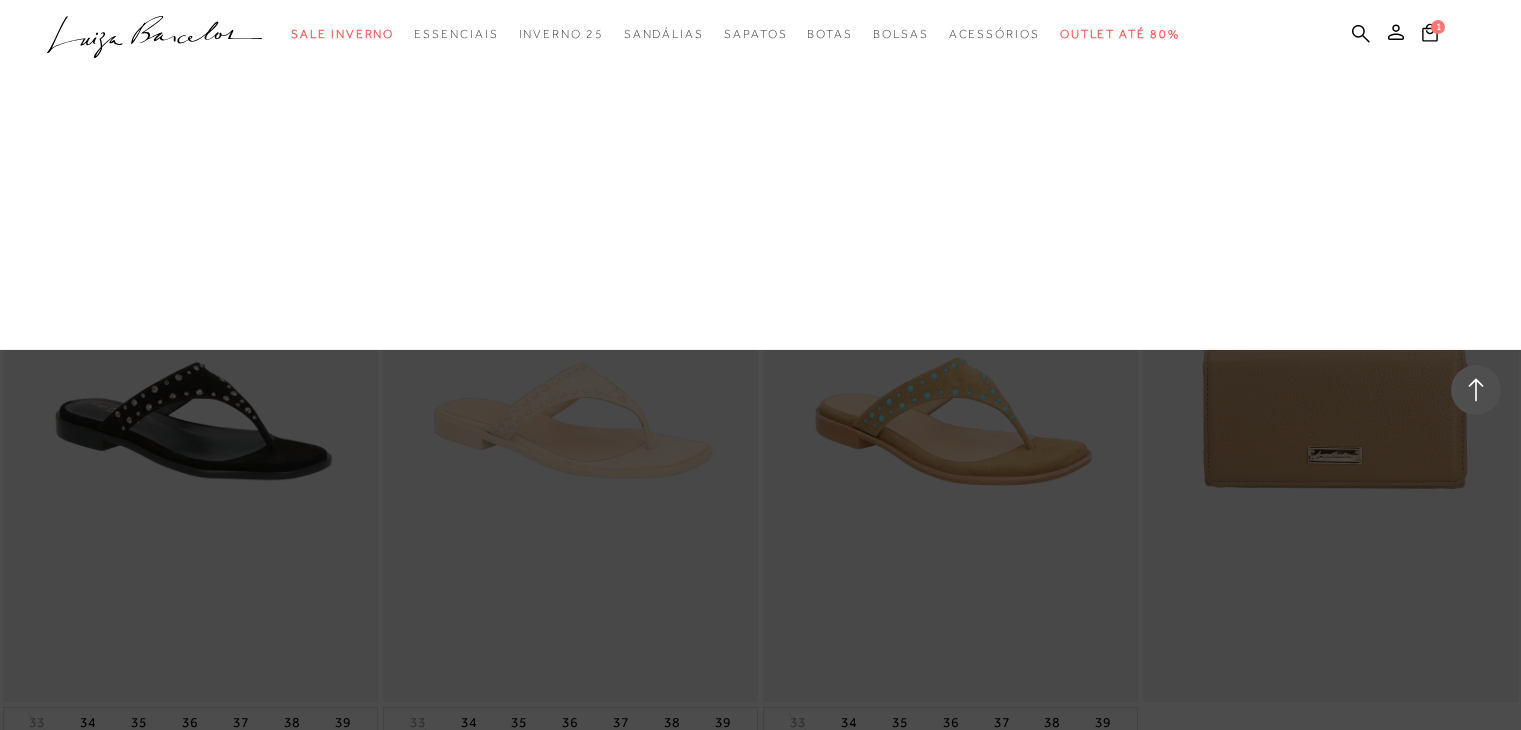 scroll, scrollTop: 4500, scrollLeft: 0, axis: vertical 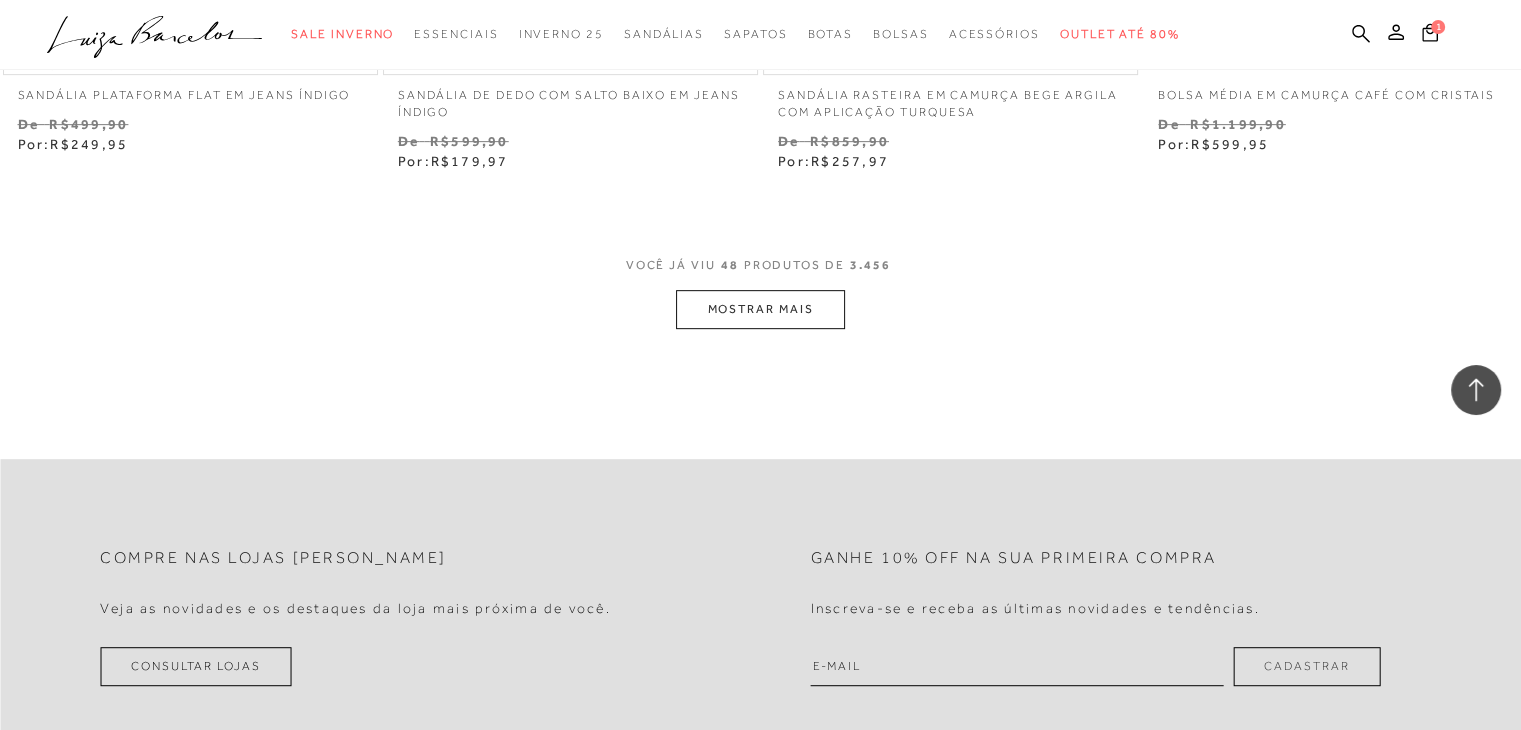 click on "MOSTRAR MAIS" at bounding box center [760, 309] 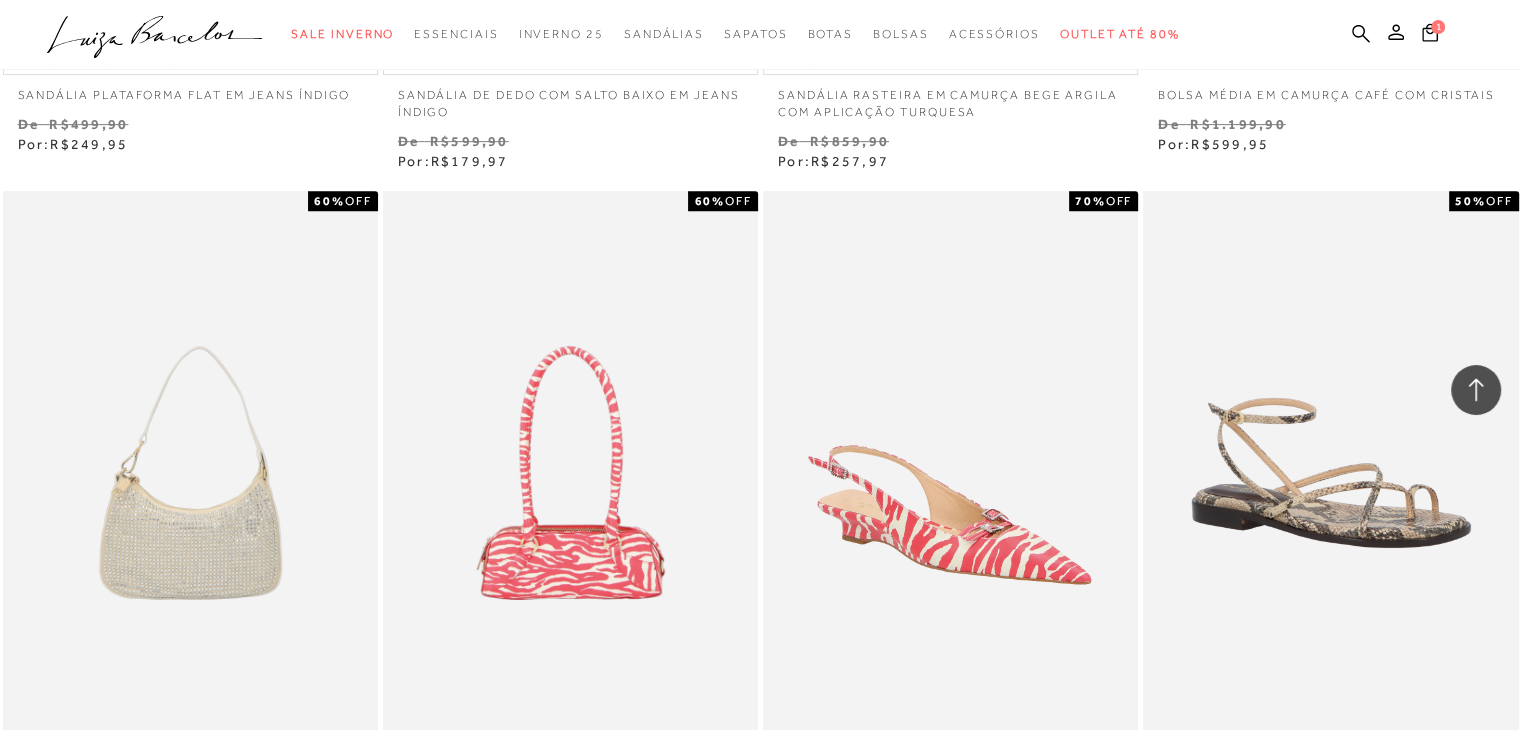click on "SCARPIN SLINGBACK [PERSON_NAME] EM COURO ZEBRA VERMELHA COM FIVELAS
70% OFF 34 35 36 37 38" at bounding box center (951, 538) 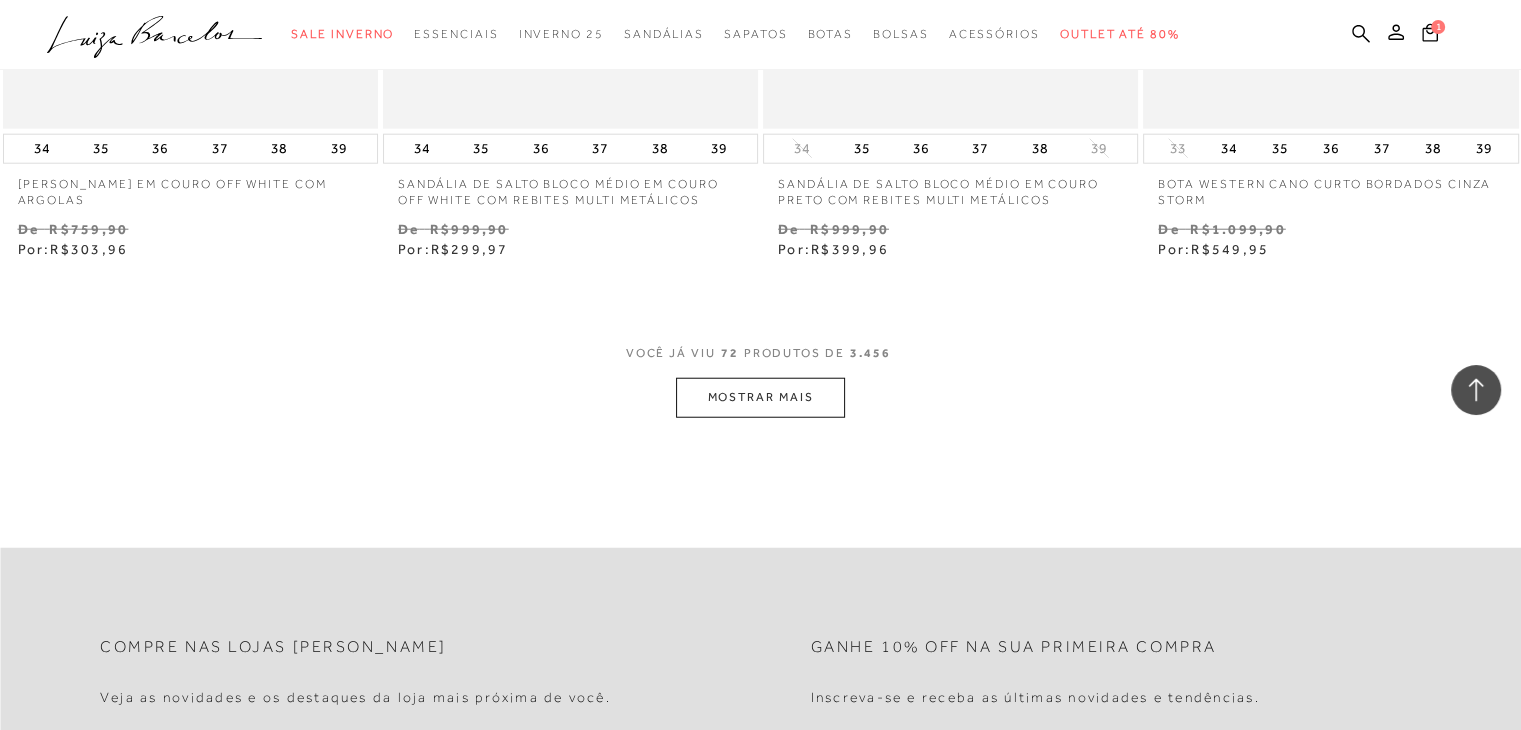 scroll, scrollTop: 12700, scrollLeft: 0, axis: vertical 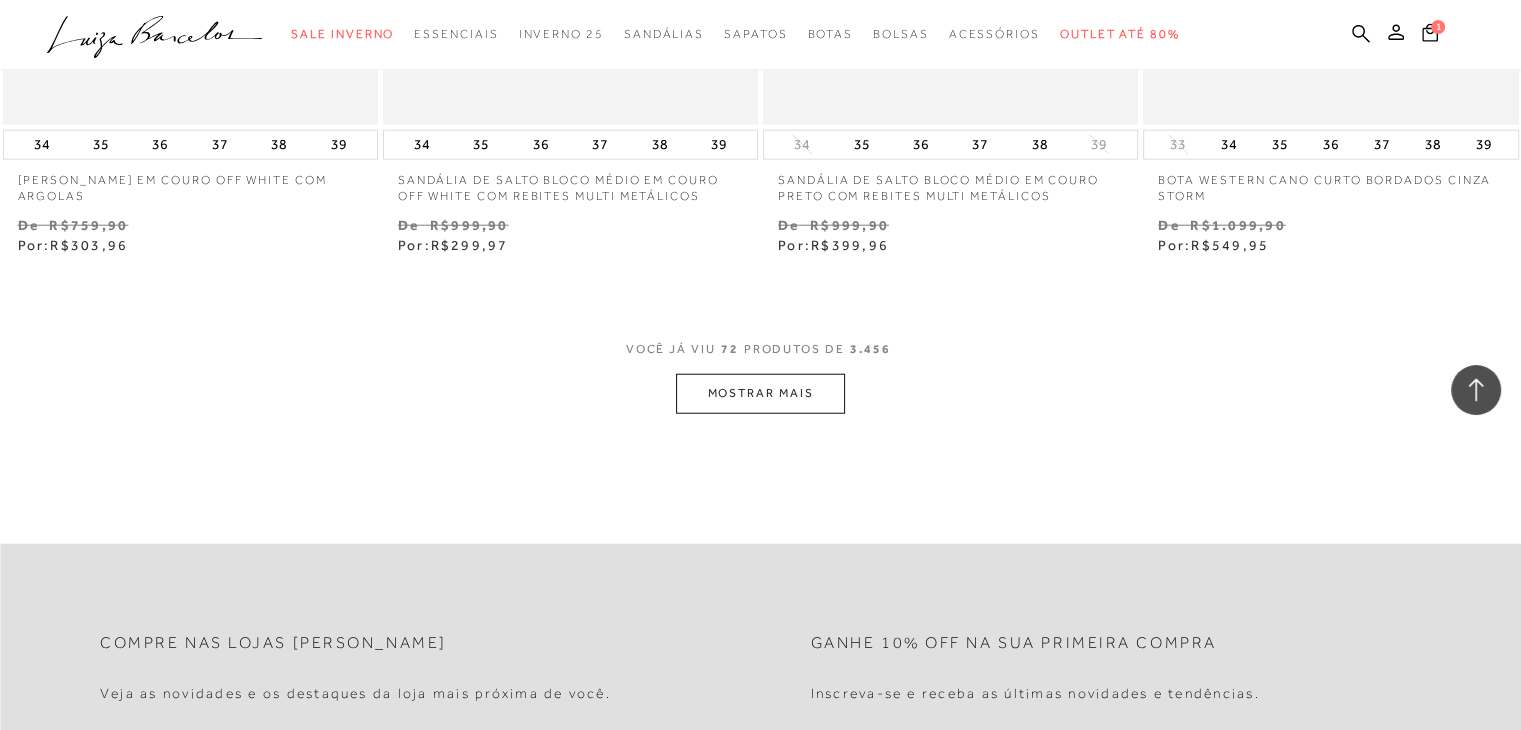 click on "MOSTRAR MAIS" at bounding box center (760, 393) 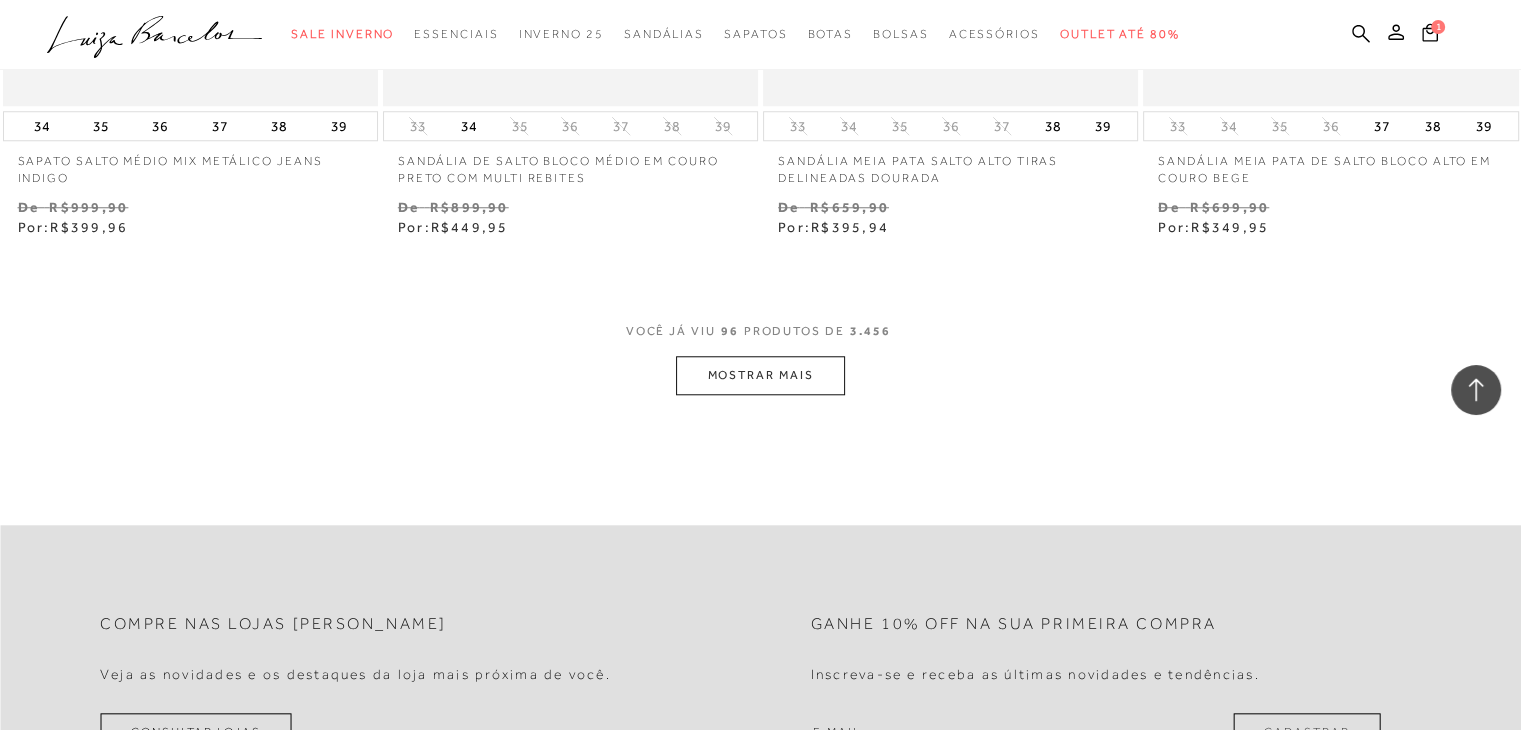 scroll, scrollTop: 17000, scrollLeft: 0, axis: vertical 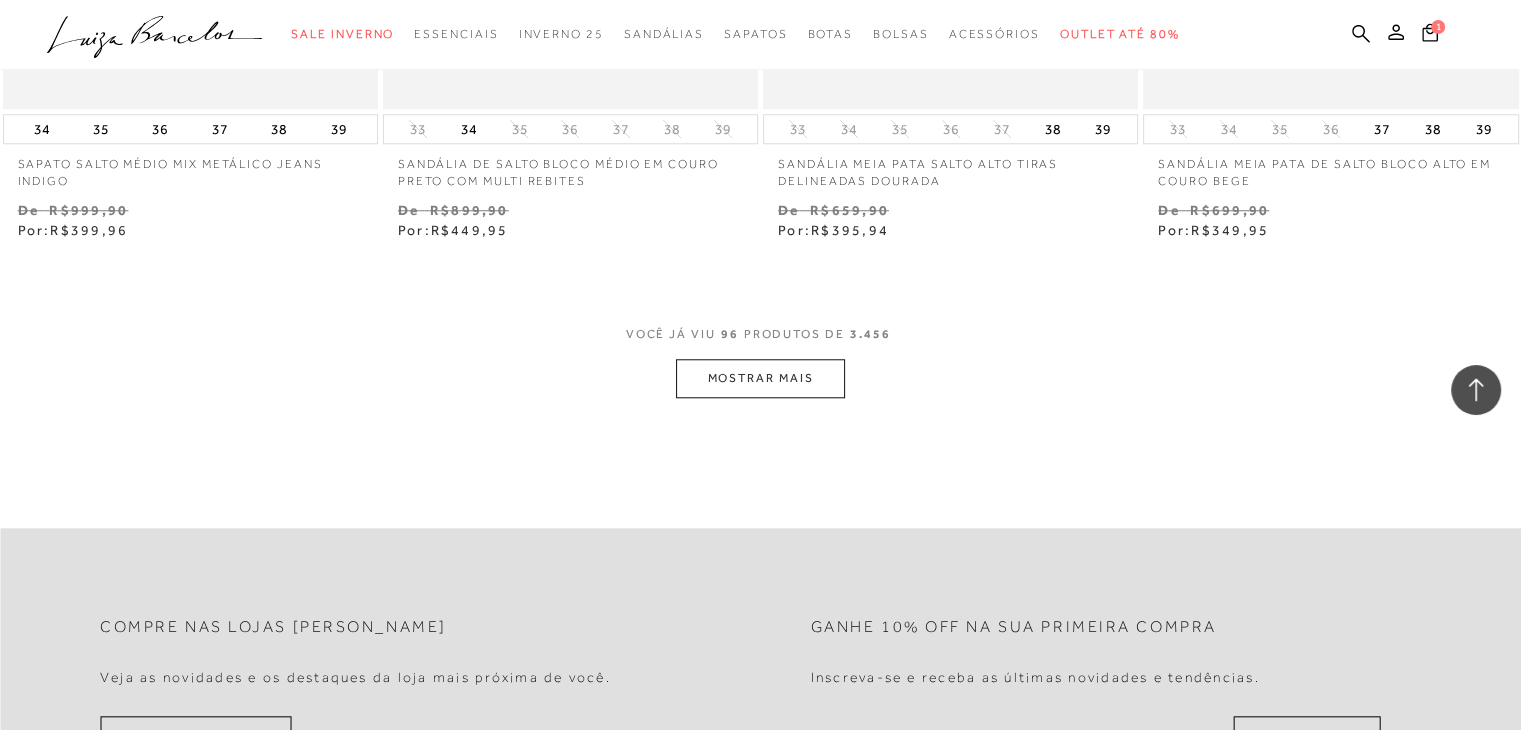 click on "MOSTRAR MAIS" at bounding box center [760, 378] 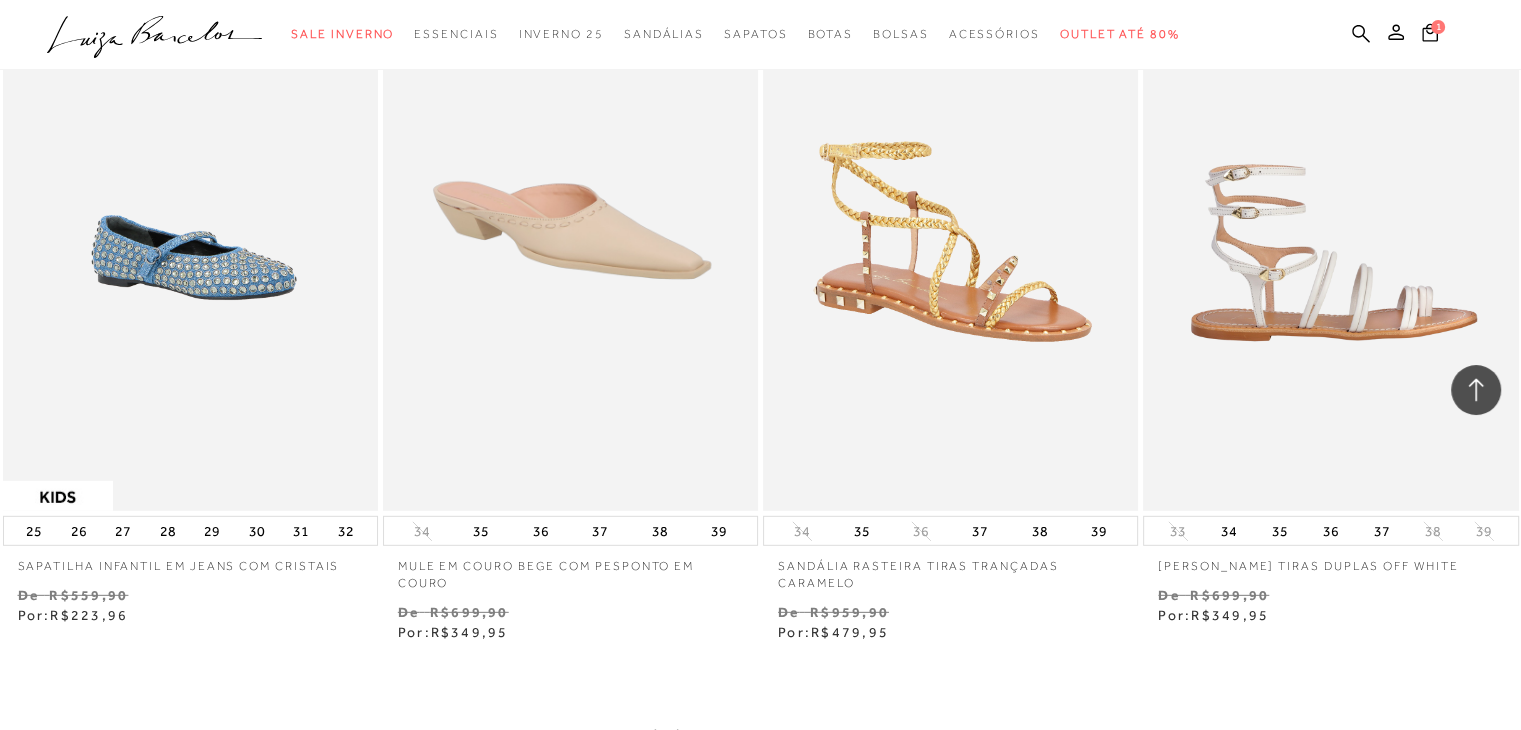 scroll, scrollTop: 20900, scrollLeft: 0, axis: vertical 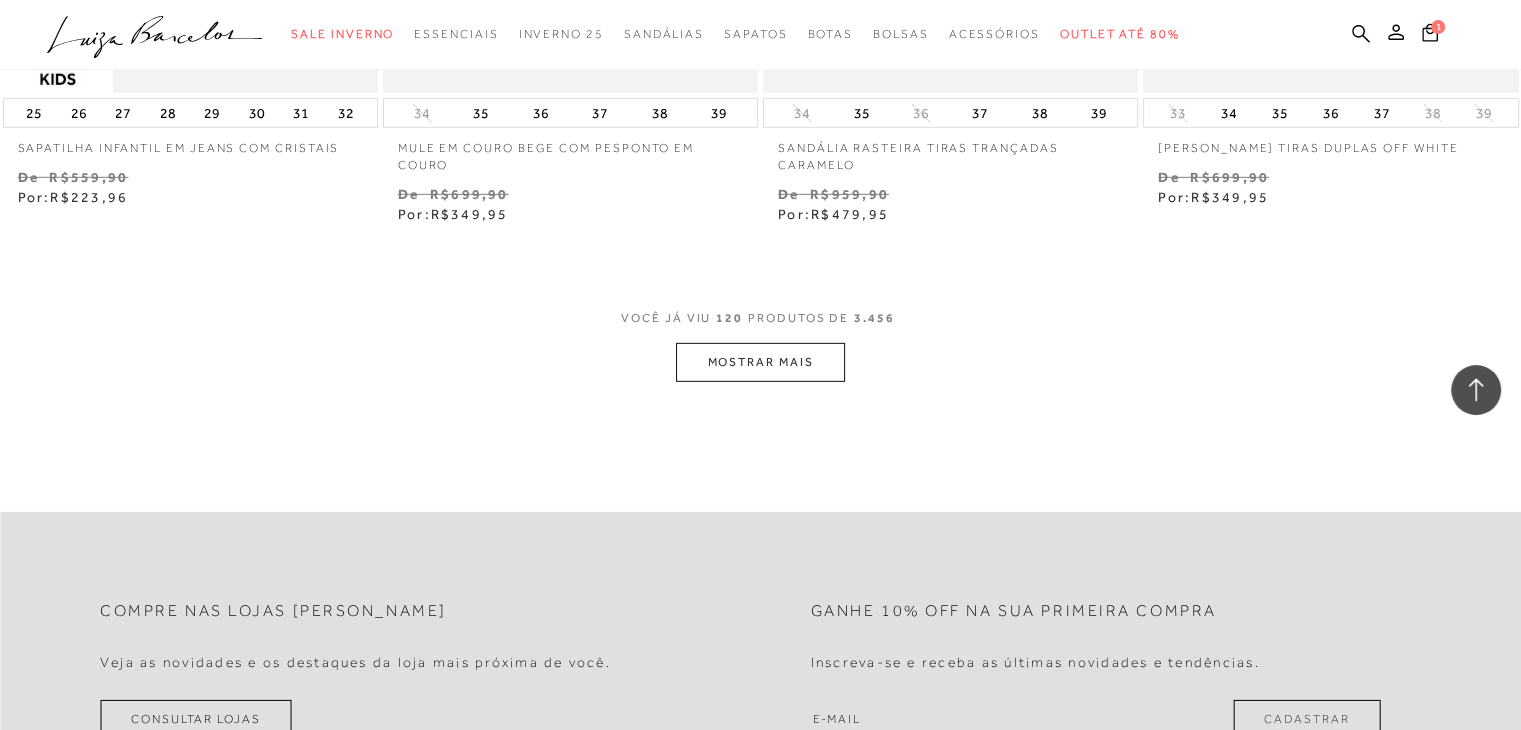 click on "MOSTRAR MAIS" at bounding box center (760, 362) 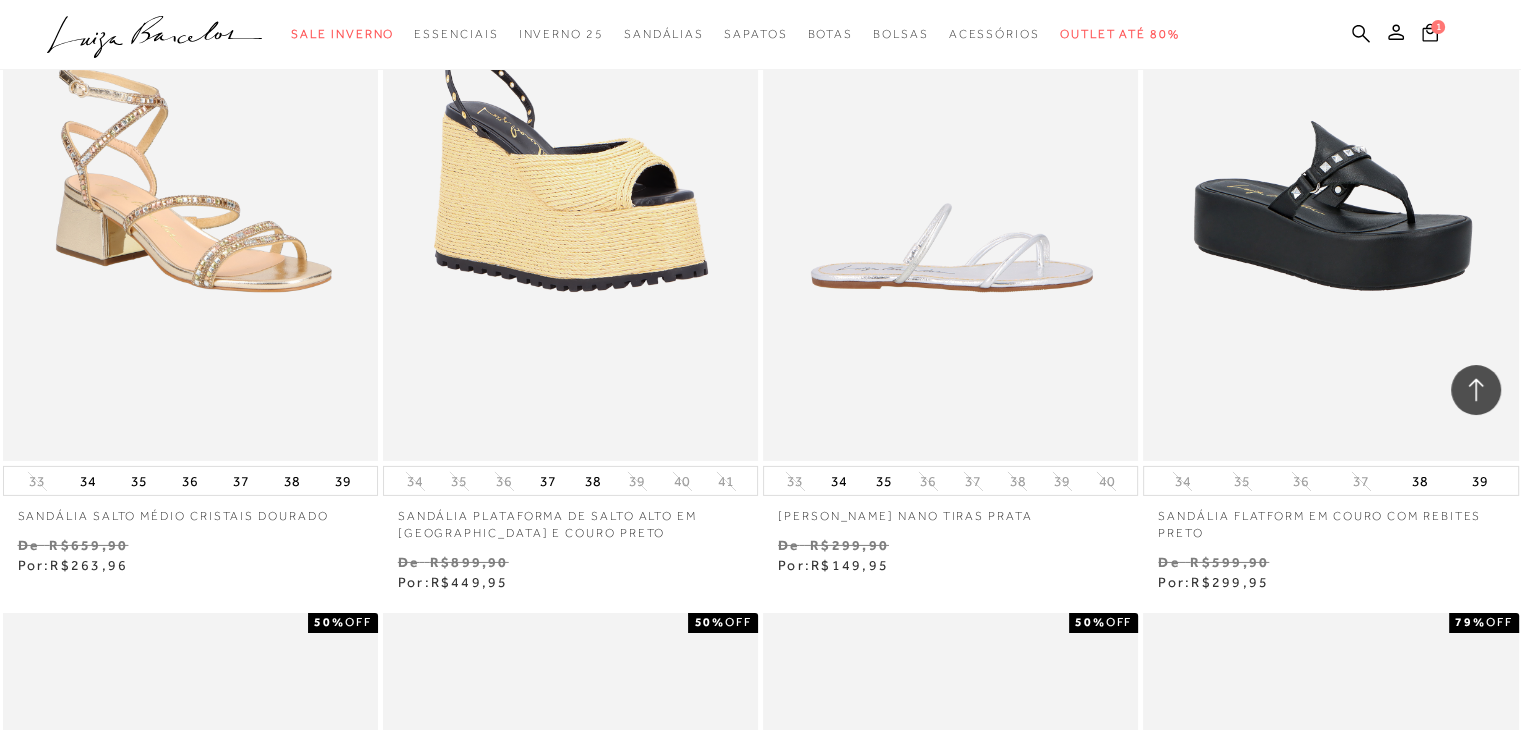 scroll, scrollTop: 21600, scrollLeft: 0, axis: vertical 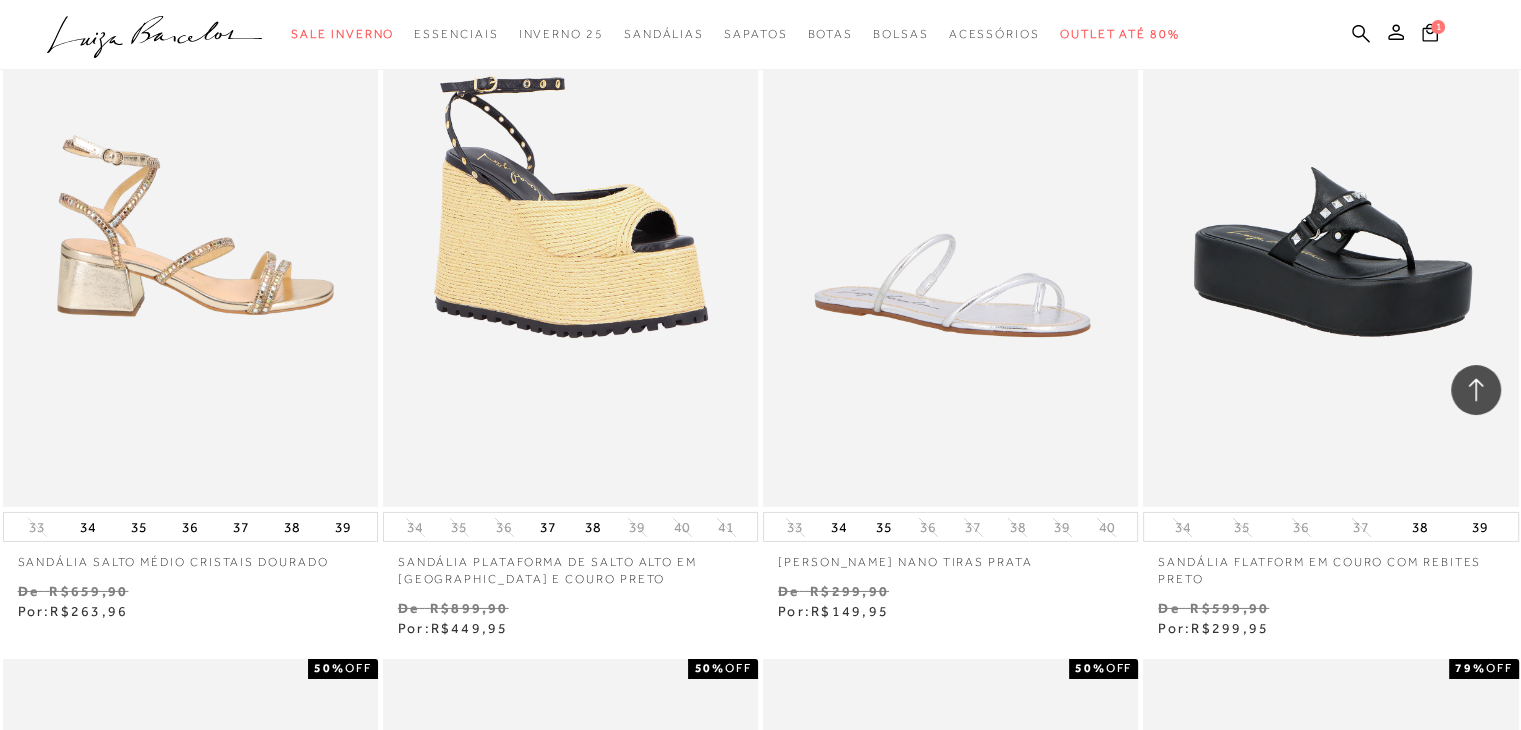 click at bounding box center [191, 226] 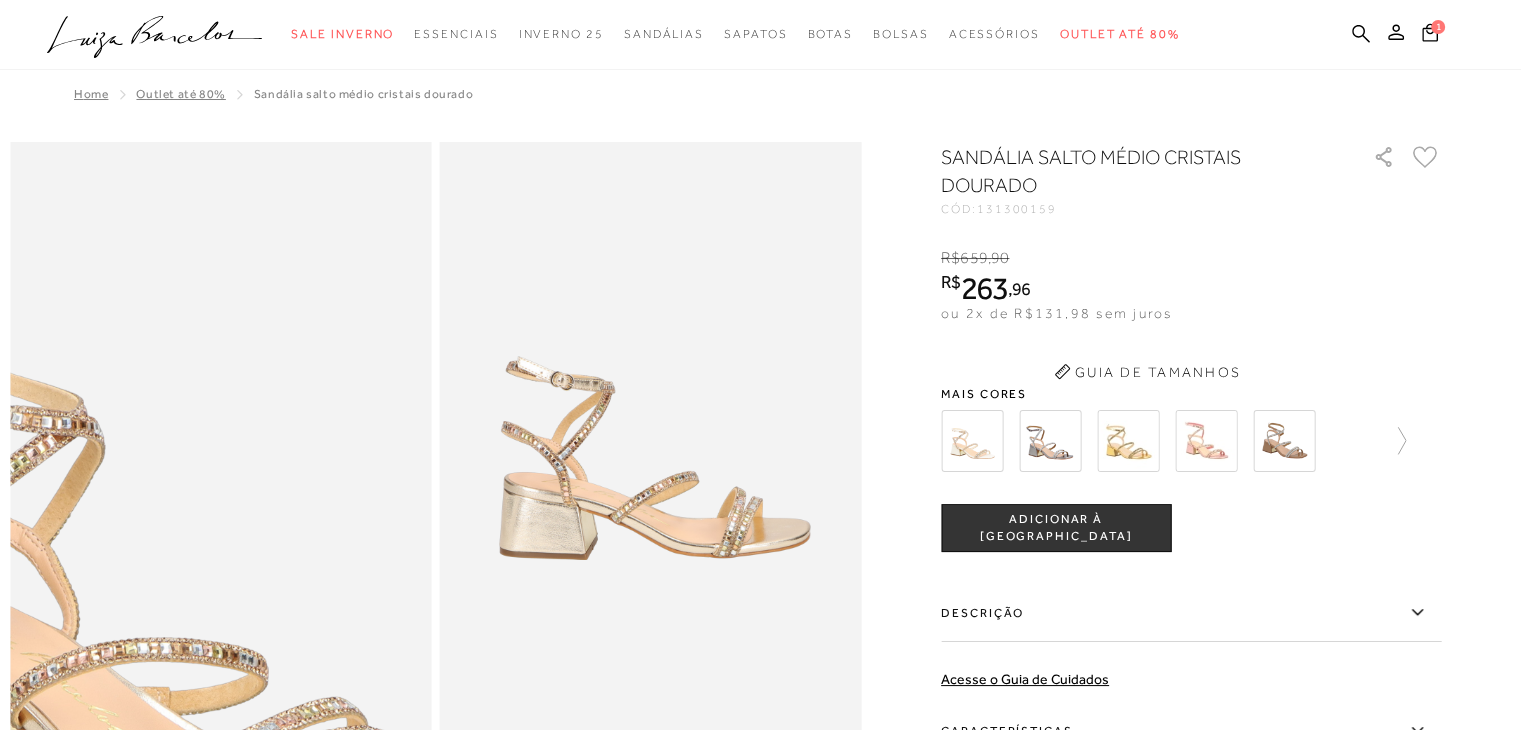 scroll, scrollTop: 0, scrollLeft: 0, axis: both 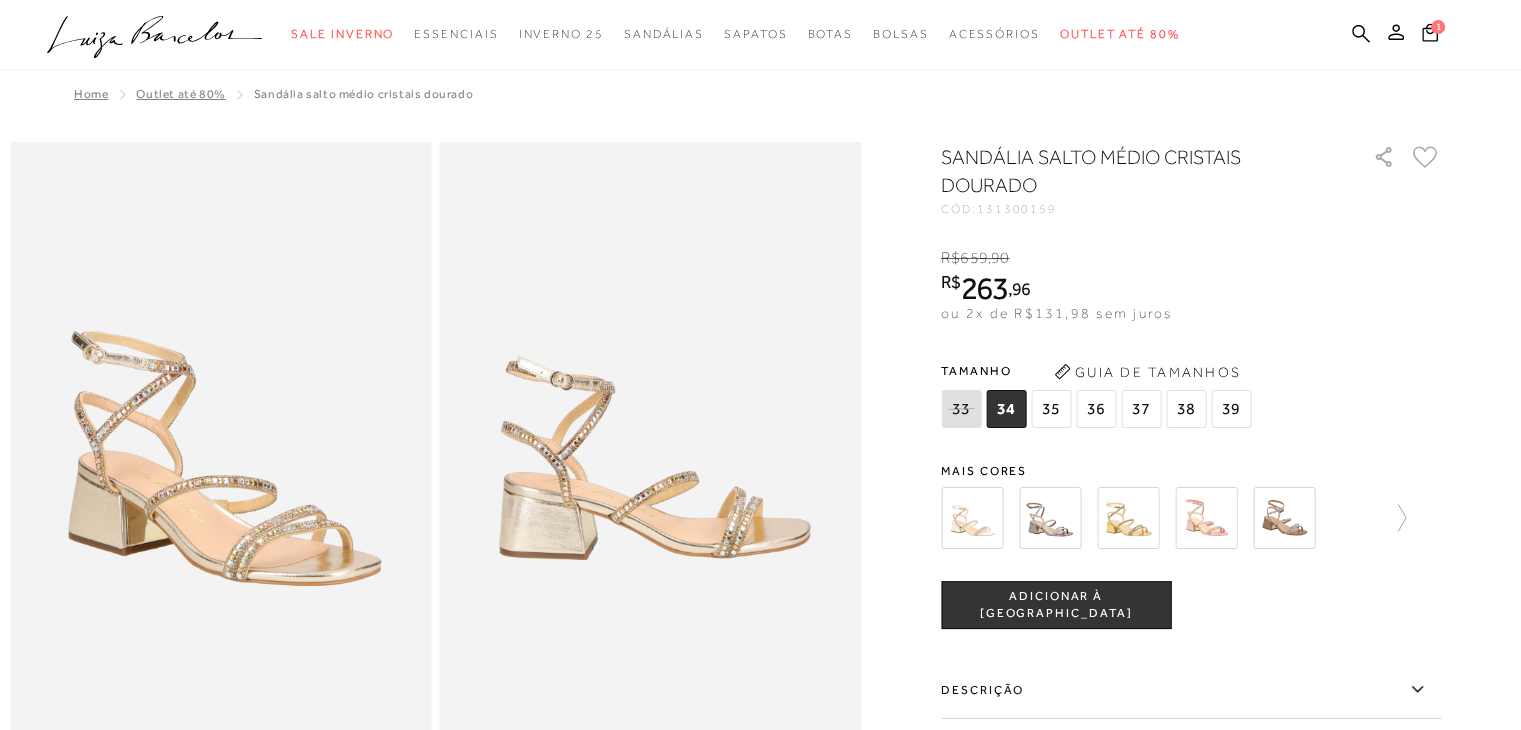 click on "37" at bounding box center (1141, 409) 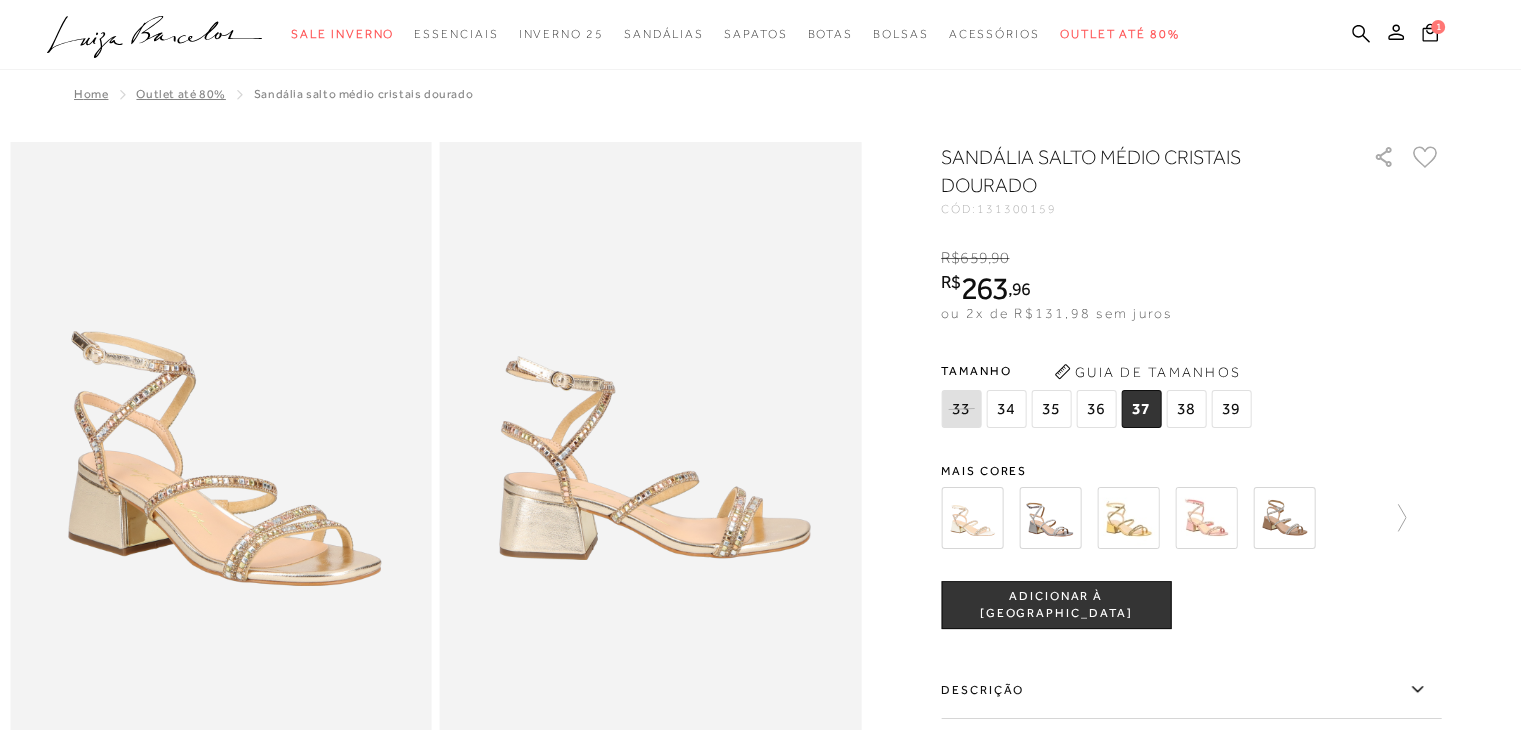 click at bounding box center (1128, 518) 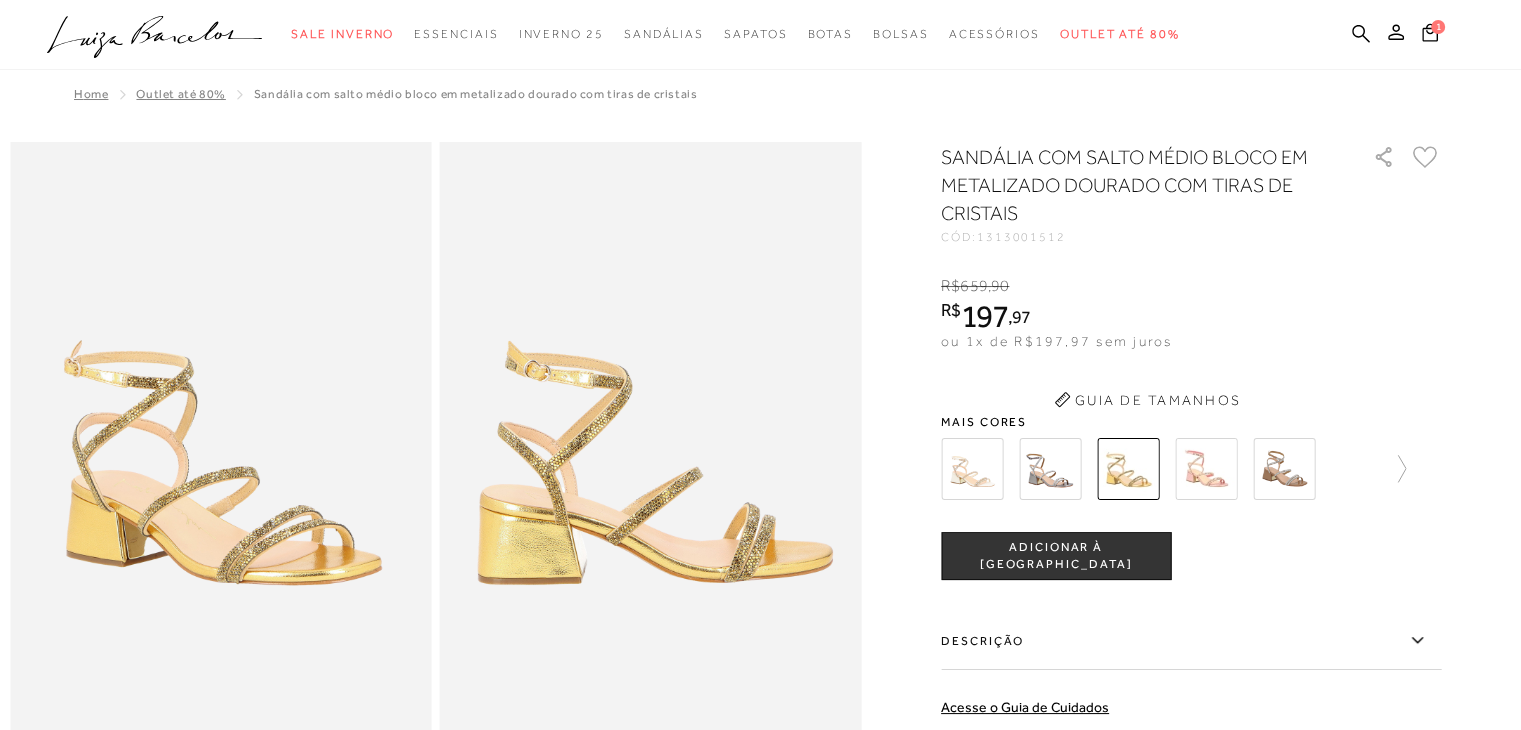 scroll, scrollTop: 0, scrollLeft: 0, axis: both 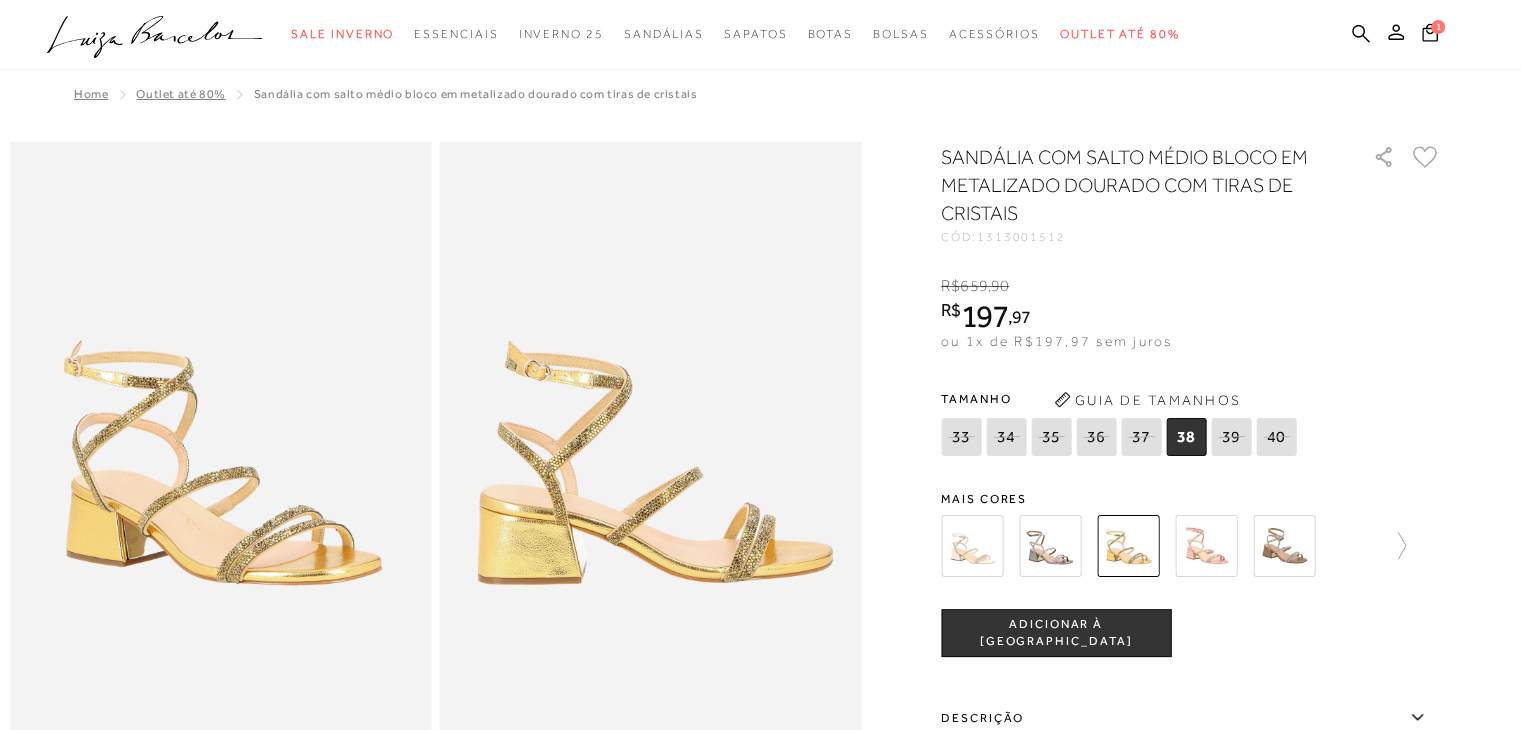 click at bounding box center (1206, 546) 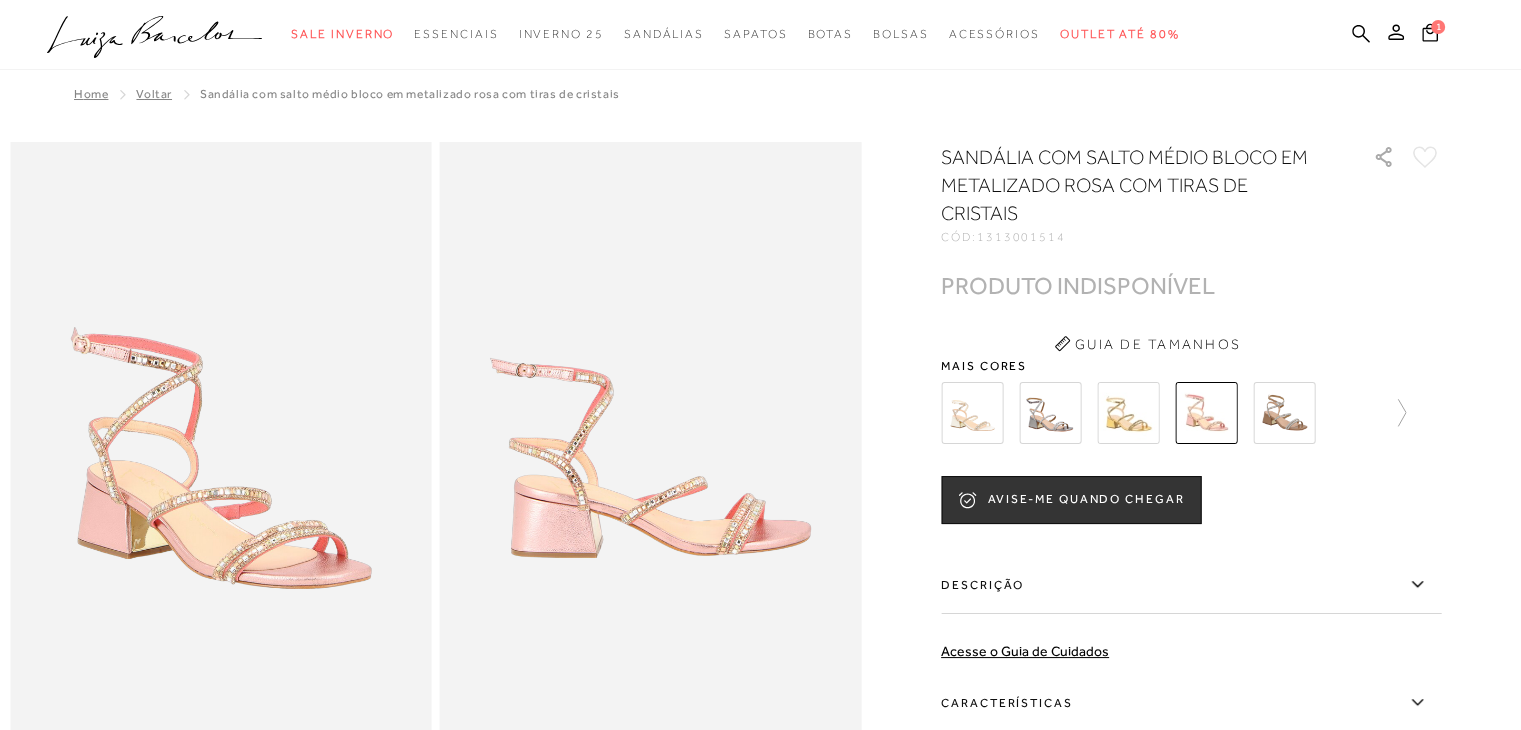 scroll, scrollTop: 0, scrollLeft: 0, axis: both 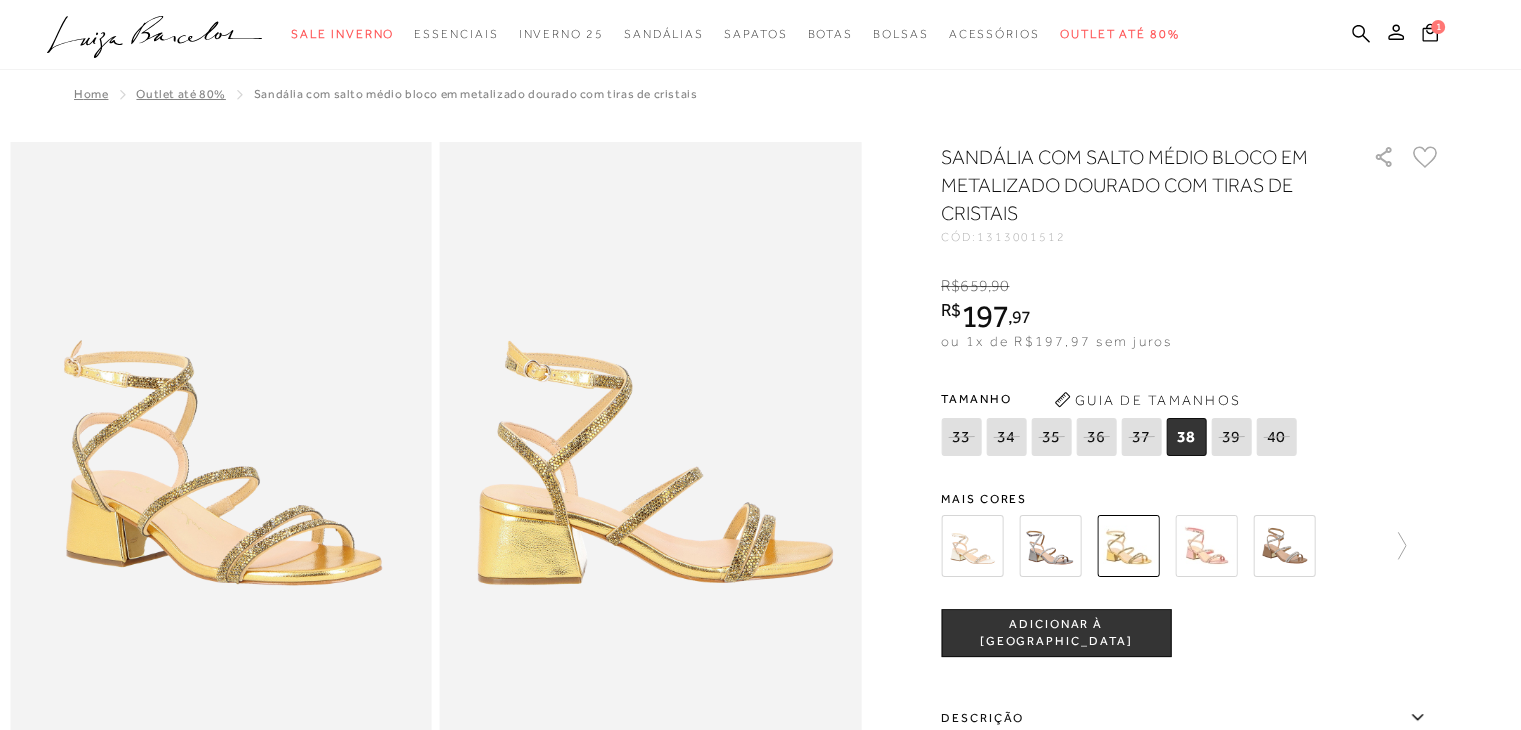click at bounding box center (972, 546) 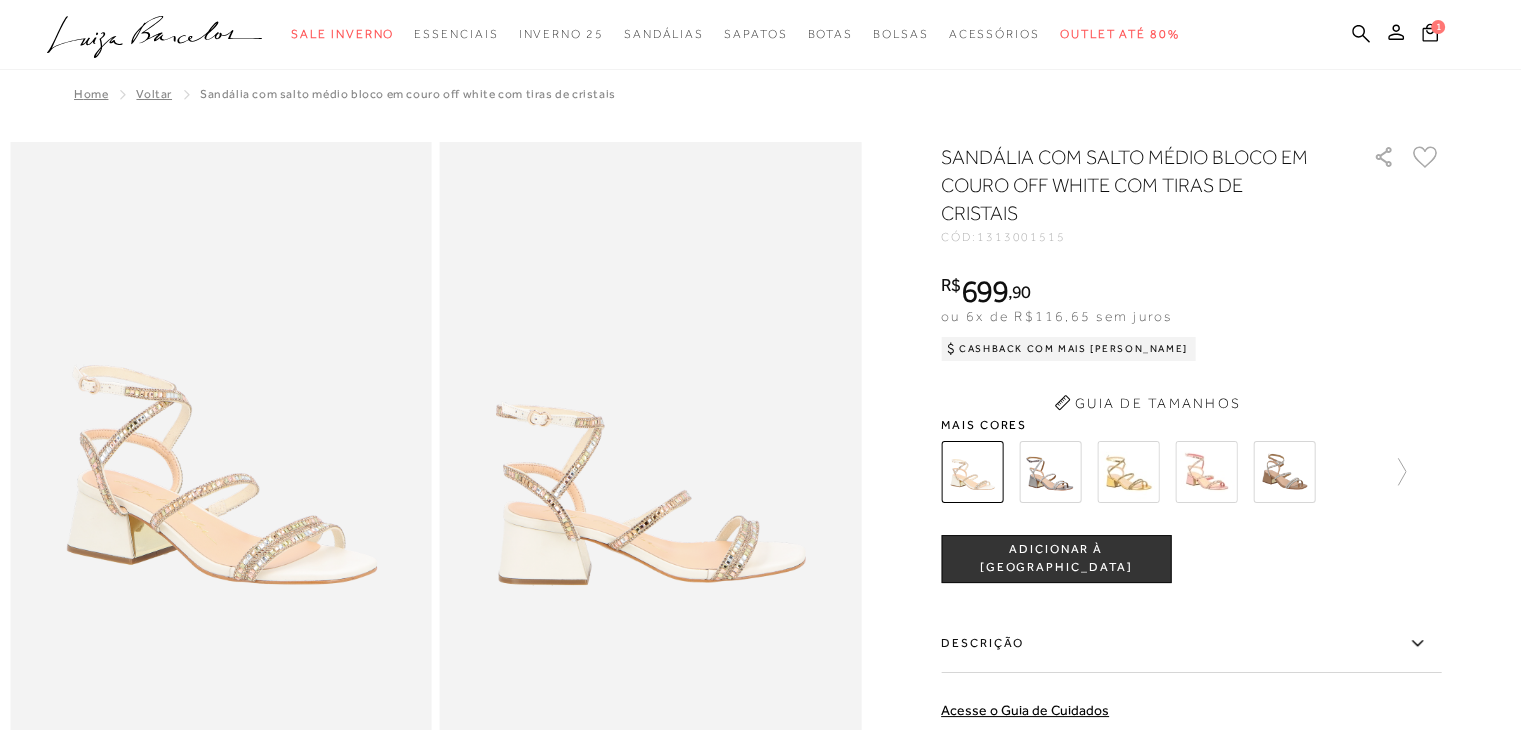 scroll, scrollTop: 0, scrollLeft: 0, axis: both 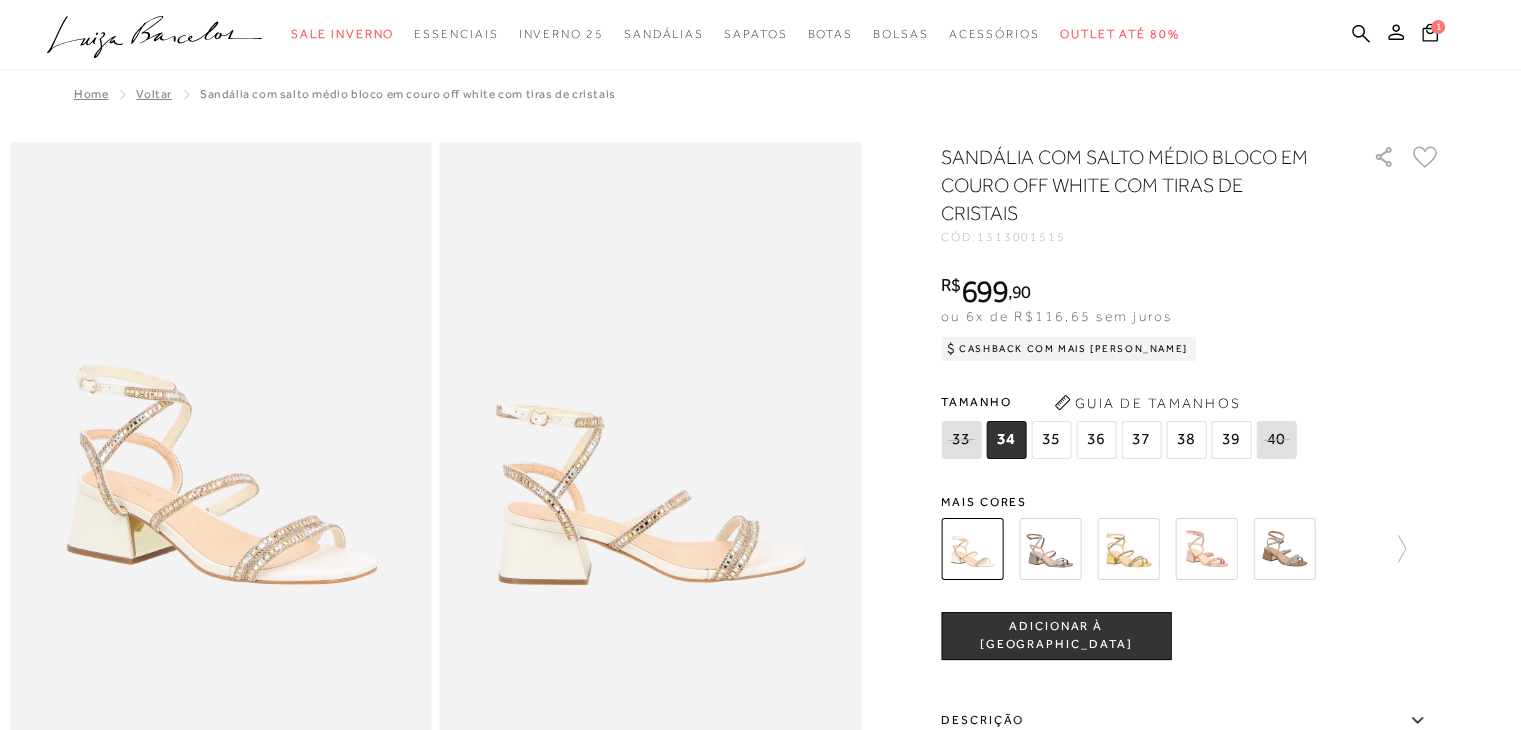 click at bounding box center [1050, 549] 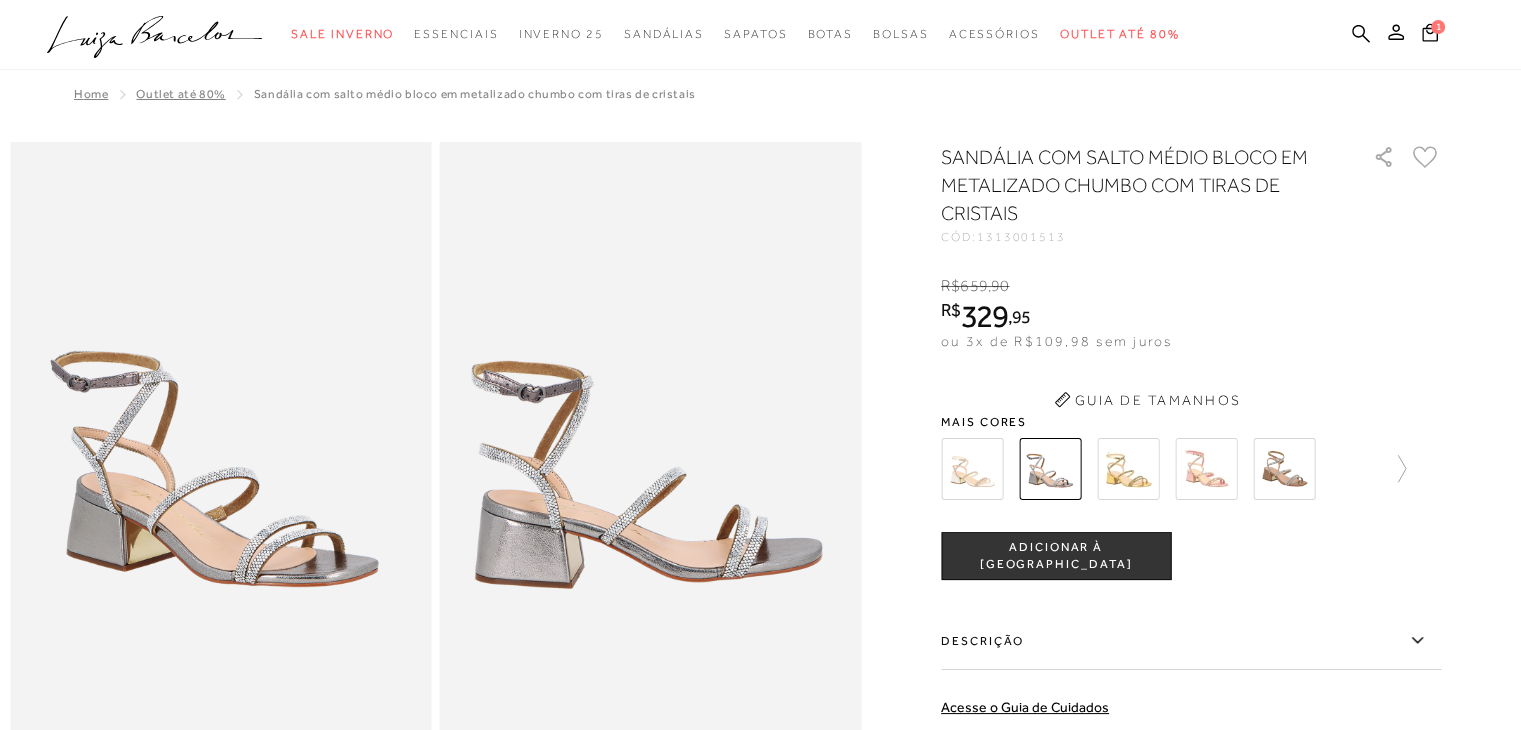 scroll, scrollTop: 0, scrollLeft: 0, axis: both 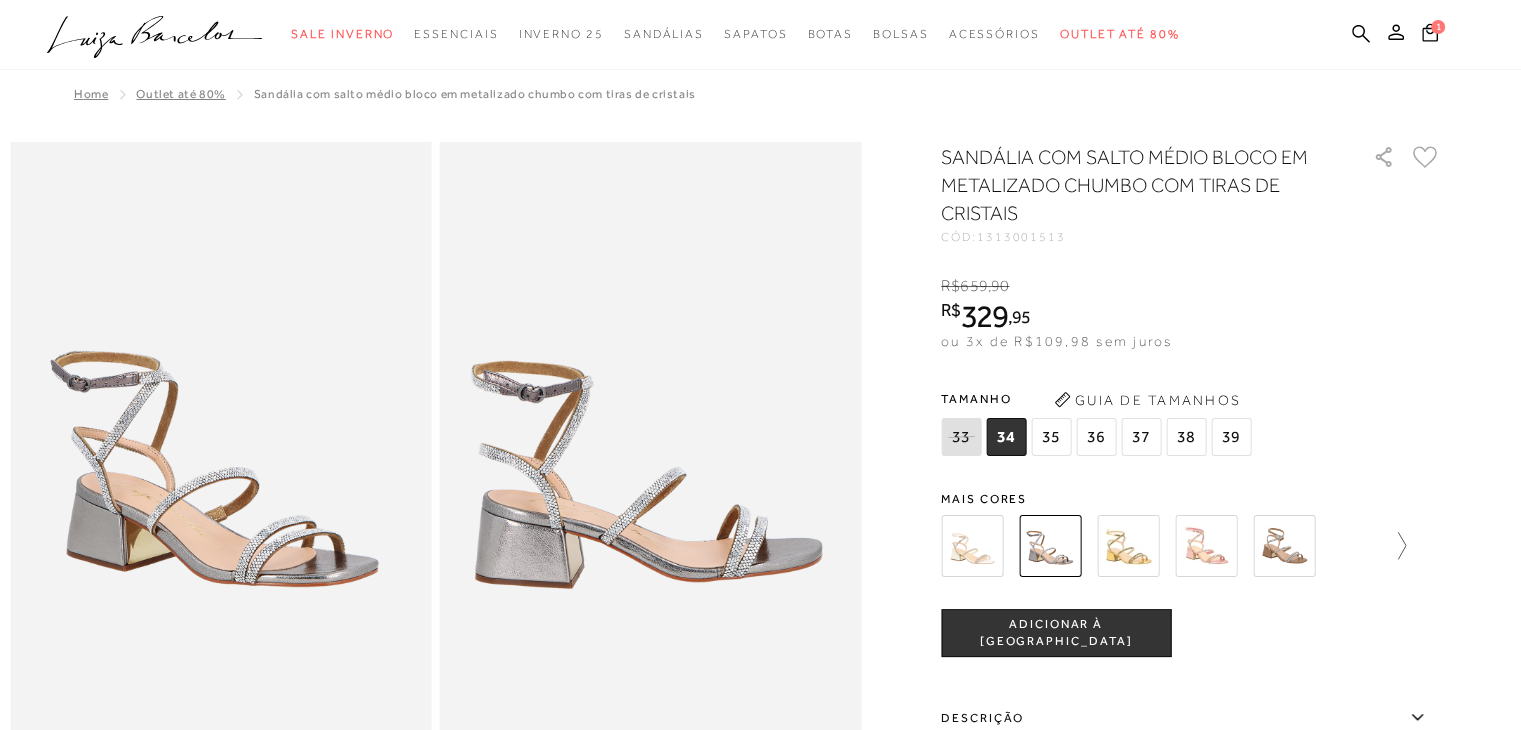 click 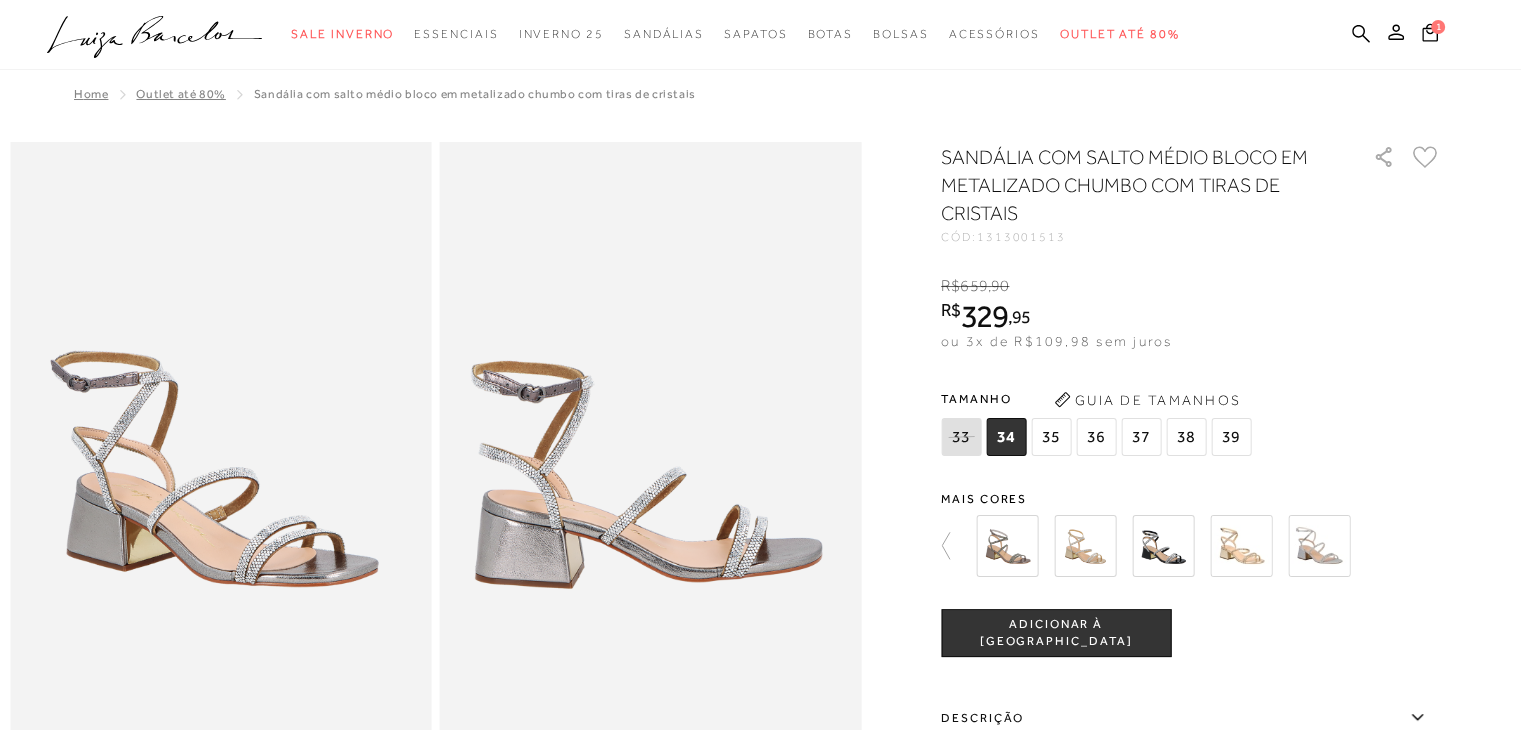 click at bounding box center (1241, 546) 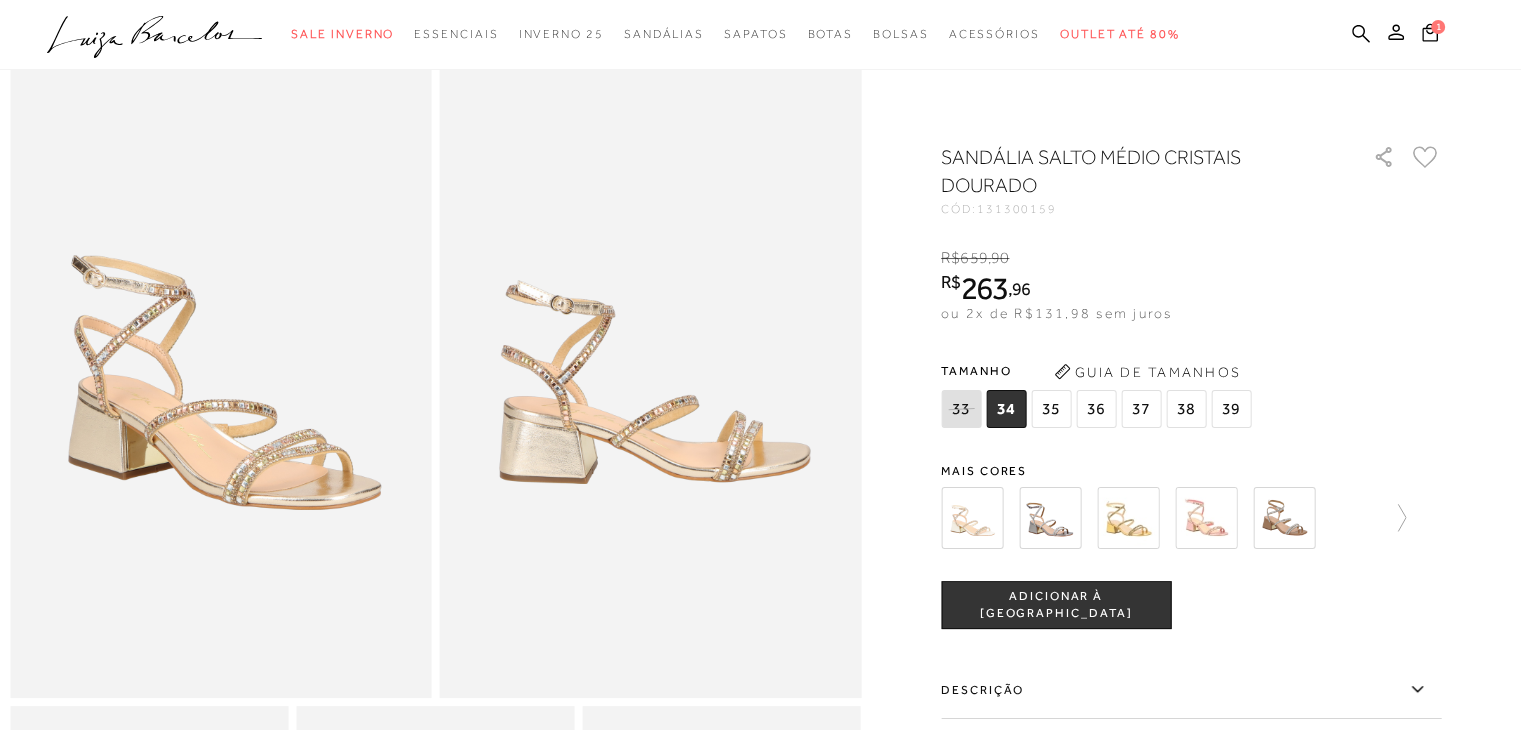 scroll, scrollTop: 200, scrollLeft: 0, axis: vertical 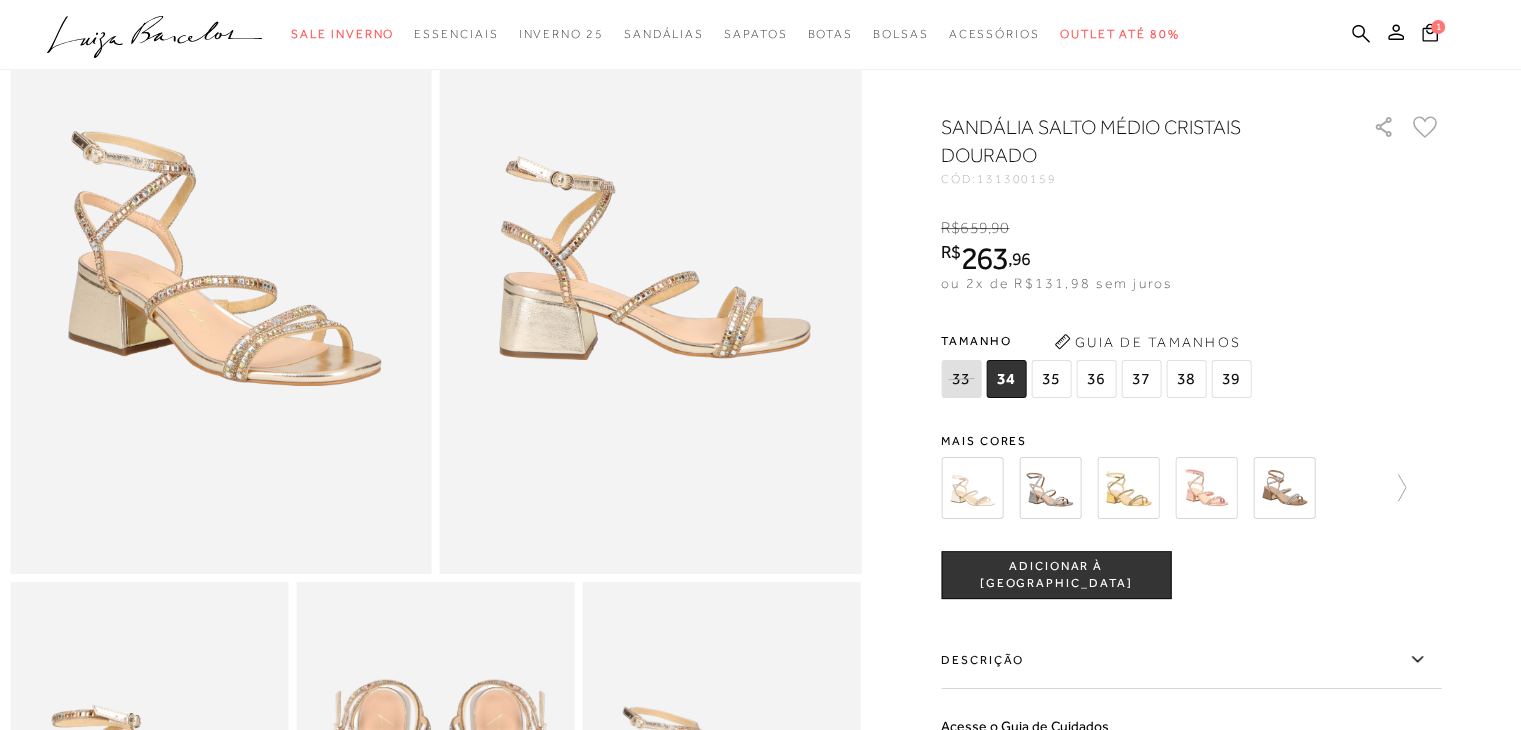 click on "37" at bounding box center (1141, 379) 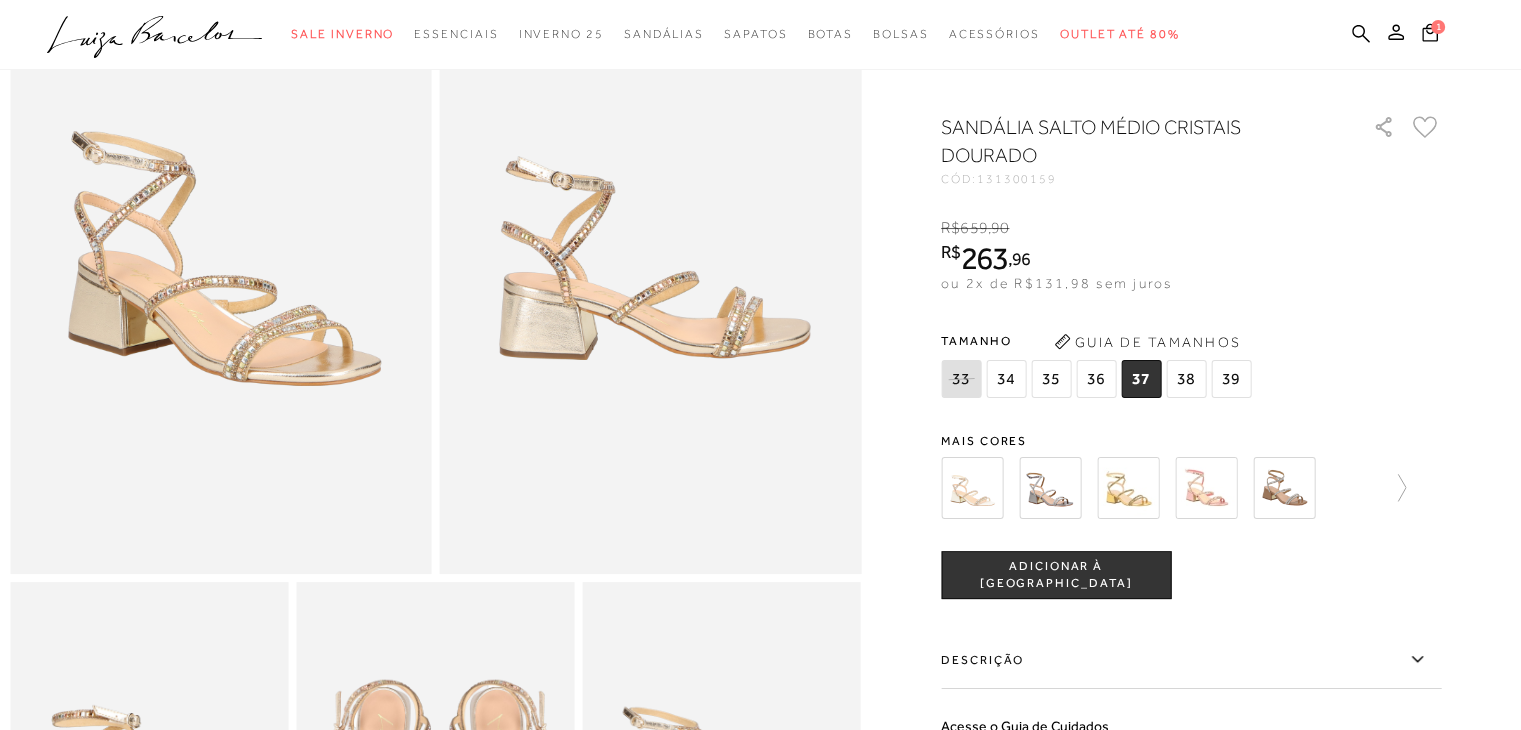 click on "ADICIONAR À [GEOGRAPHIC_DATA]" at bounding box center [1056, 574] 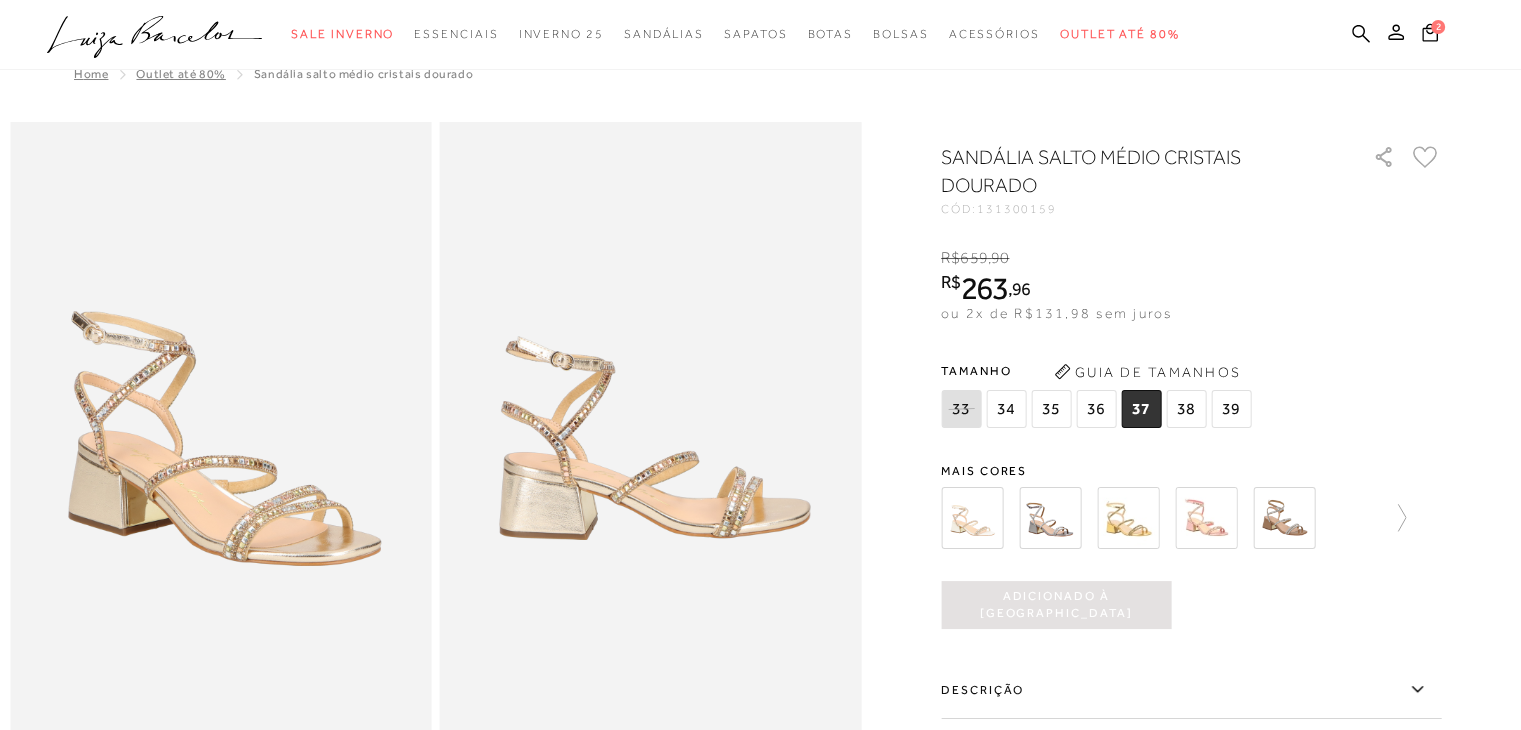 scroll, scrollTop: 0, scrollLeft: 0, axis: both 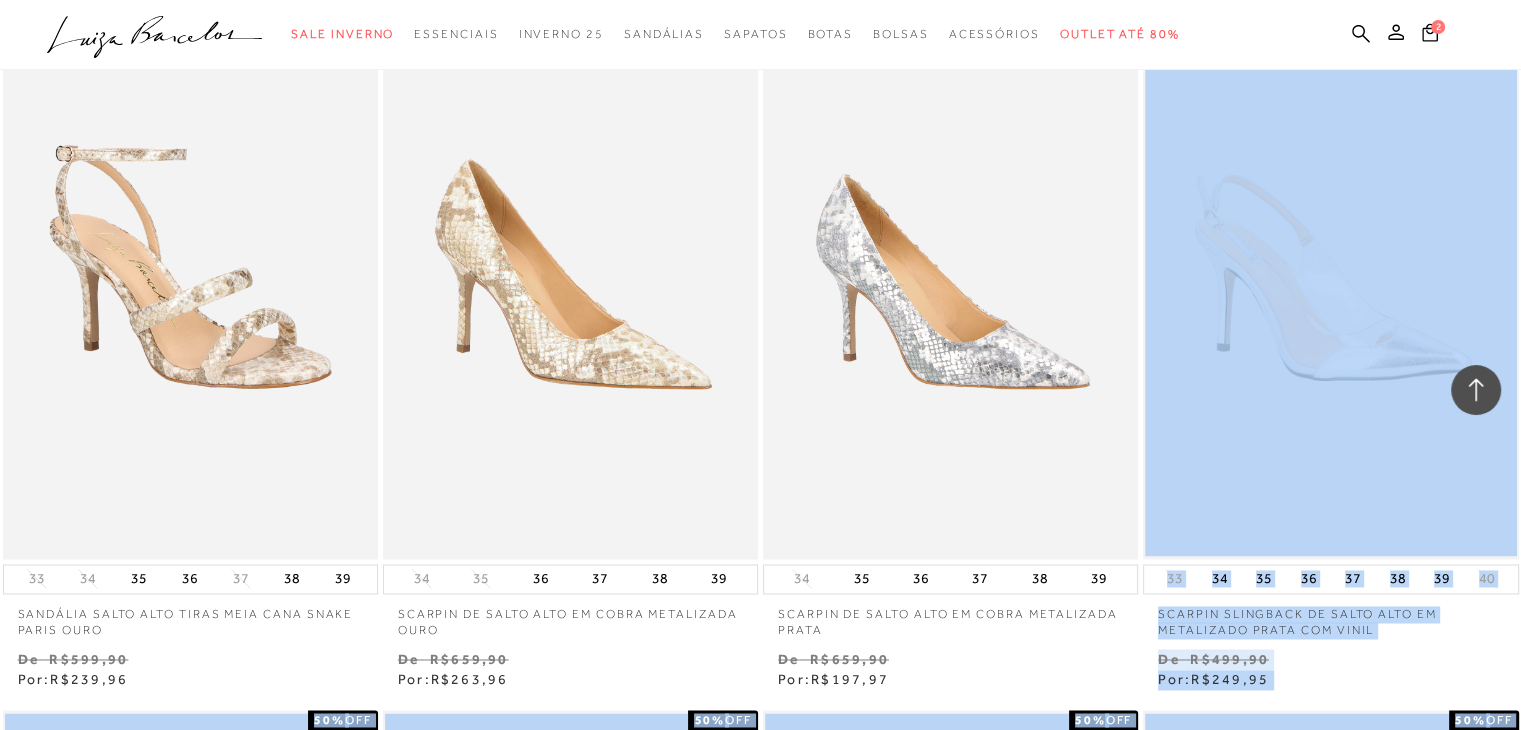 drag, startPoint x: 1520, startPoint y: 101, endPoint x: 1531, endPoint y: 199, distance: 98.61542 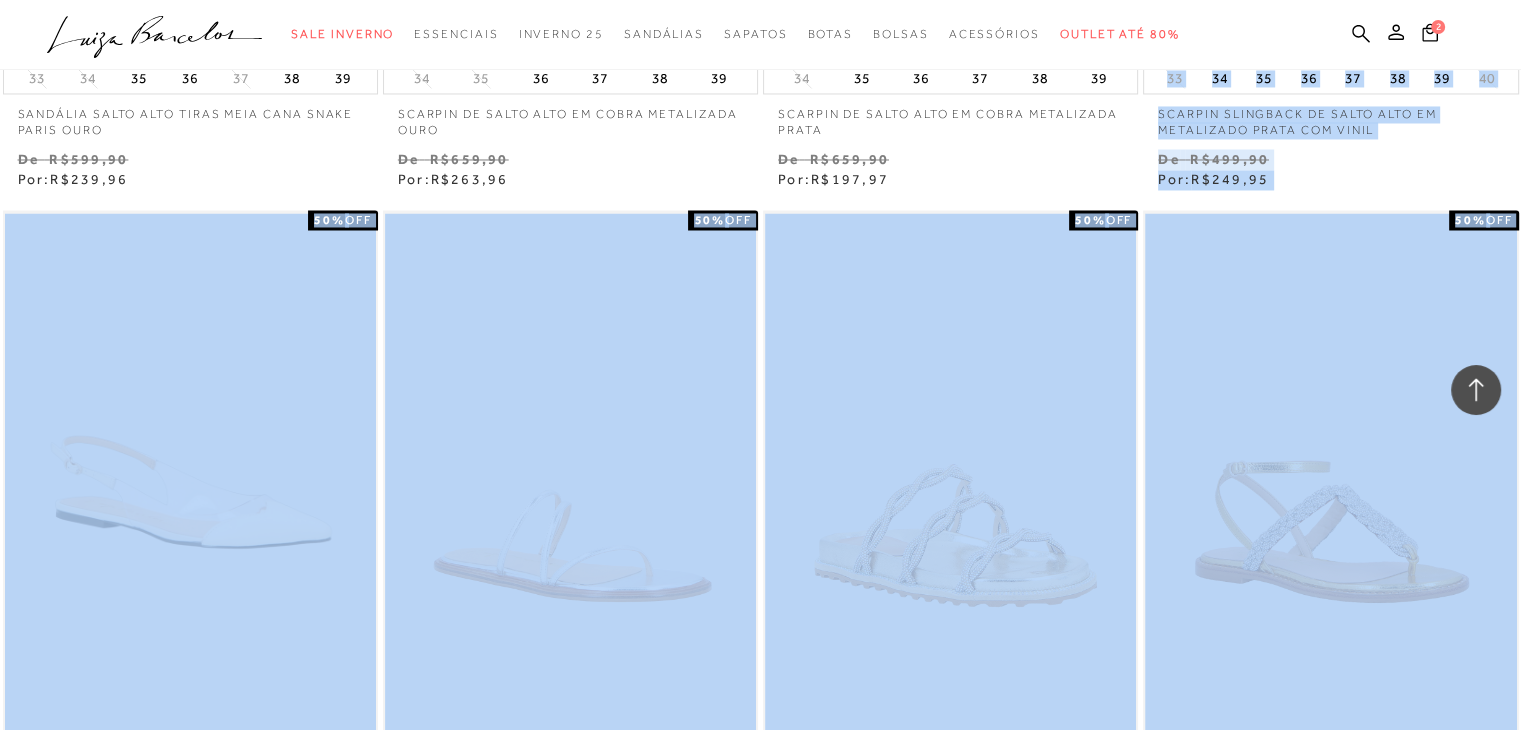scroll, scrollTop: 4200, scrollLeft: 0, axis: vertical 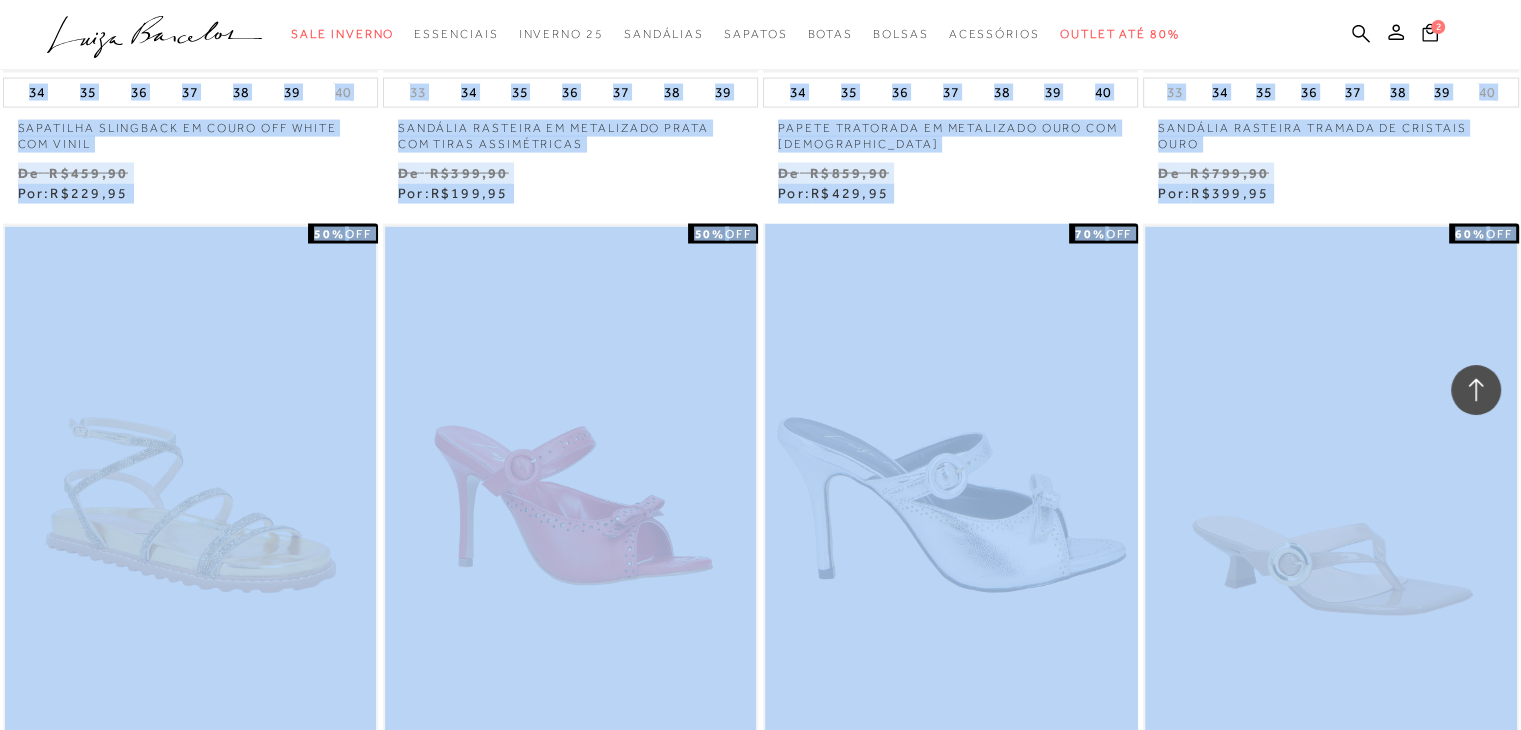 click at bounding box center (951, 505) 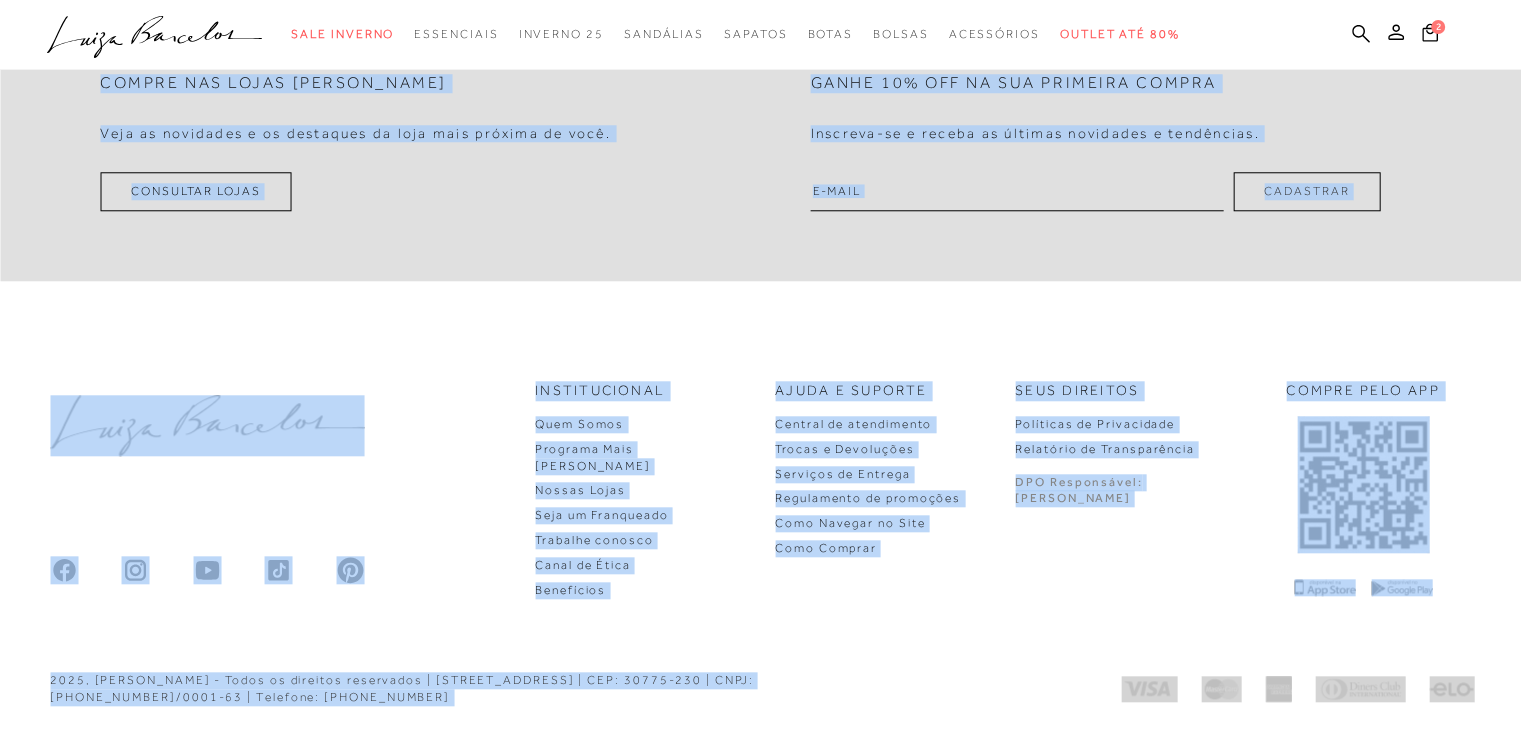 click at bounding box center (760, -1135) 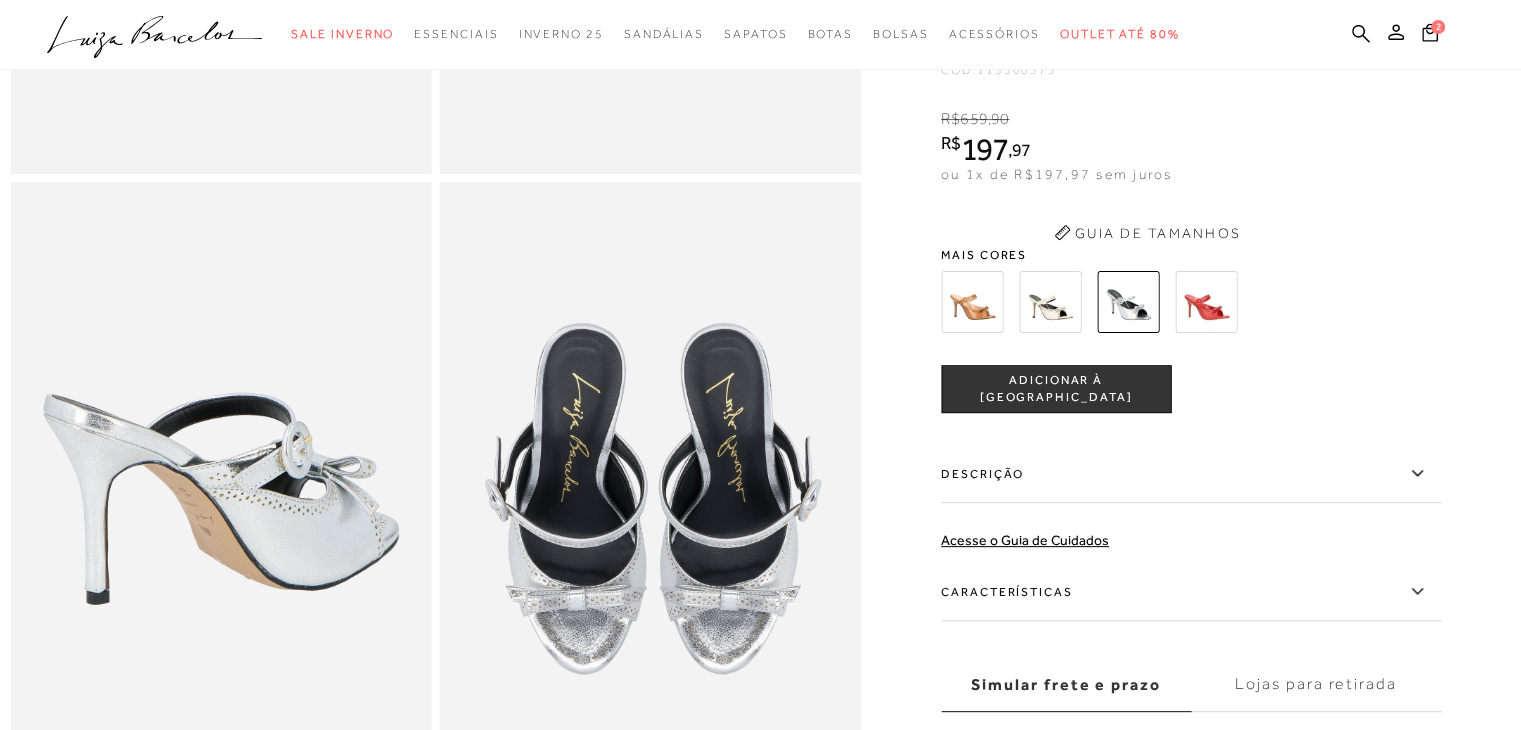 scroll, scrollTop: 0, scrollLeft: 0, axis: both 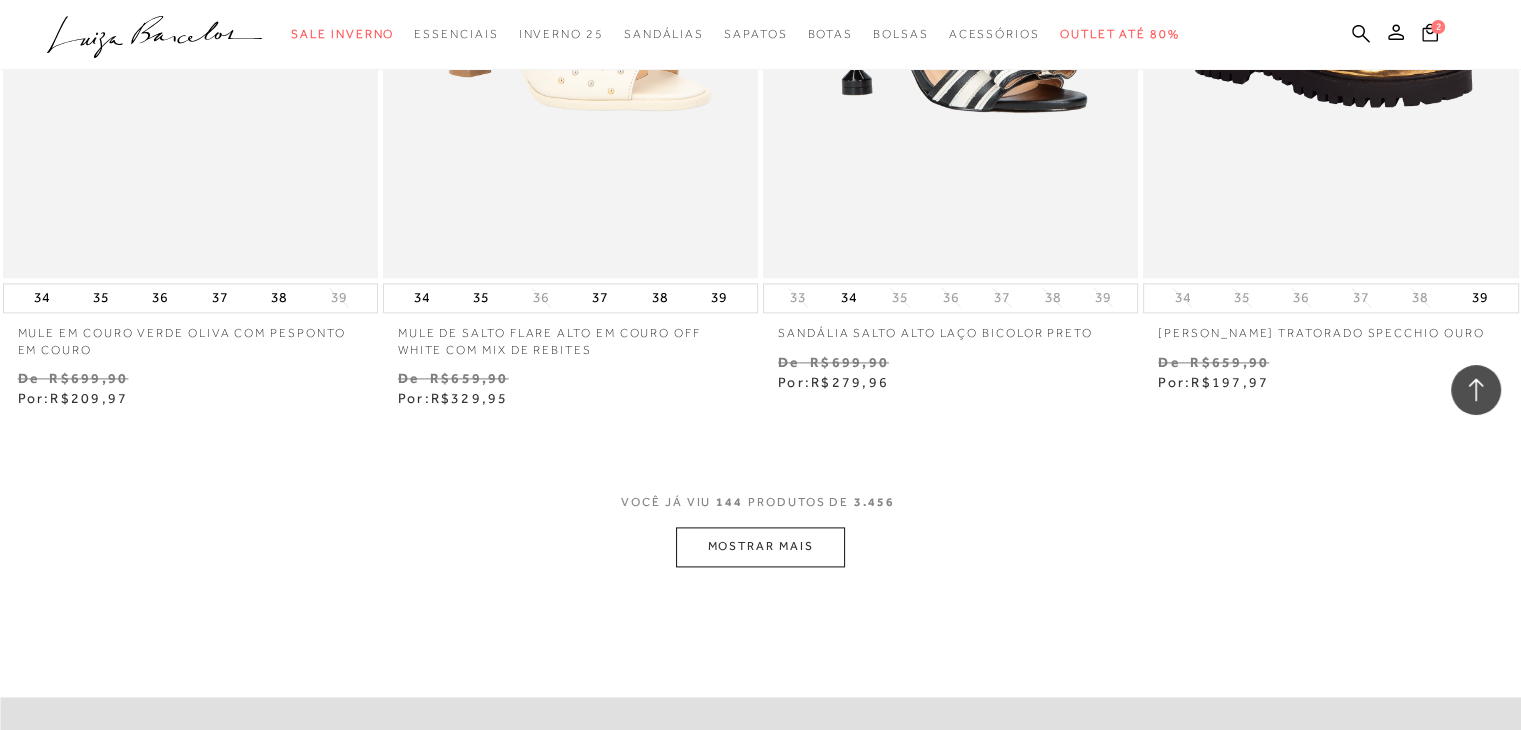 click on "MOSTRAR MAIS" at bounding box center (760, 546) 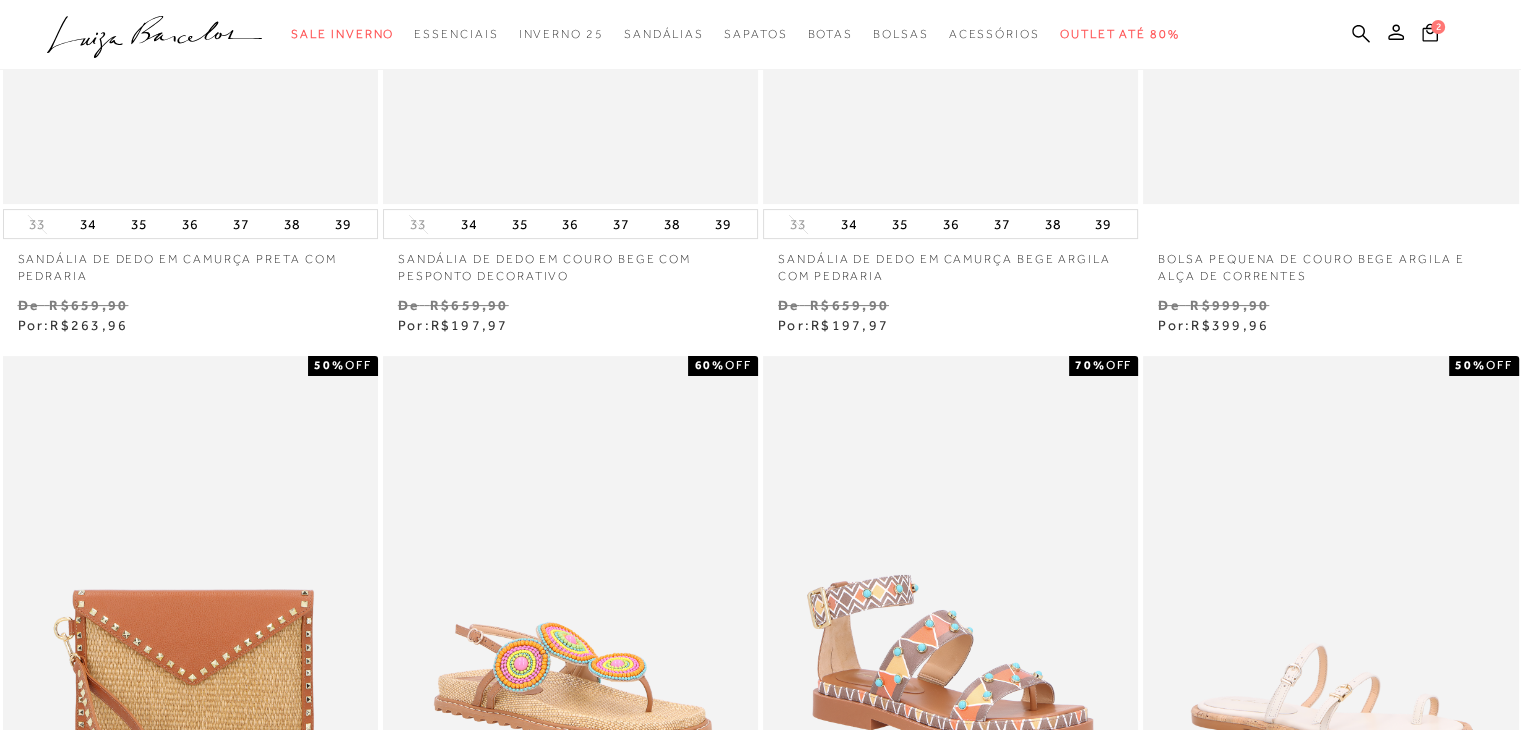 scroll, scrollTop: 0, scrollLeft: 0, axis: both 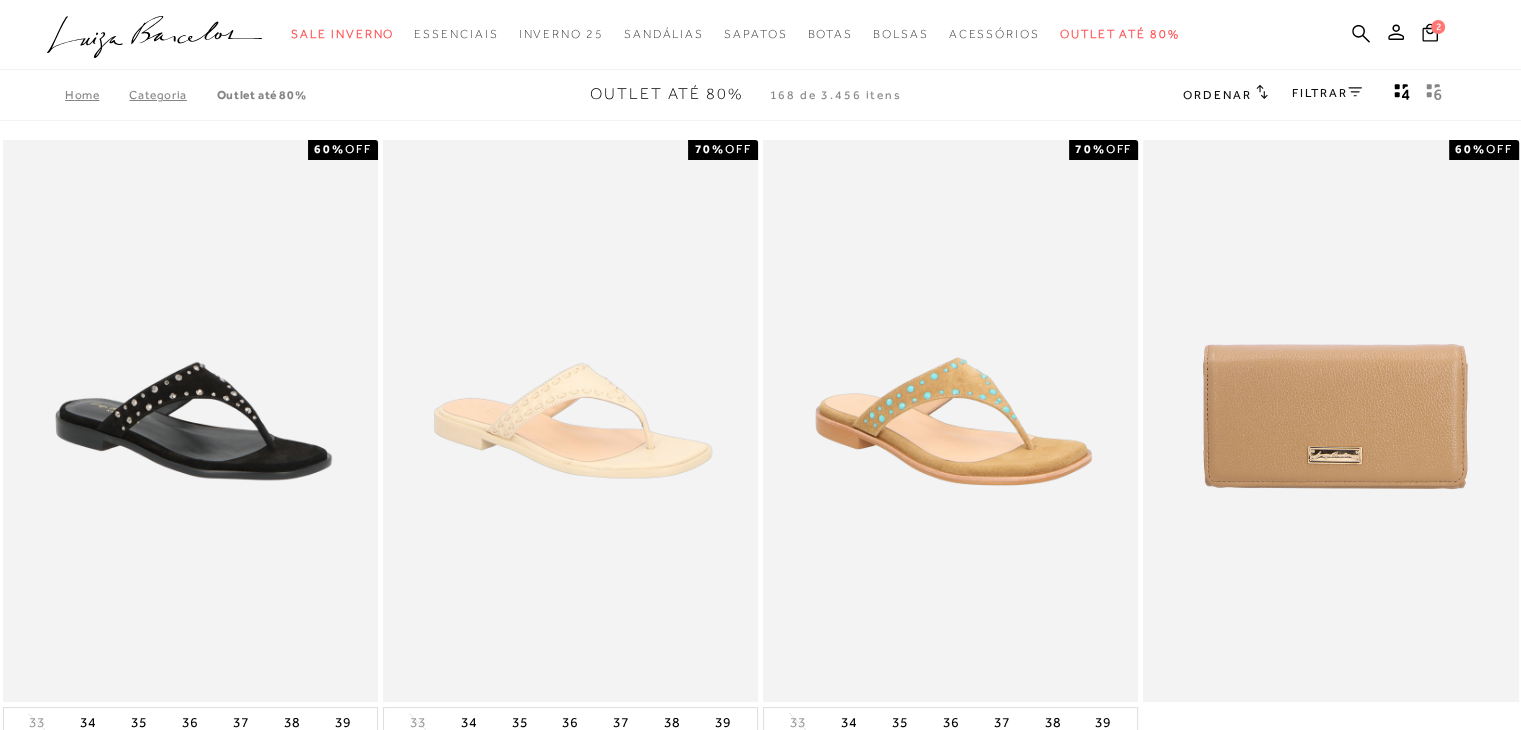click on "FILTRAR" at bounding box center [1327, 95] 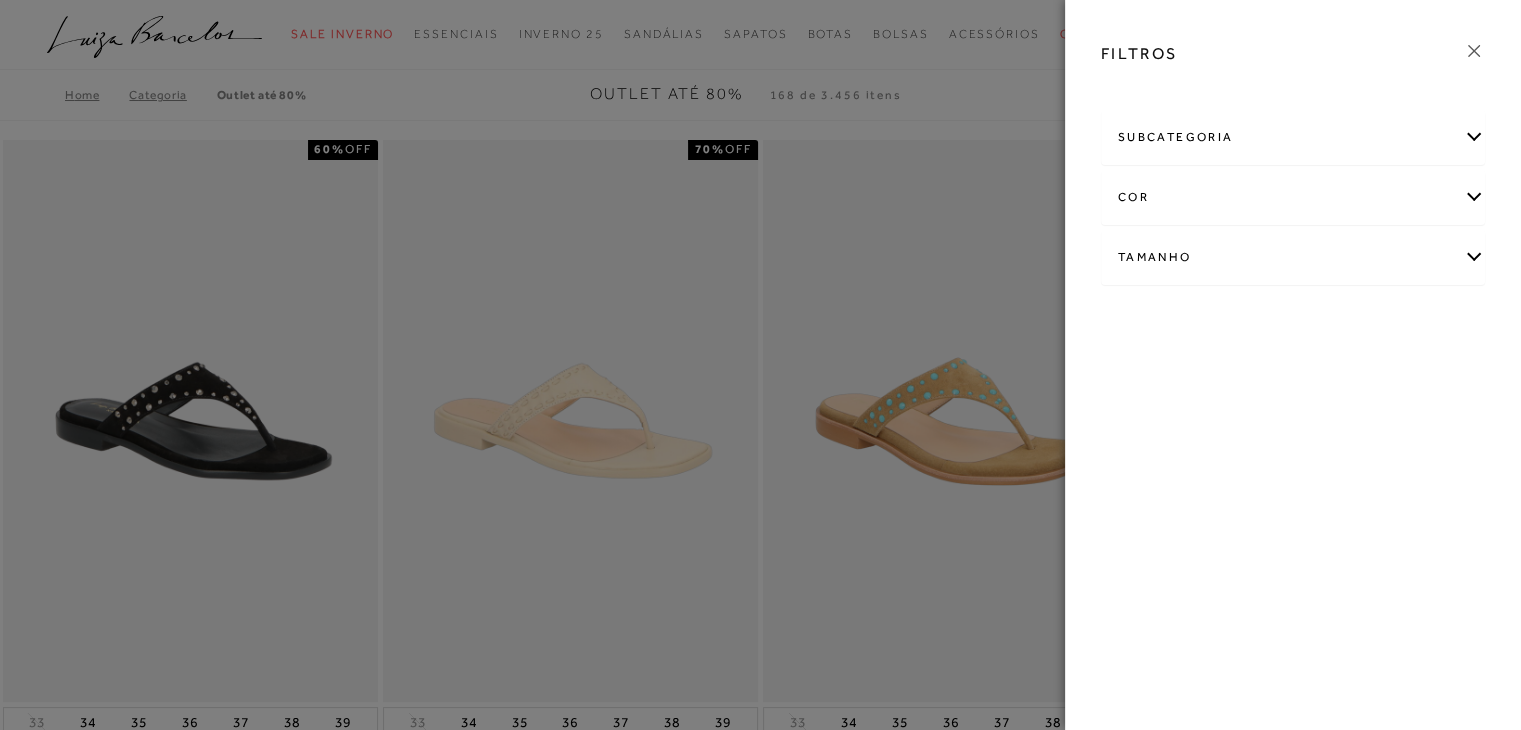 click on "Tamanho" at bounding box center [1293, 257] 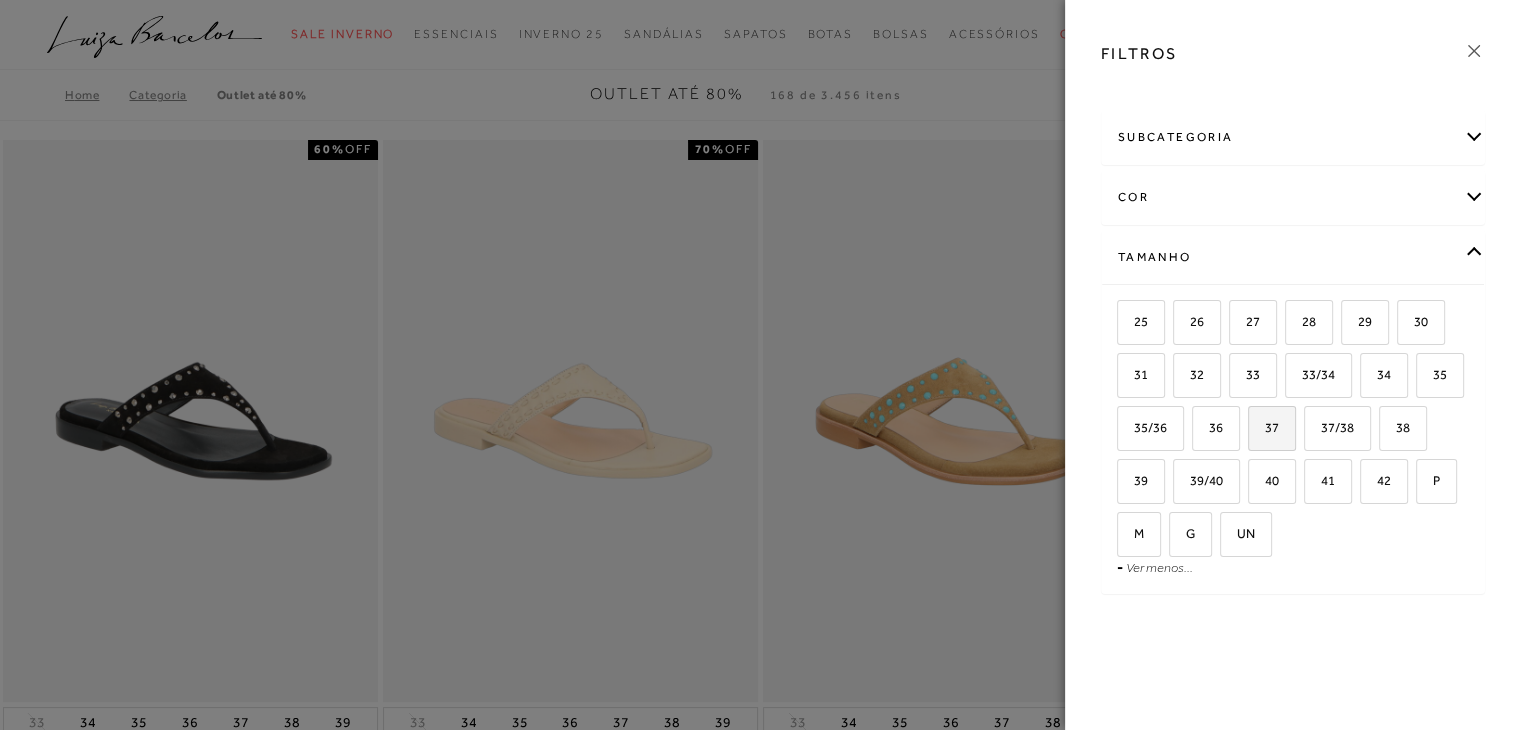click on "37" at bounding box center [1272, 428] 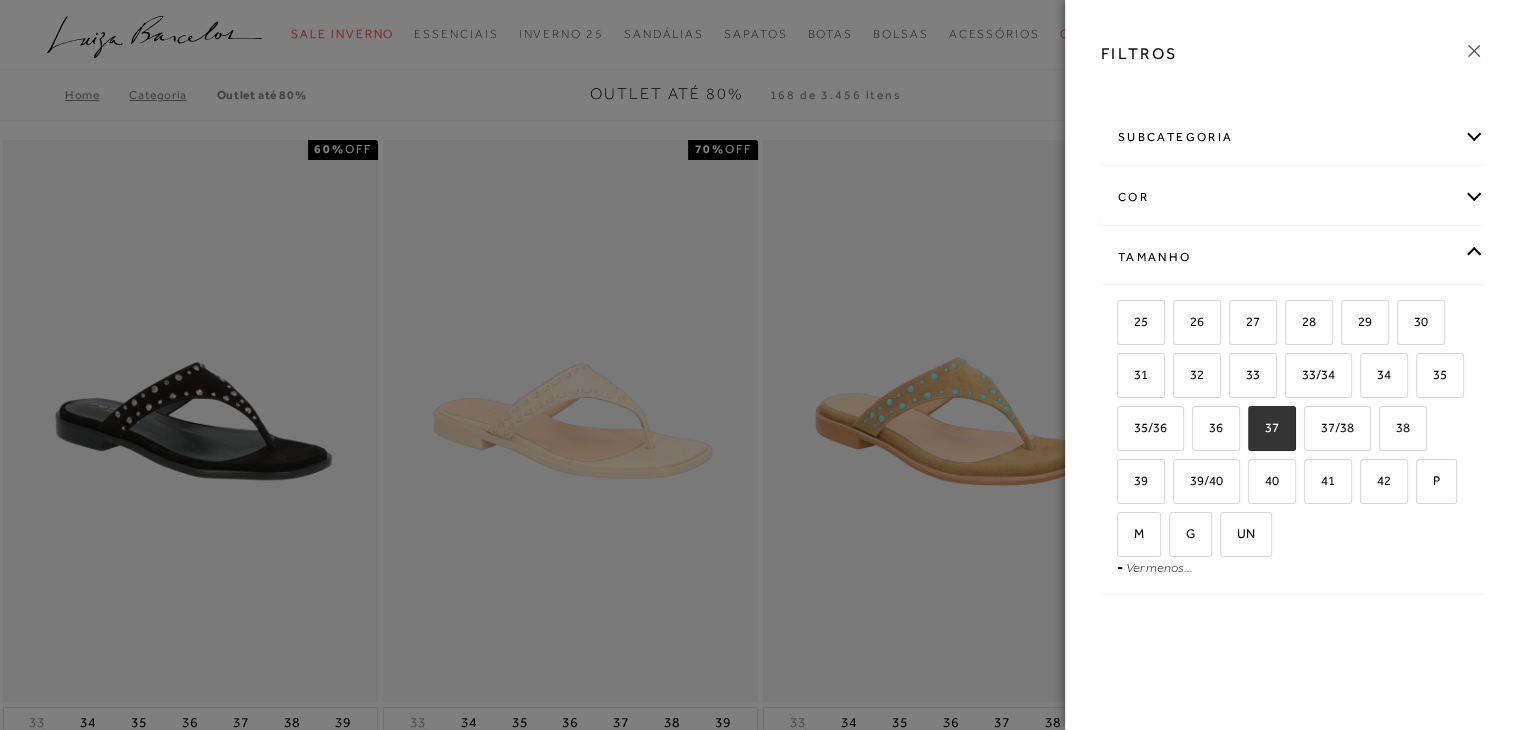 checkbox on "true" 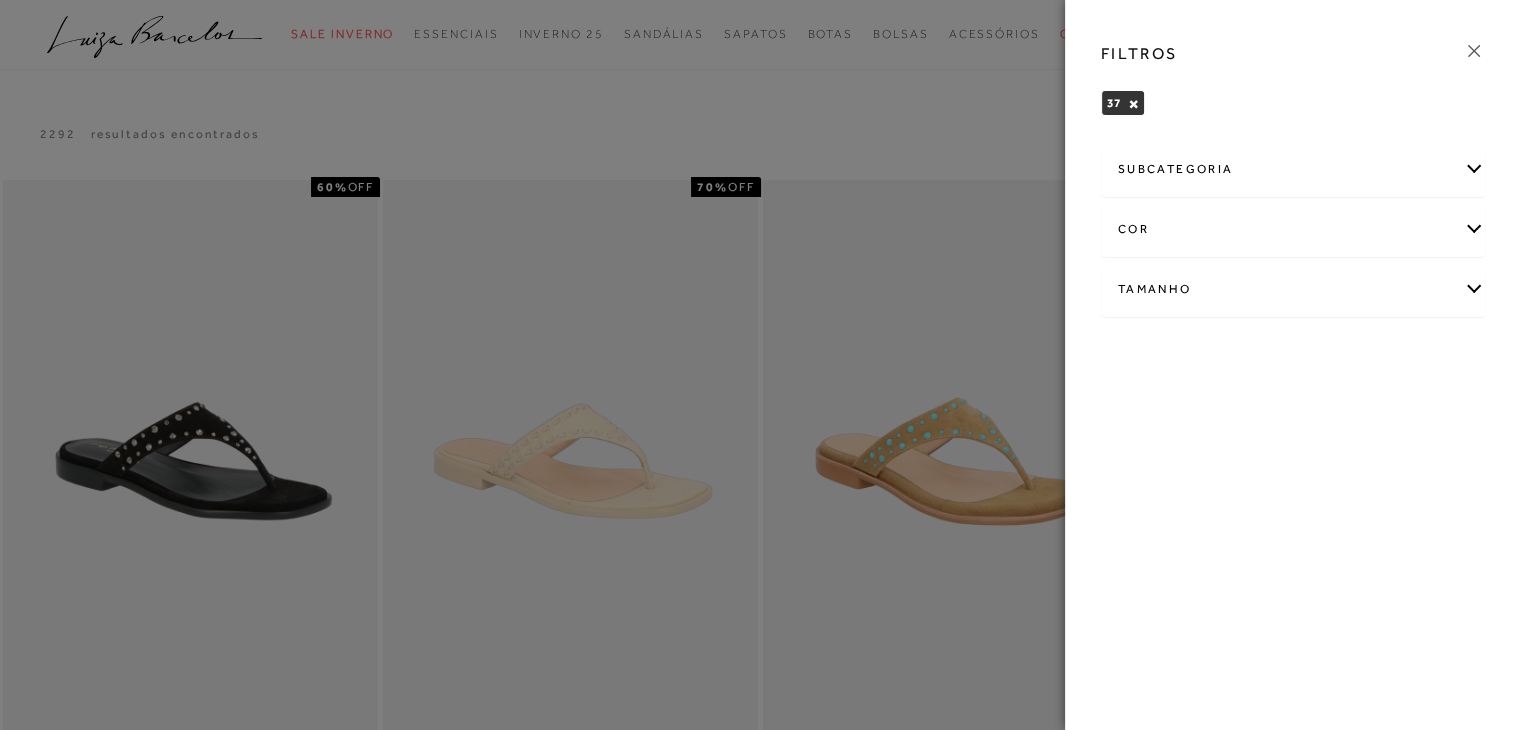 click at bounding box center [760, 365] 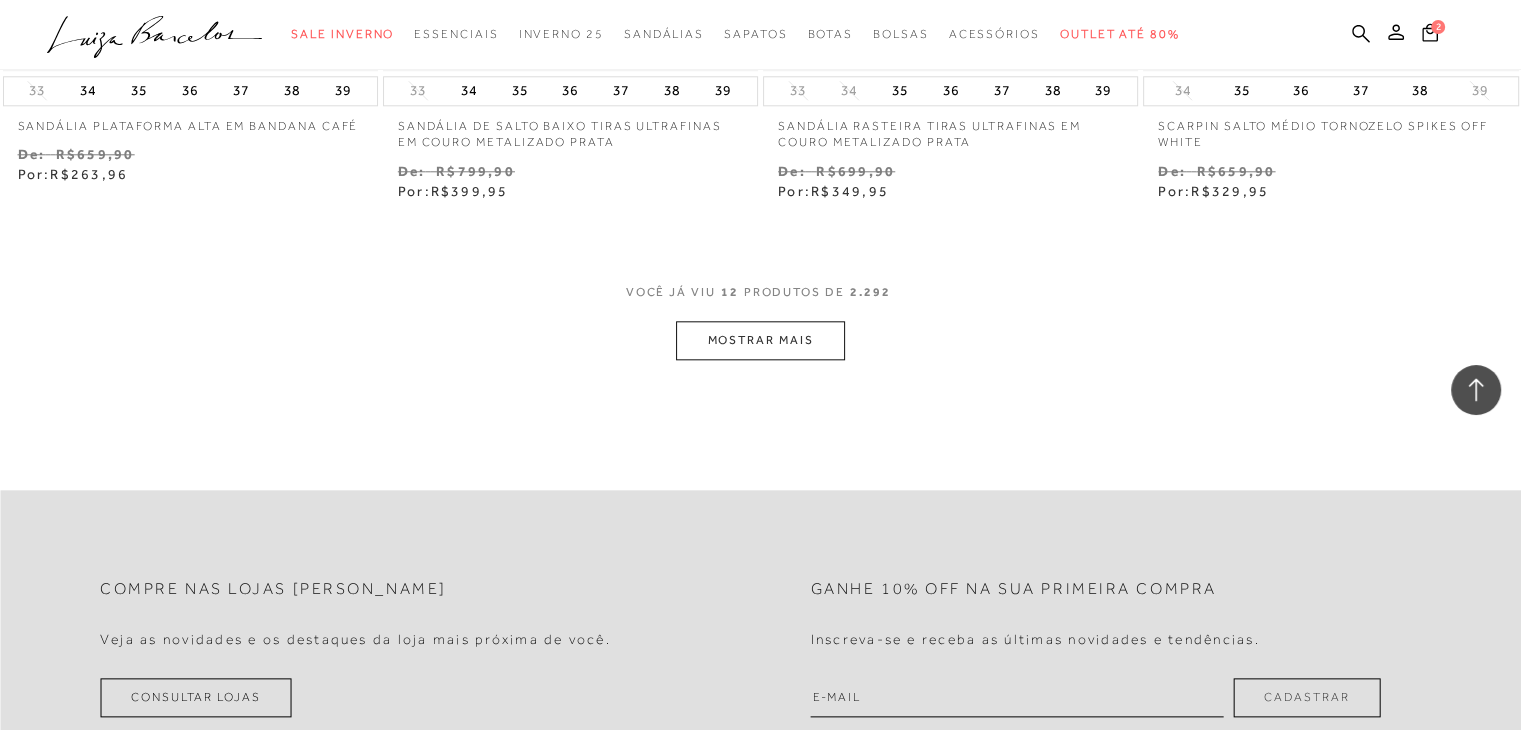 scroll, scrollTop: 2100, scrollLeft: 0, axis: vertical 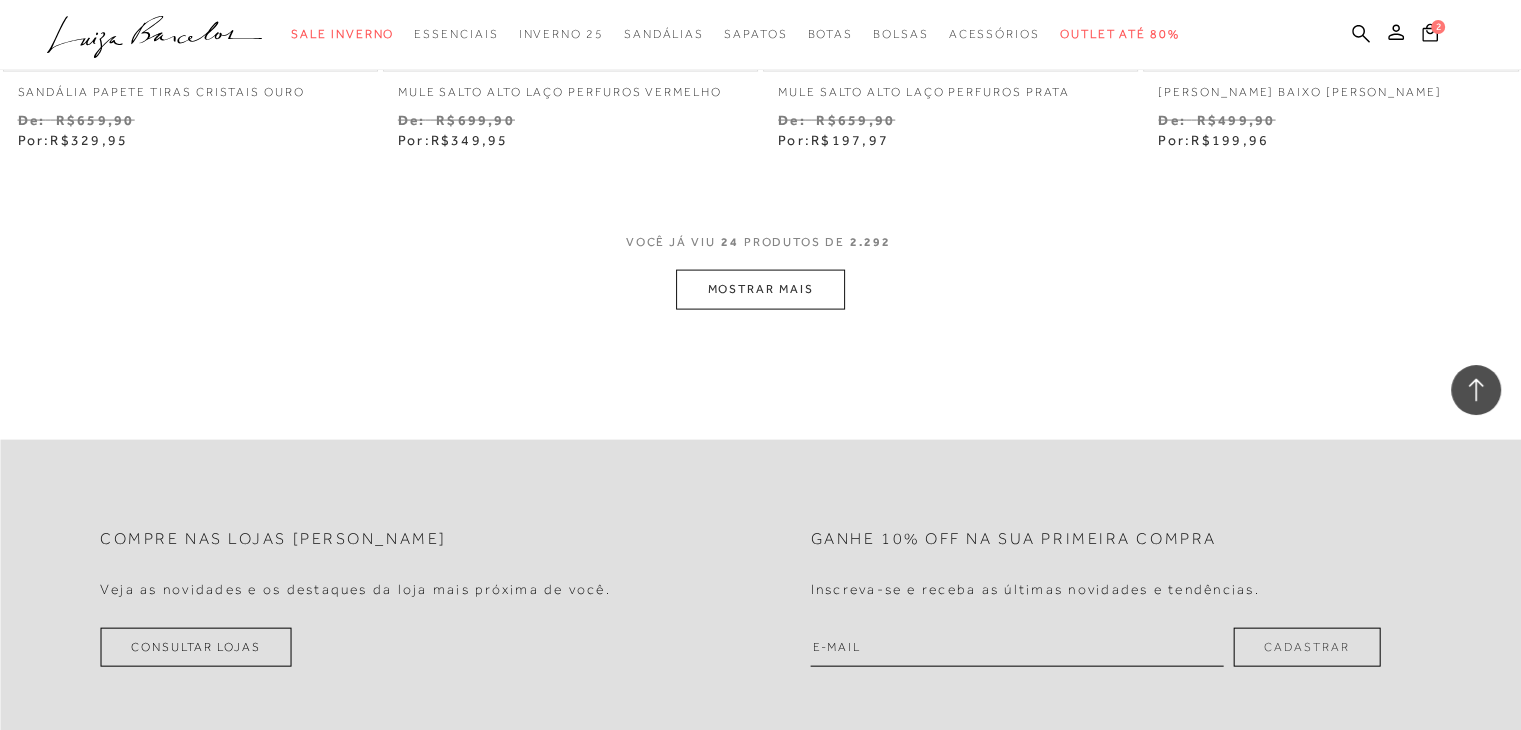 click on "MOSTRAR MAIS" at bounding box center (760, 289) 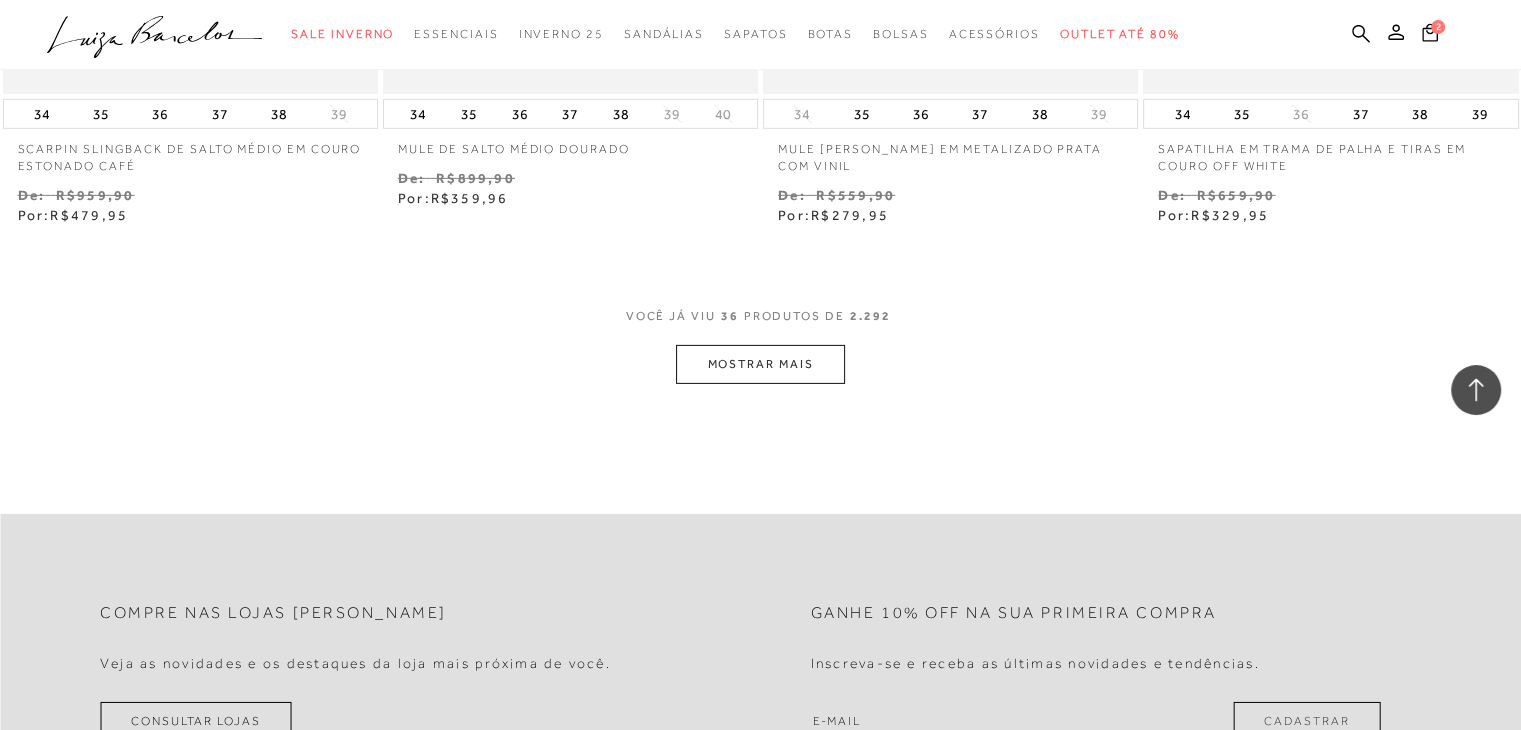 scroll, scrollTop: 6376, scrollLeft: 0, axis: vertical 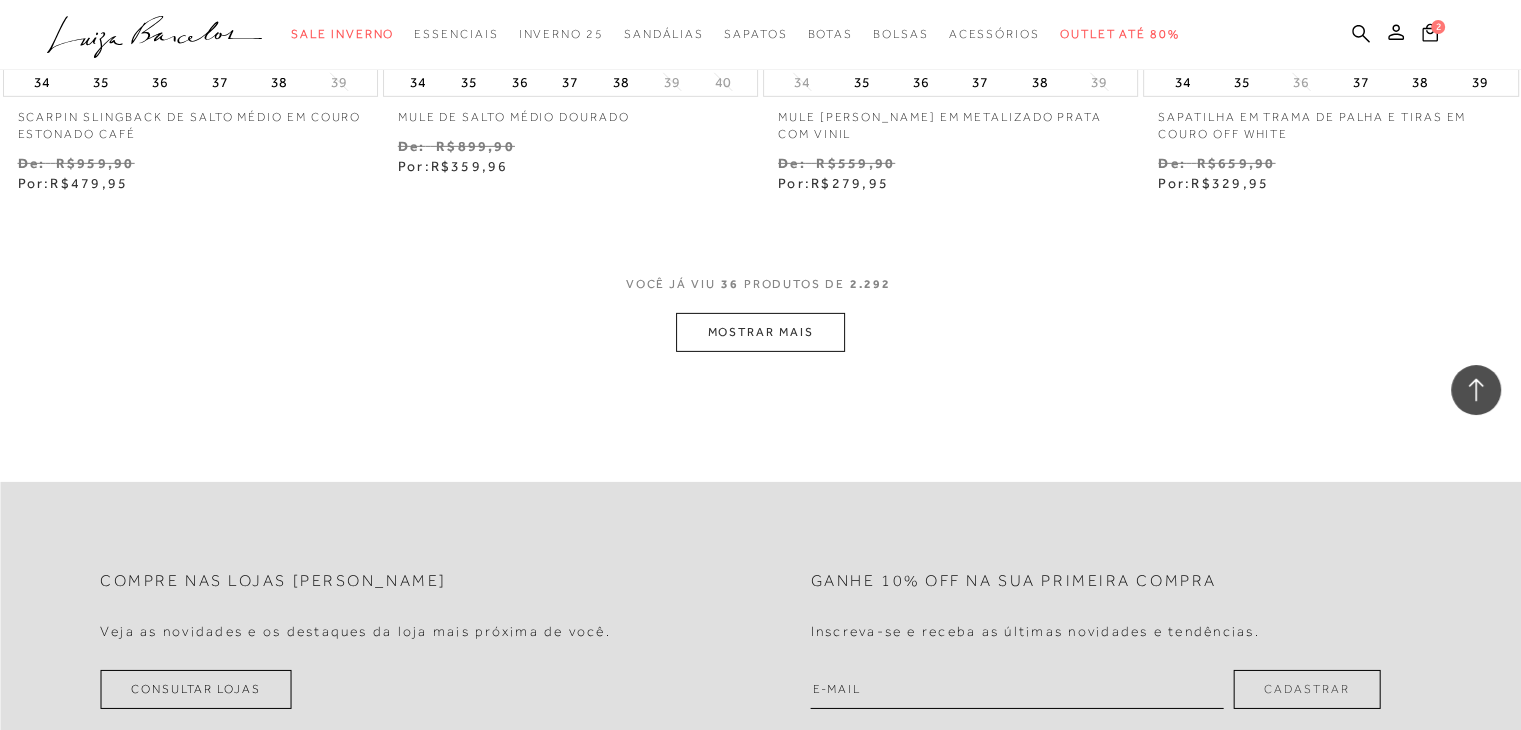 click on "MOSTRAR MAIS" at bounding box center [760, 332] 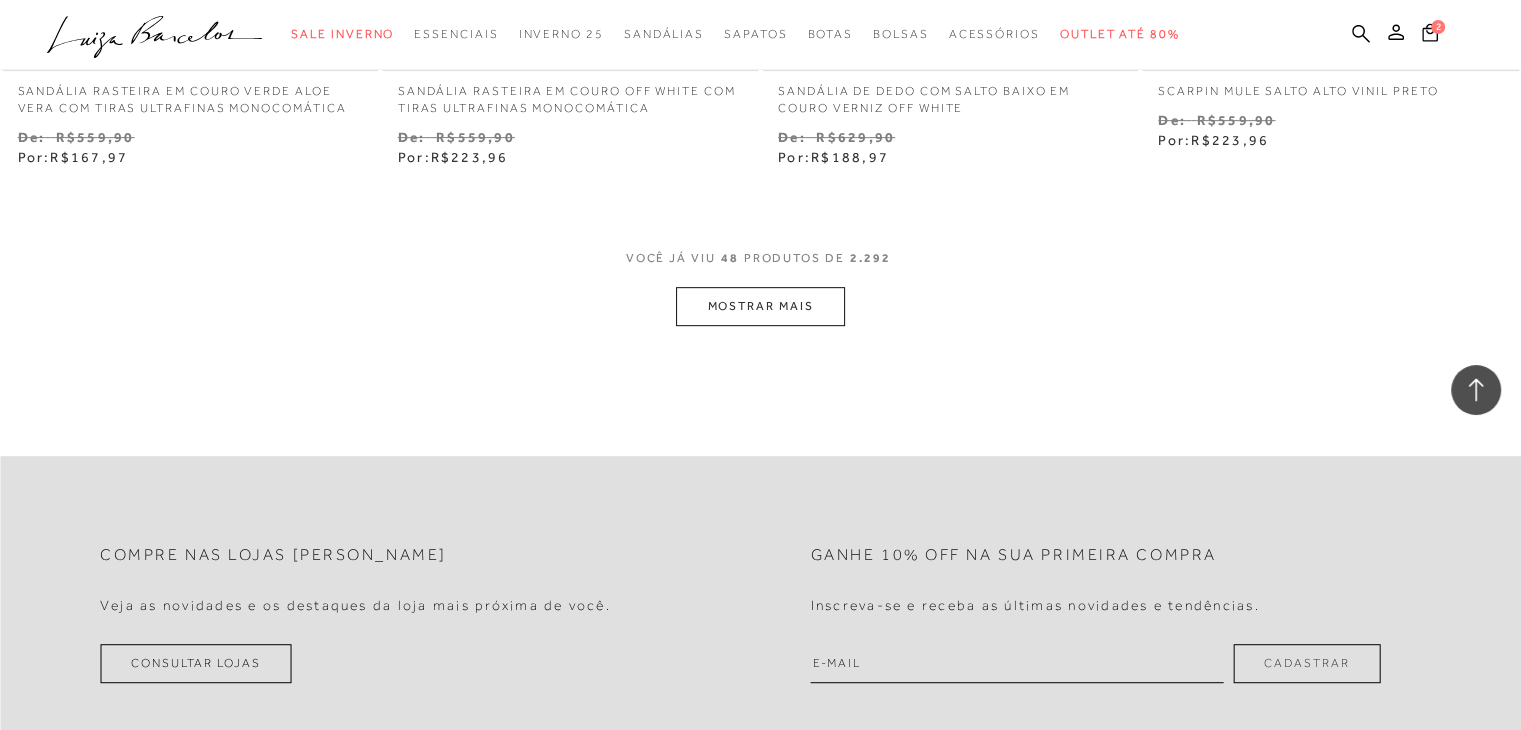 scroll, scrollTop: 8552, scrollLeft: 0, axis: vertical 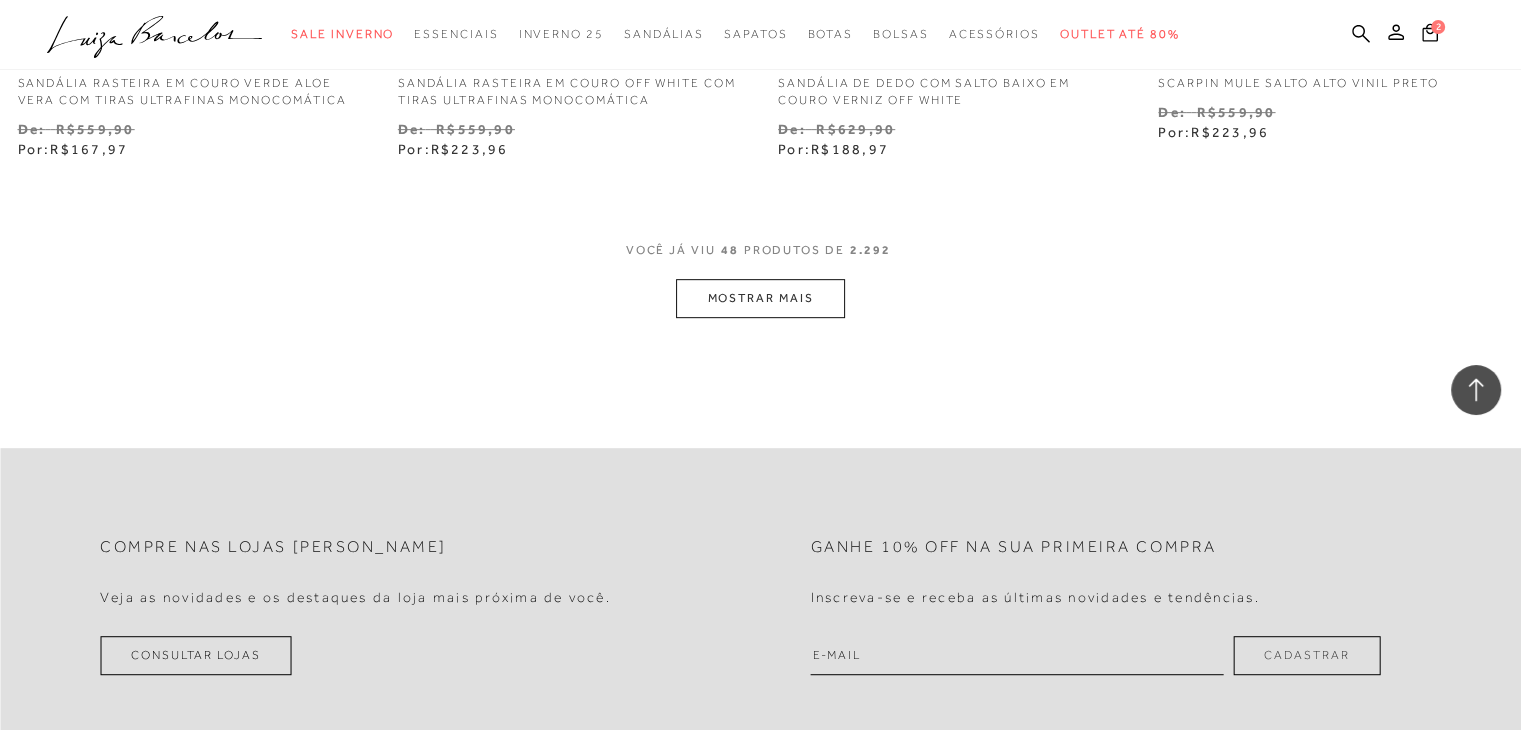 click on "MOSTRAR MAIS" at bounding box center (760, 298) 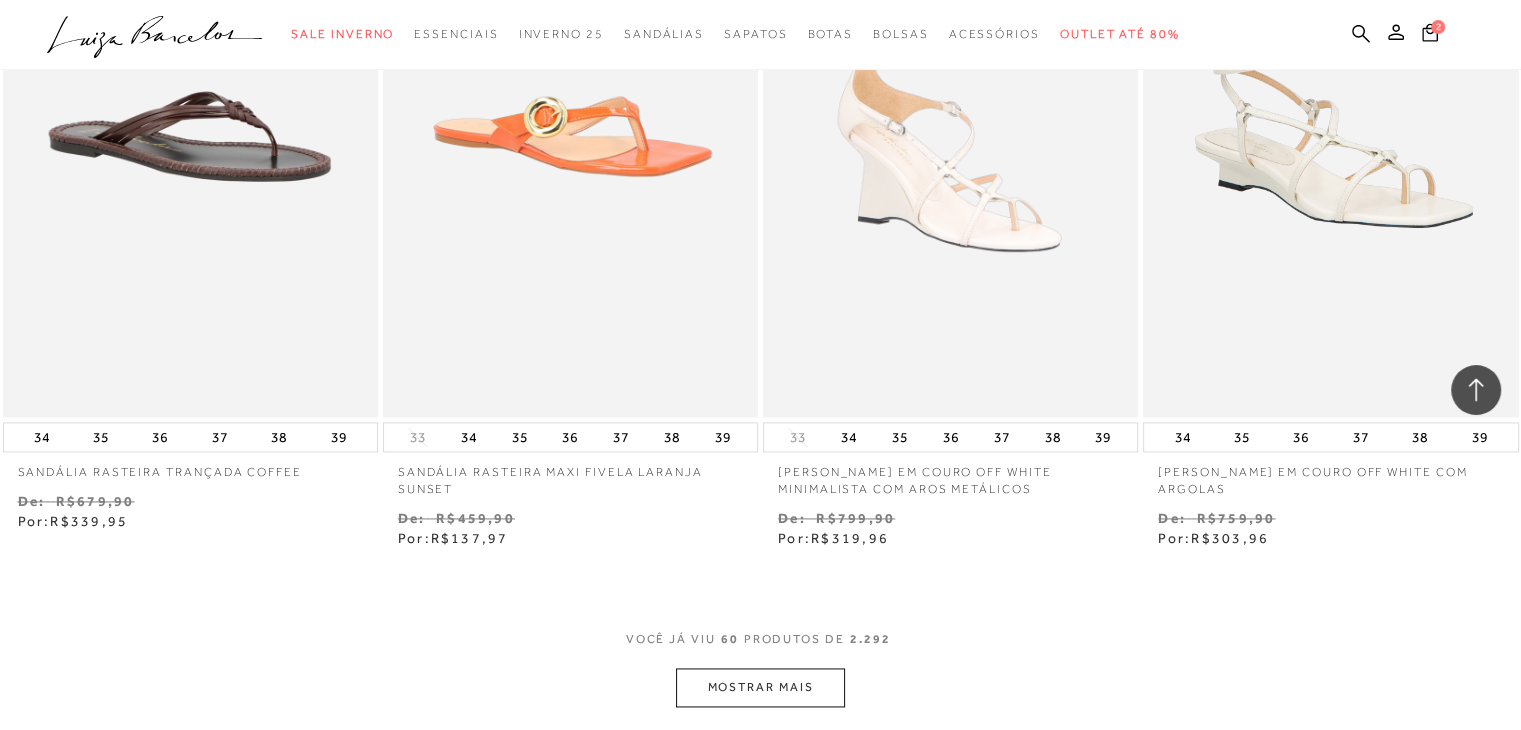 scroll, scrollTop: 10627, scrollLeft: 0, axis: vertical 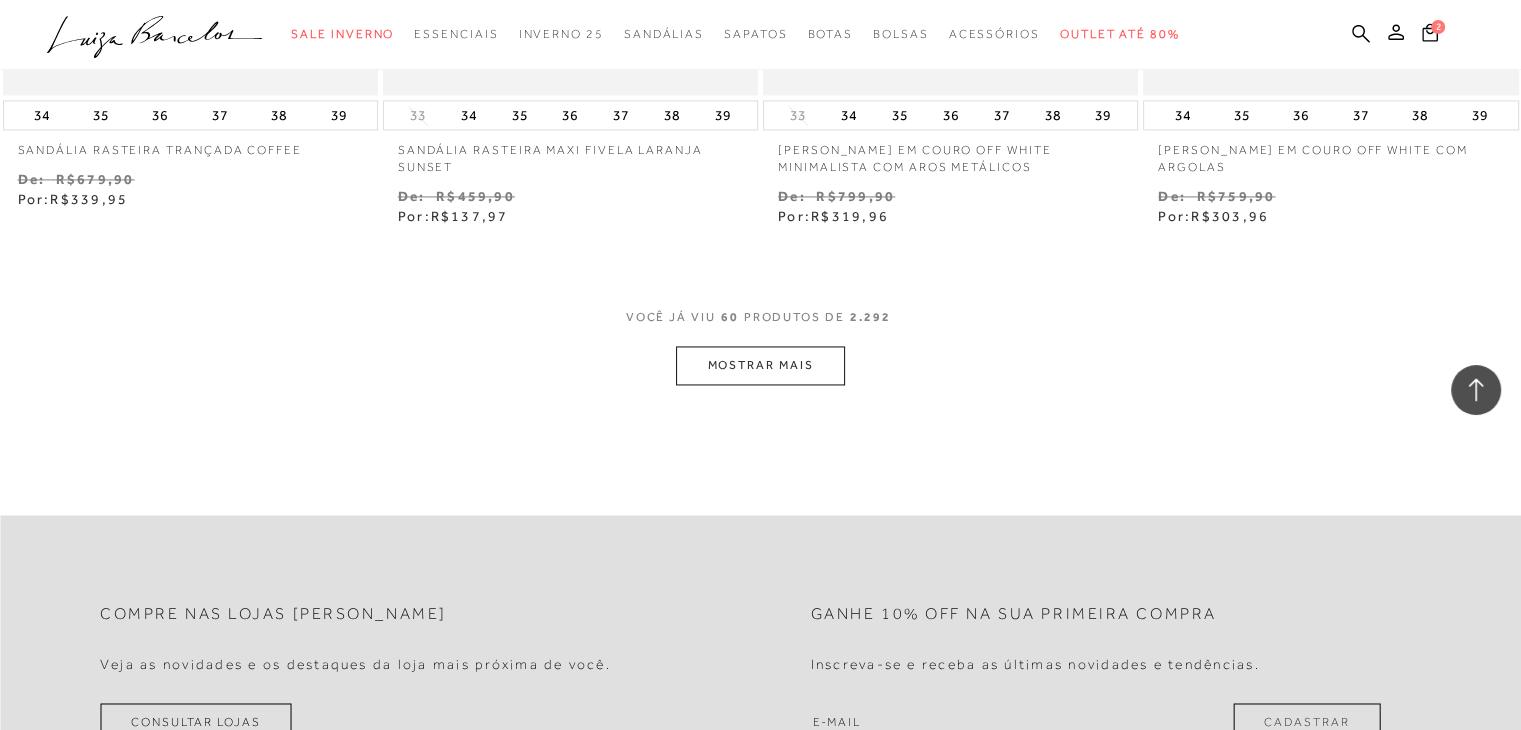 click on "MOSTRAR MAIS" at bounding box center (760, 365) 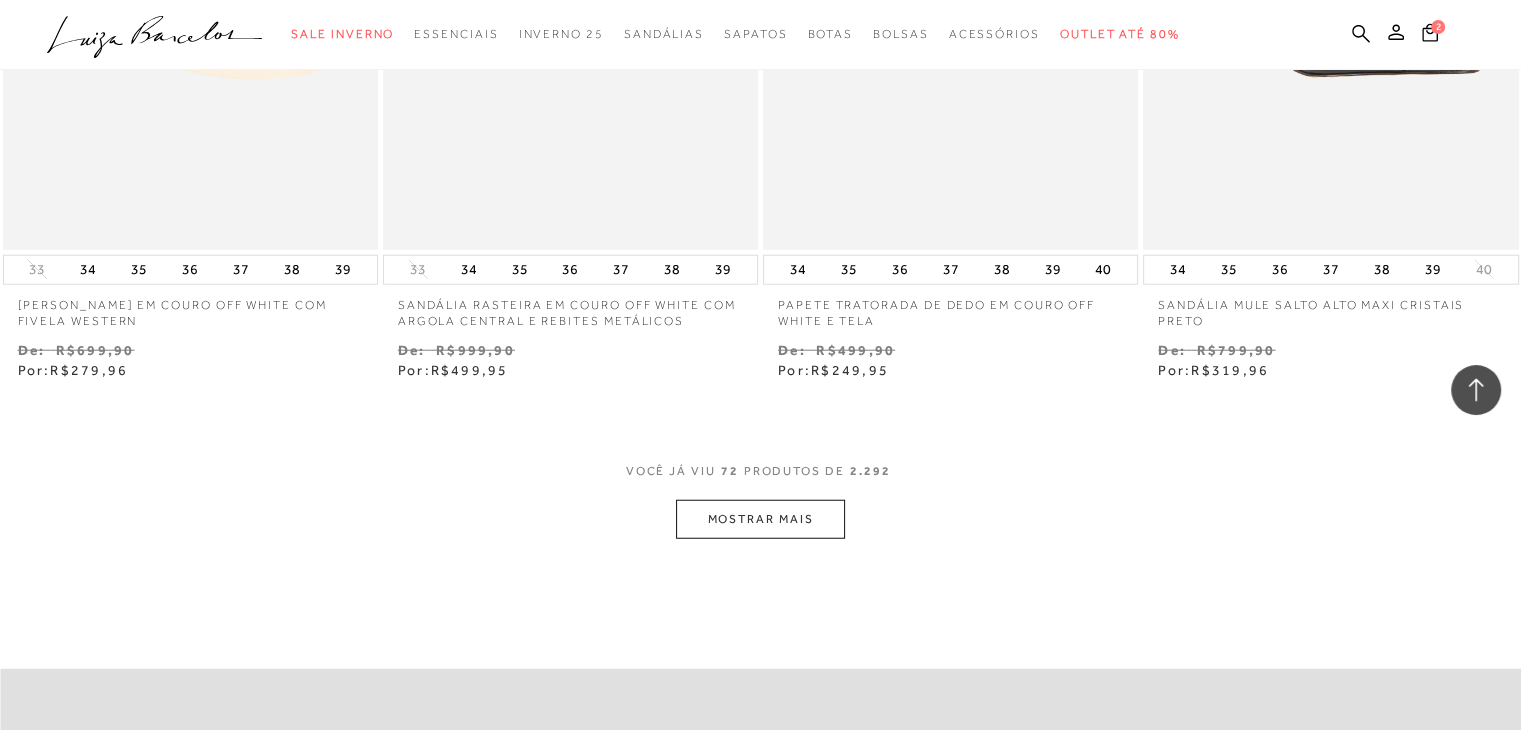 scroll, scrollTop: 12703, scrollLeft: 0, axis: vertical 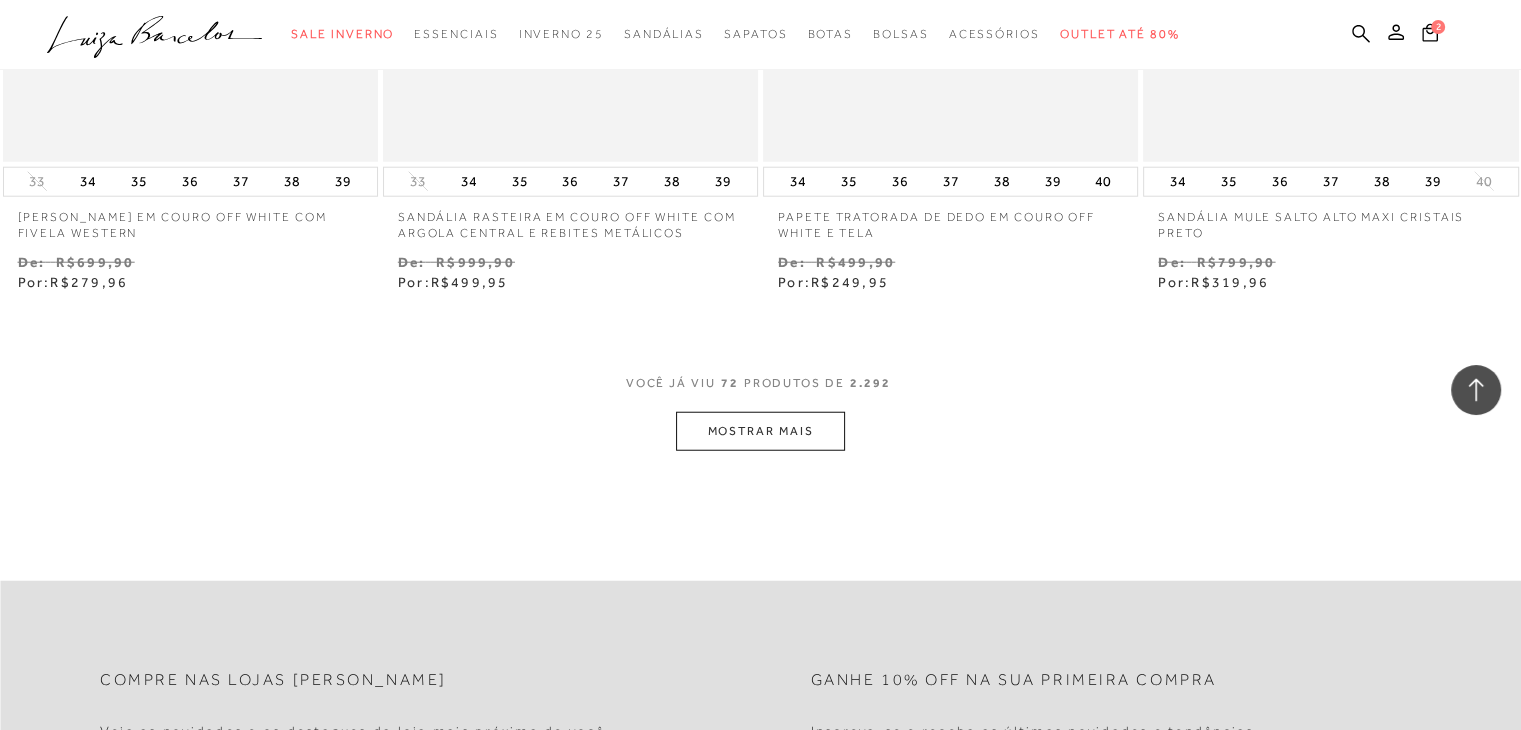 click on "MOSTRAR MAIS" at bounding box center [760, 431] 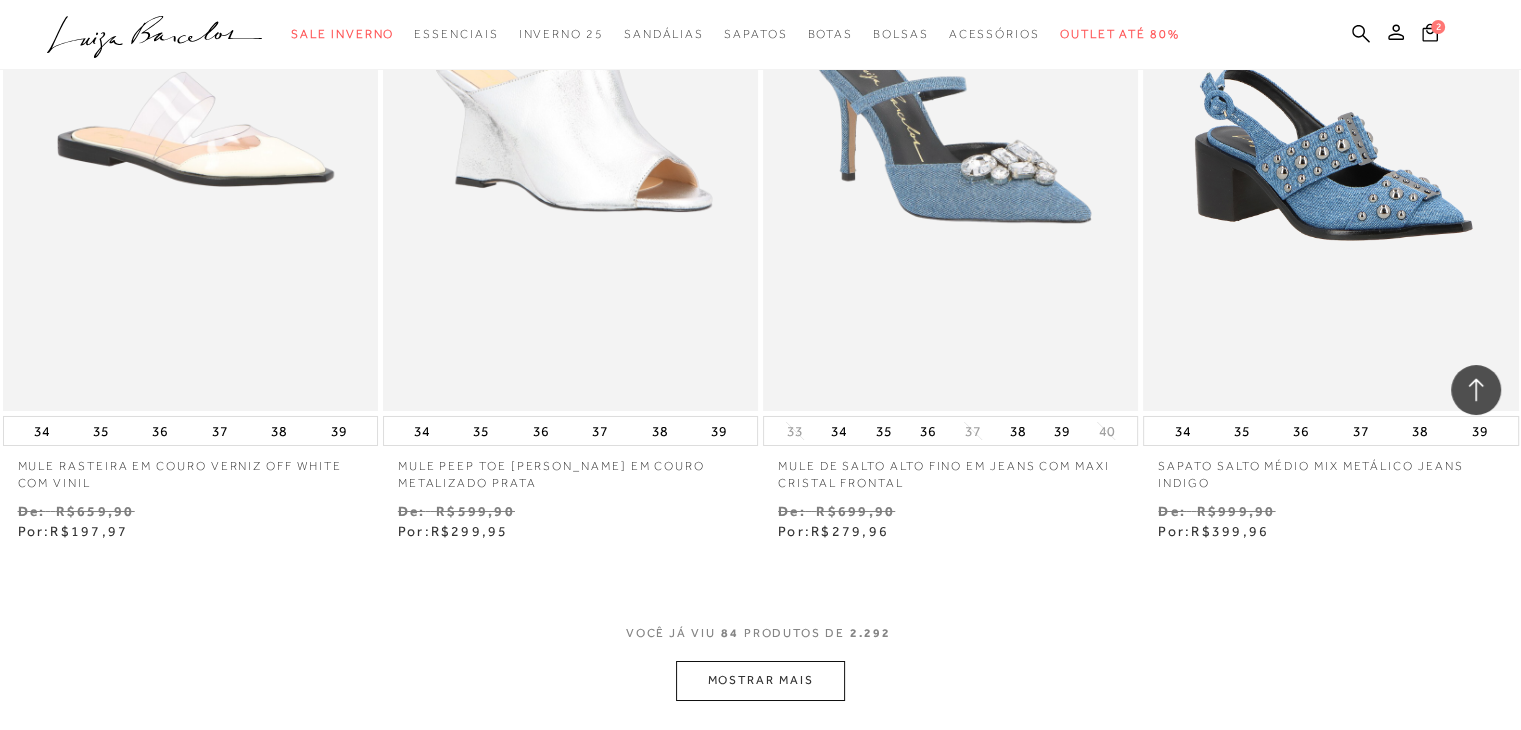 scroll, scrollTop: 14978, scrollLeft: 0, axis: vertical 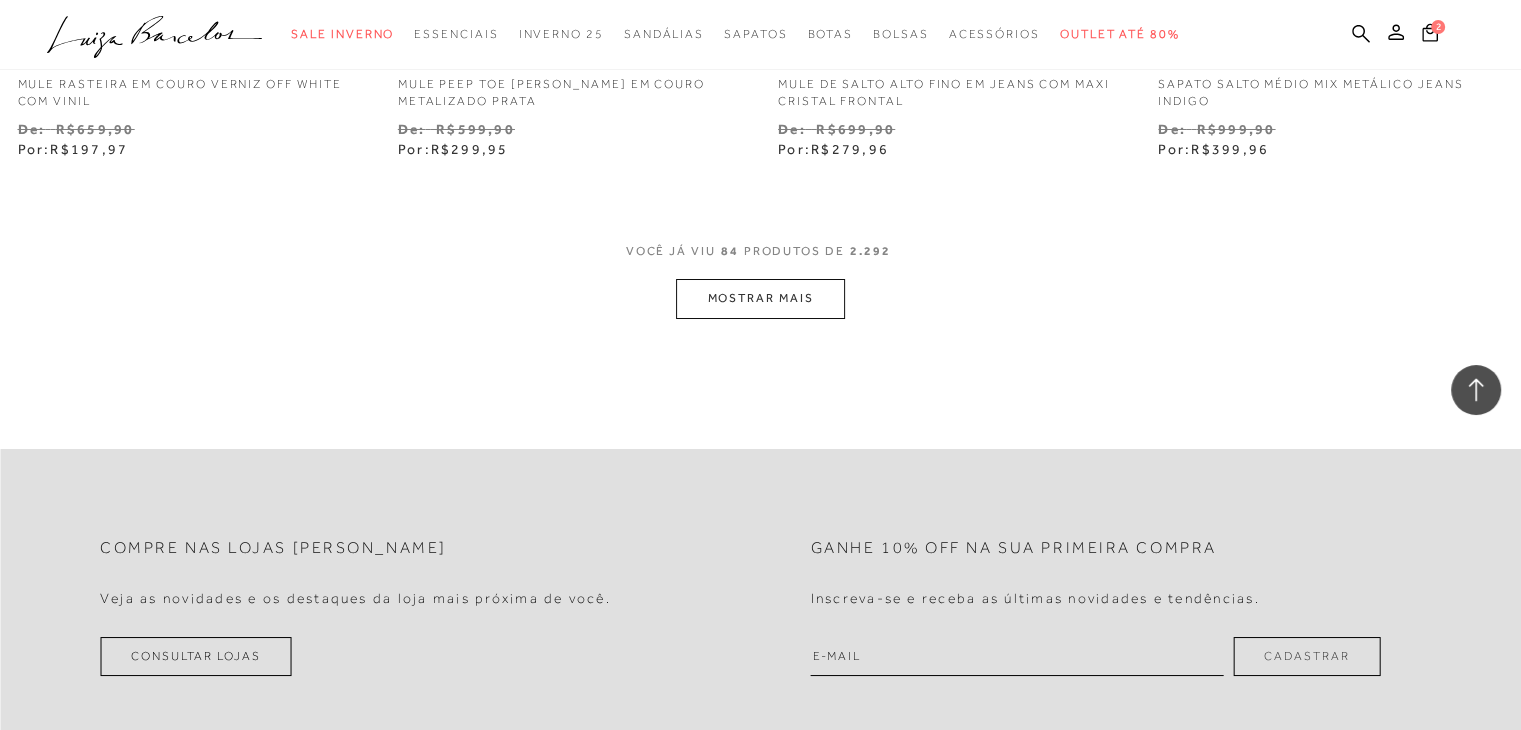 click on "MOSTRAR MAIS" at bounding box center [760, 298] 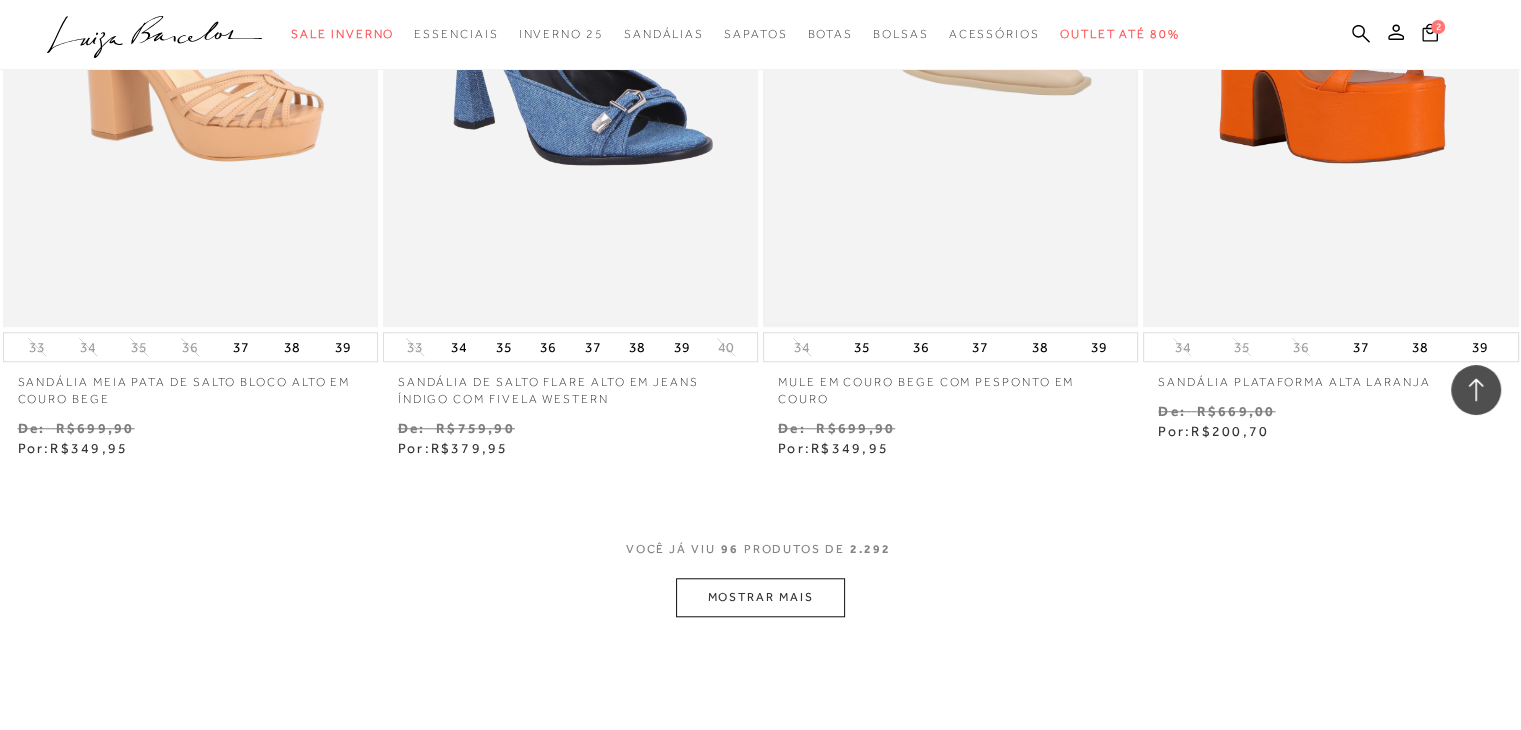 scroll, scrollTop: 17078, scrollLeft: 0, axis: vertical 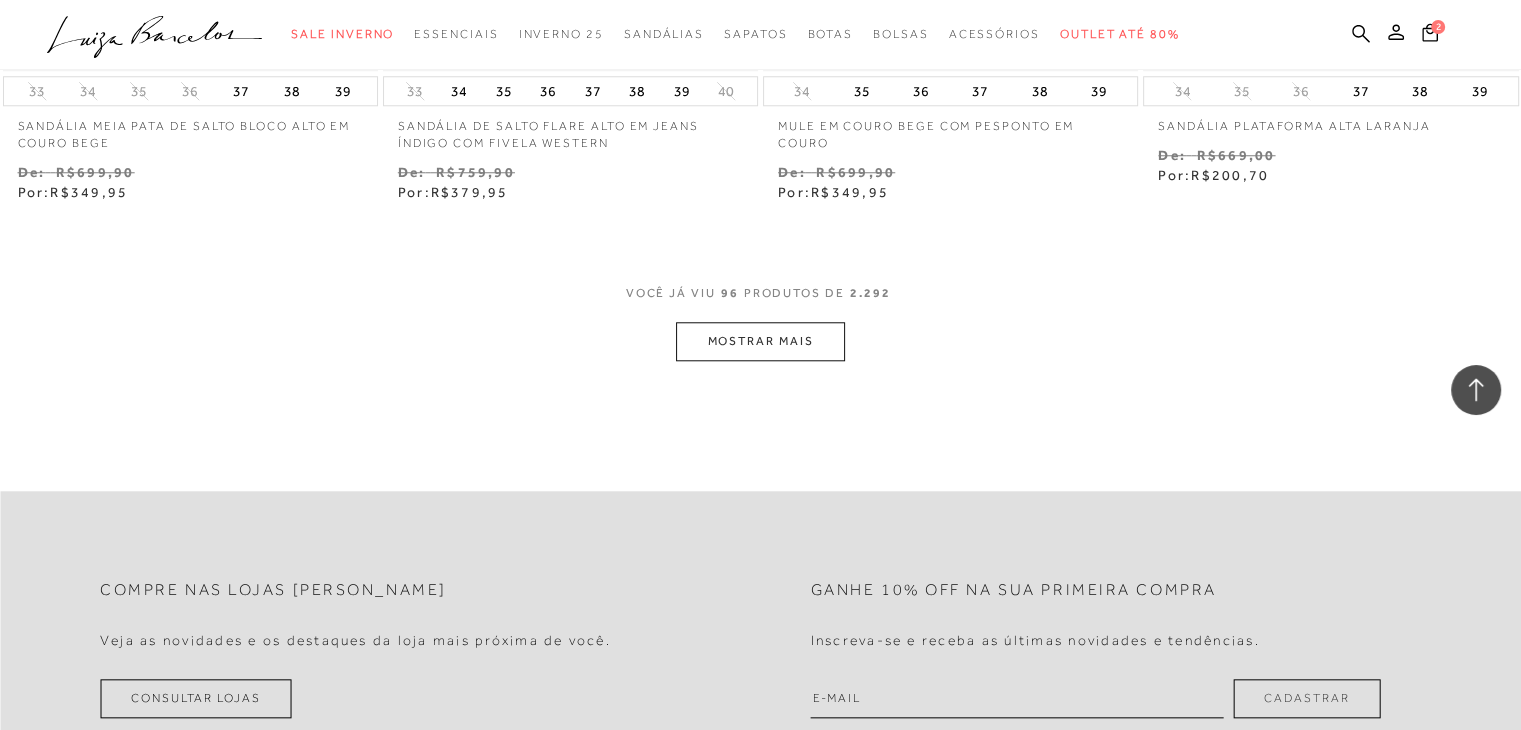 click on "MOSTRAR MAIS" at bounding box center [760, 341] 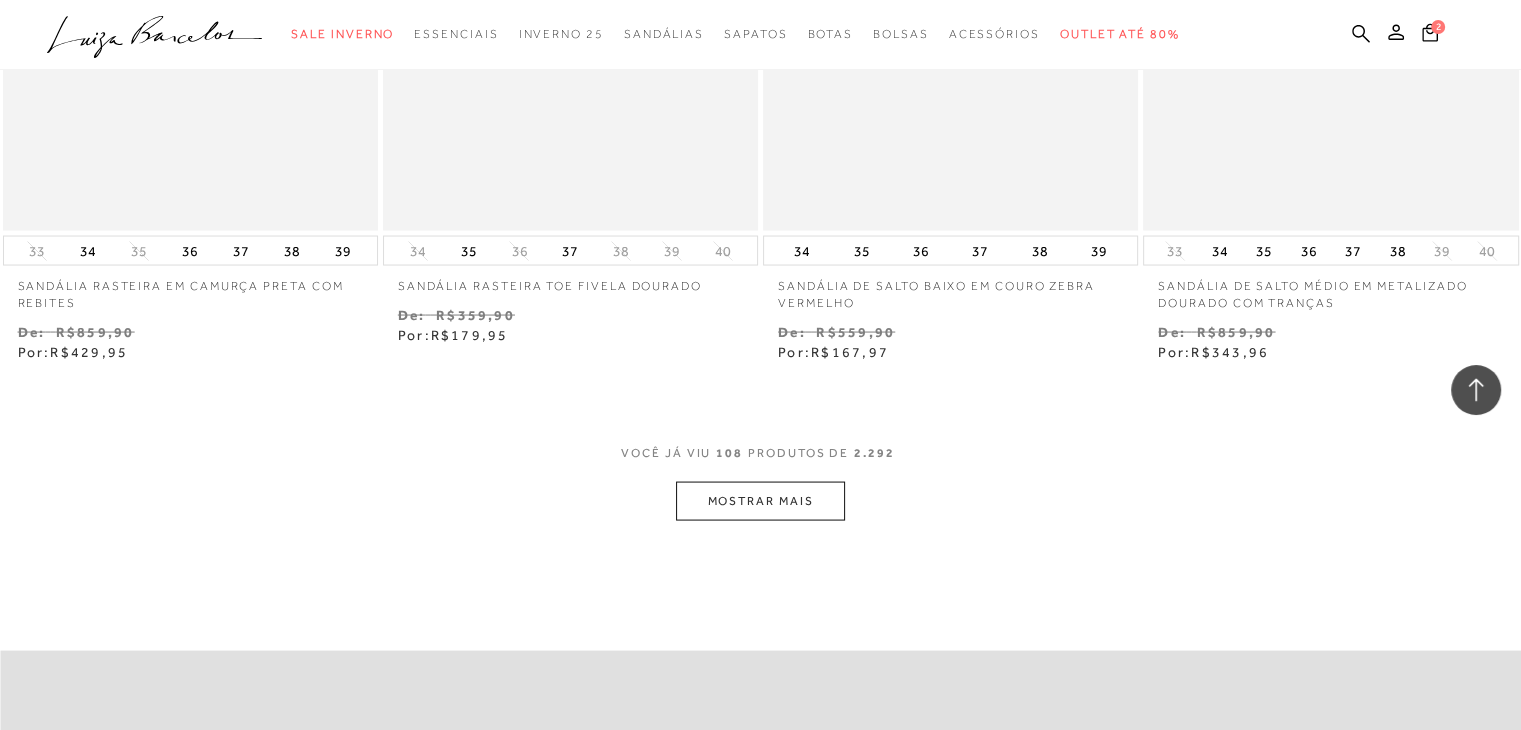 scroll, scrollTop: 19078, scrollLeft: 0, axis: vertical 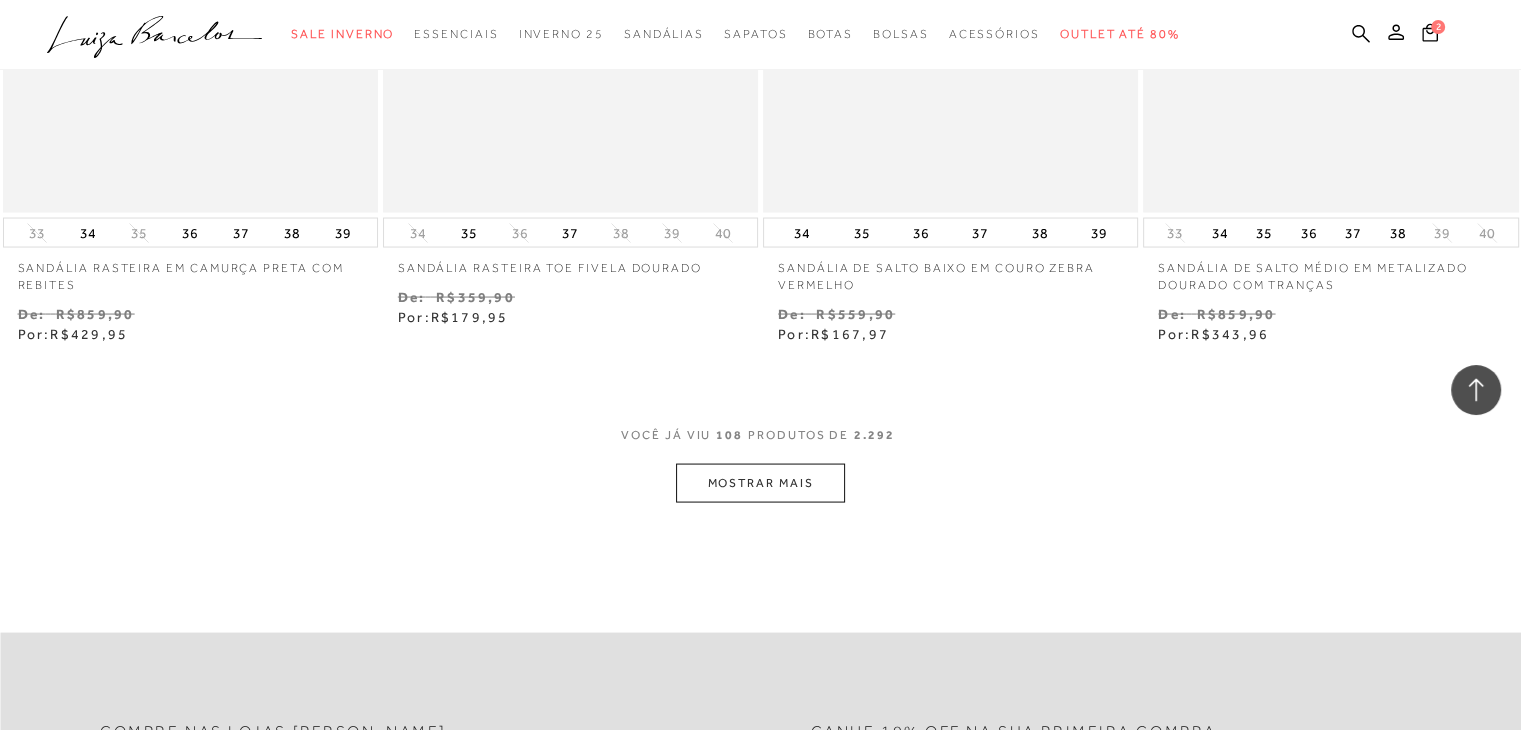 click on "MOSTRAR MAIS" at bounding box center (760, 483) 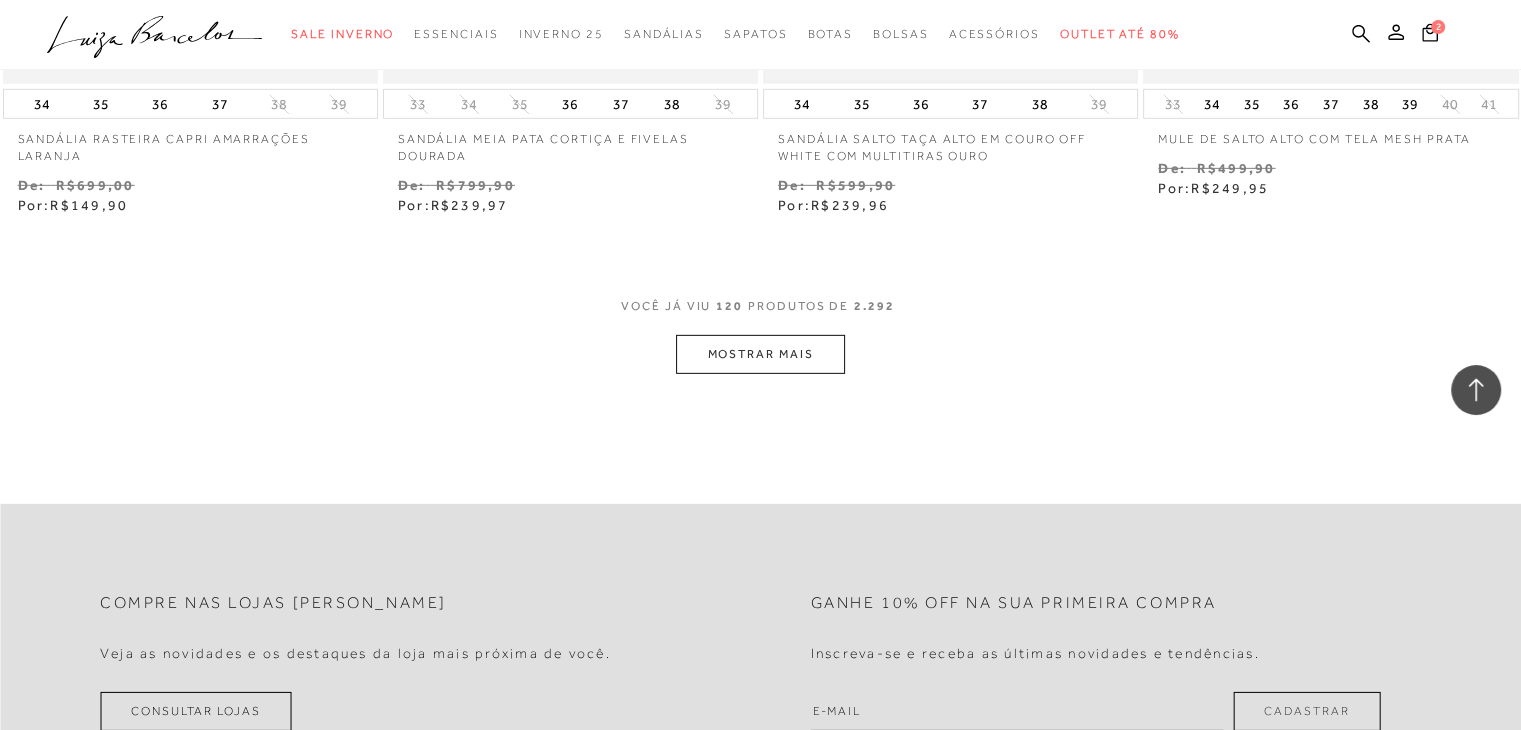 scroll, scrollTop: 21354, scrollLeft: 0, axis: vertical 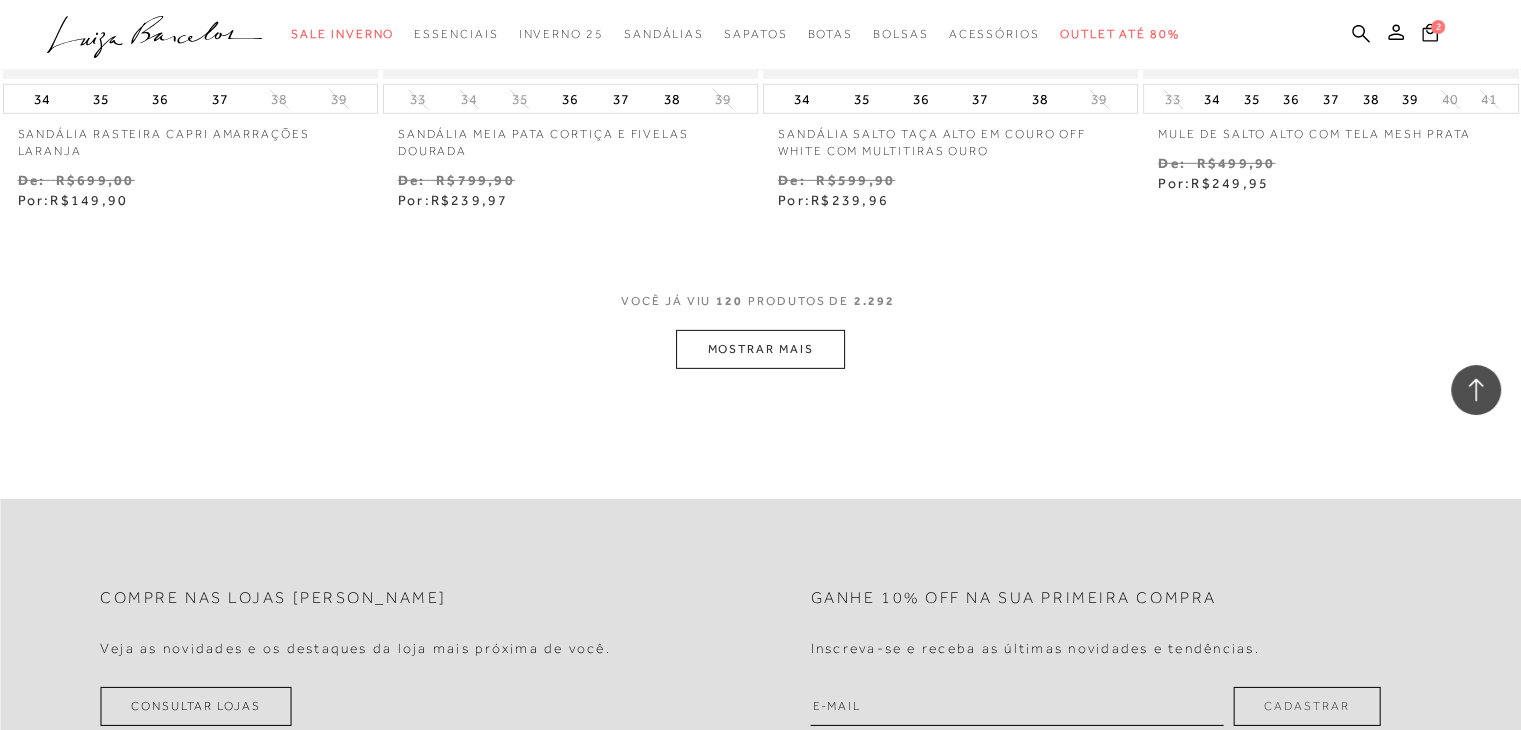 click on "MOSTRAR MAIS" at bounding box center [760, 349] 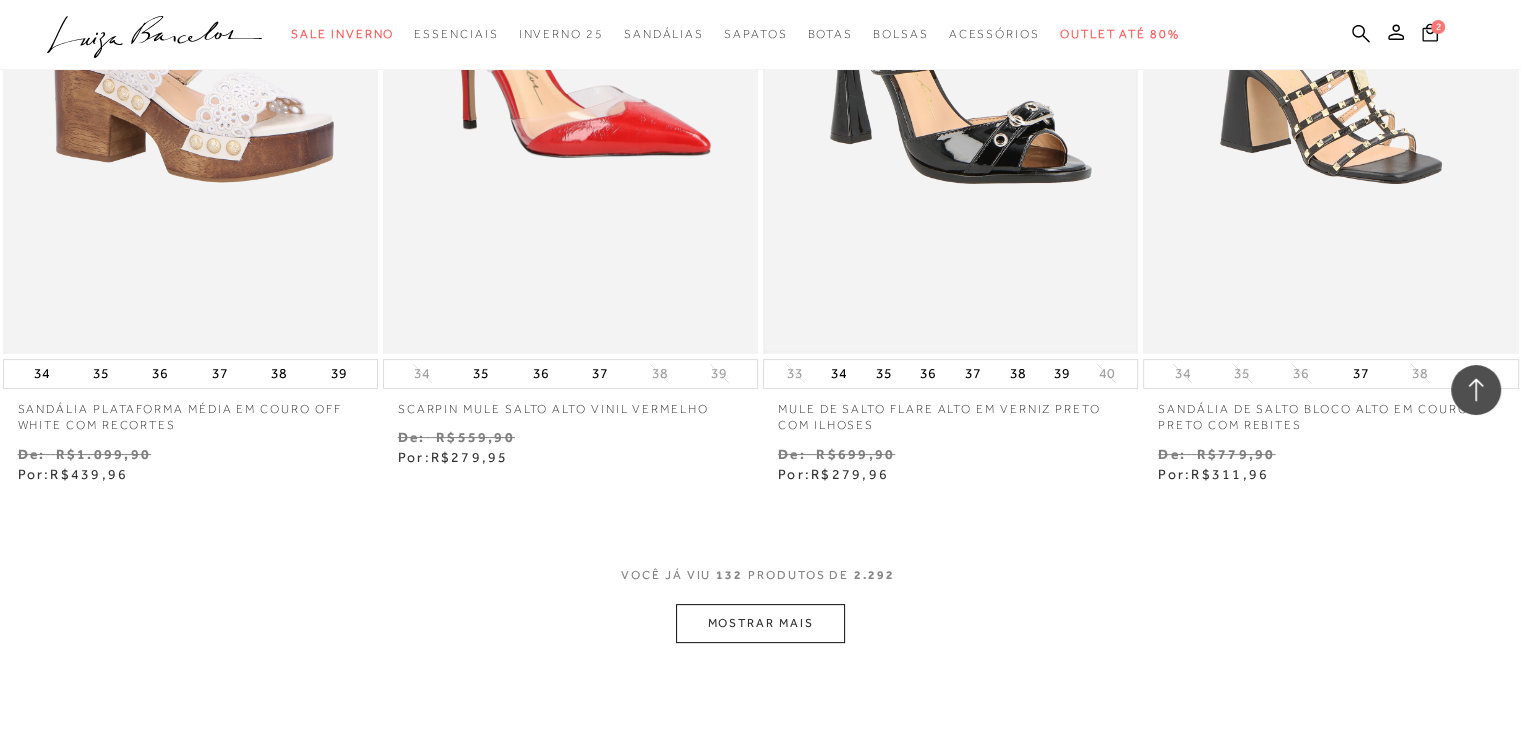 scroll, scrollTop: 23354, scrollLeft: 0, axis: vertical 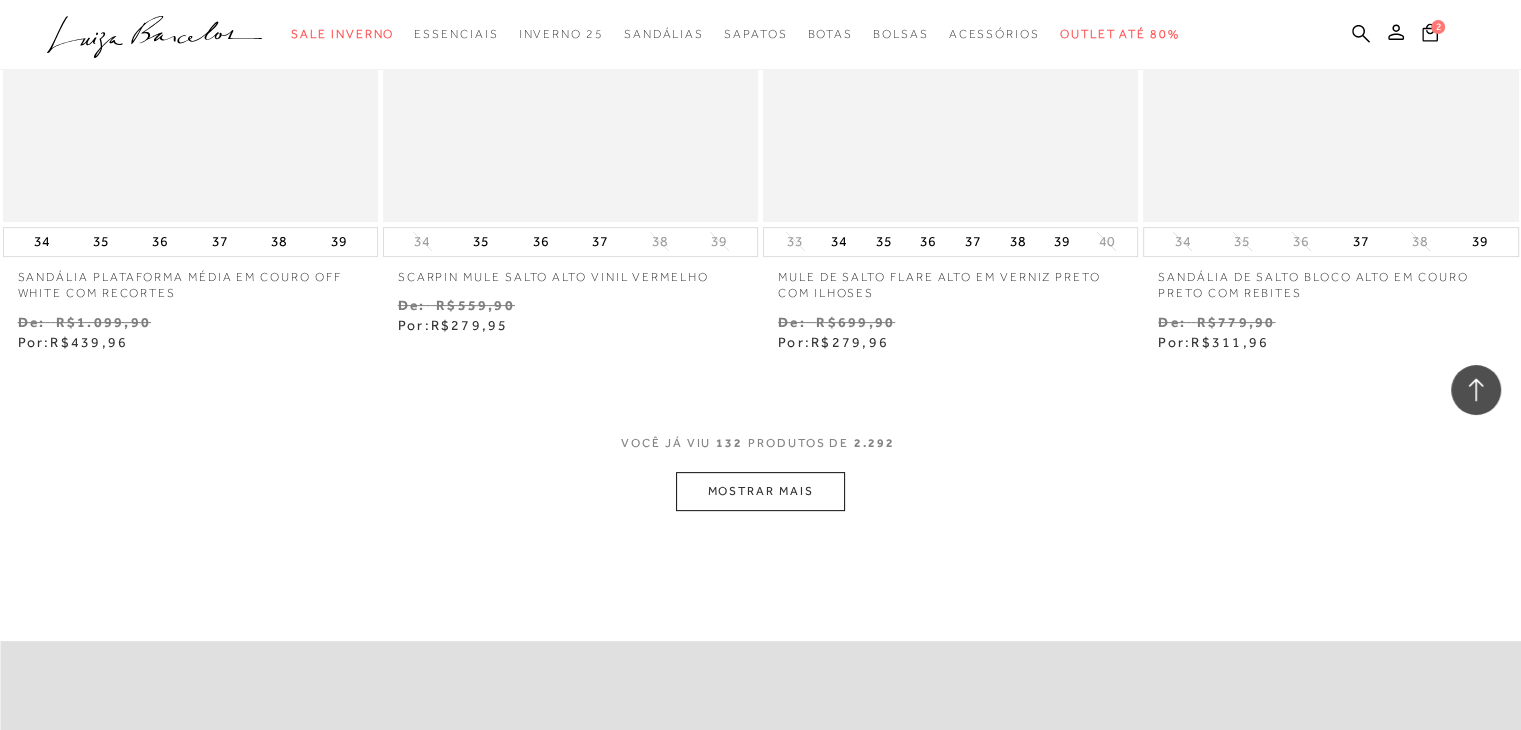 click on "MOSTRAR MAIS" at bounding box center (760, 491) 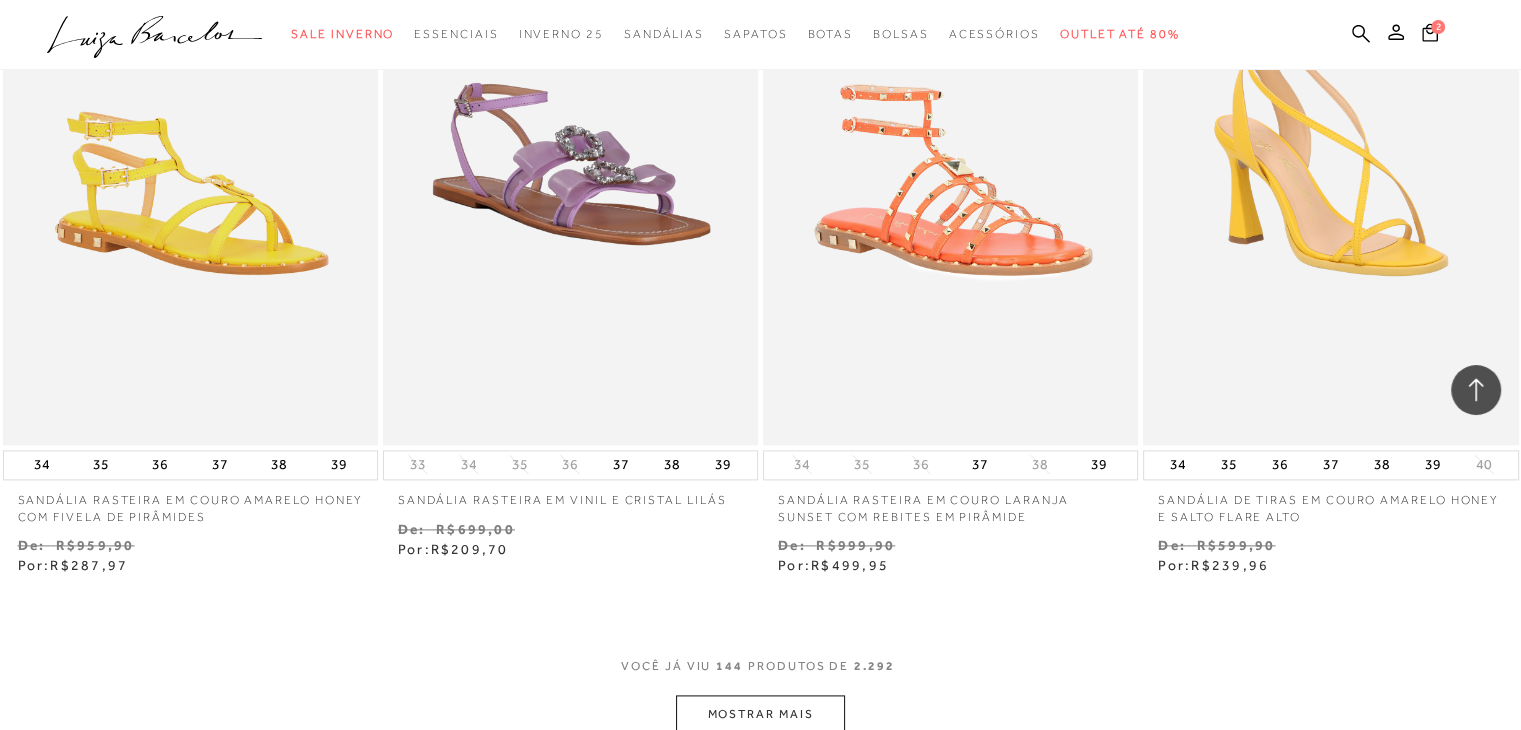 scroll, scrollTop: 25454, scrollLeft: 0, axis: vertical 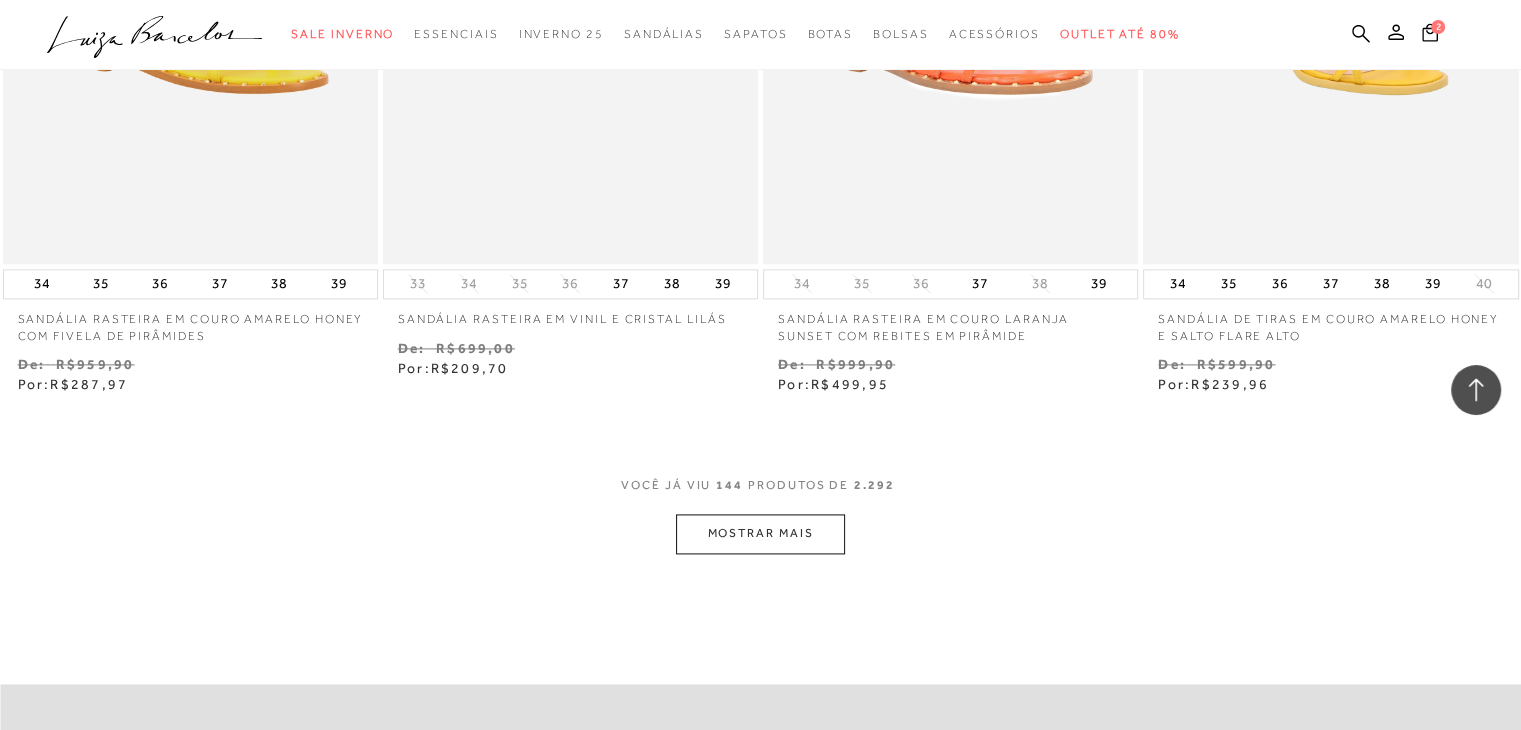 click on "MOSTRAR MAIS" at bounding box center [760, 533] 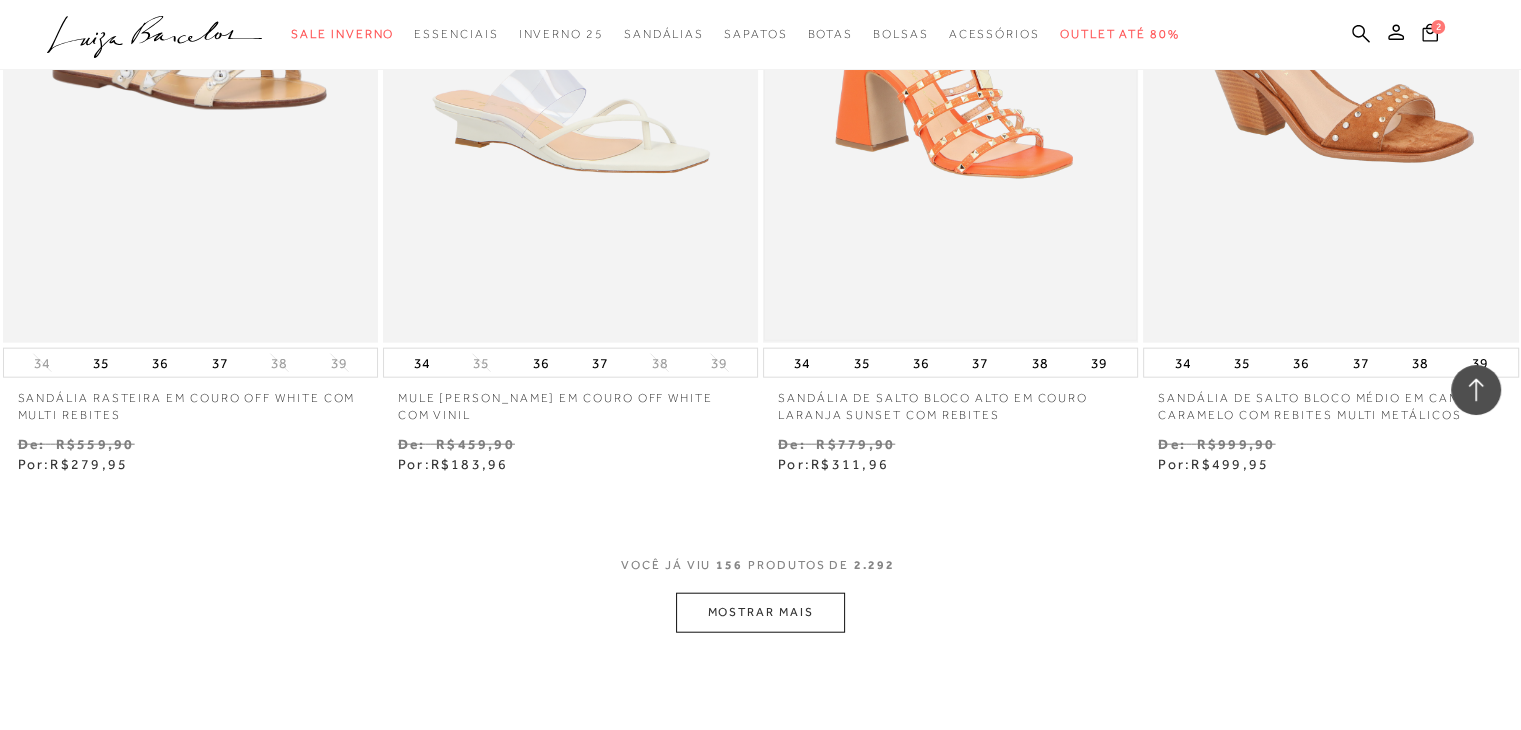 scroll, scrollTop: 27854, scrollLeft: 0, axis: vertical 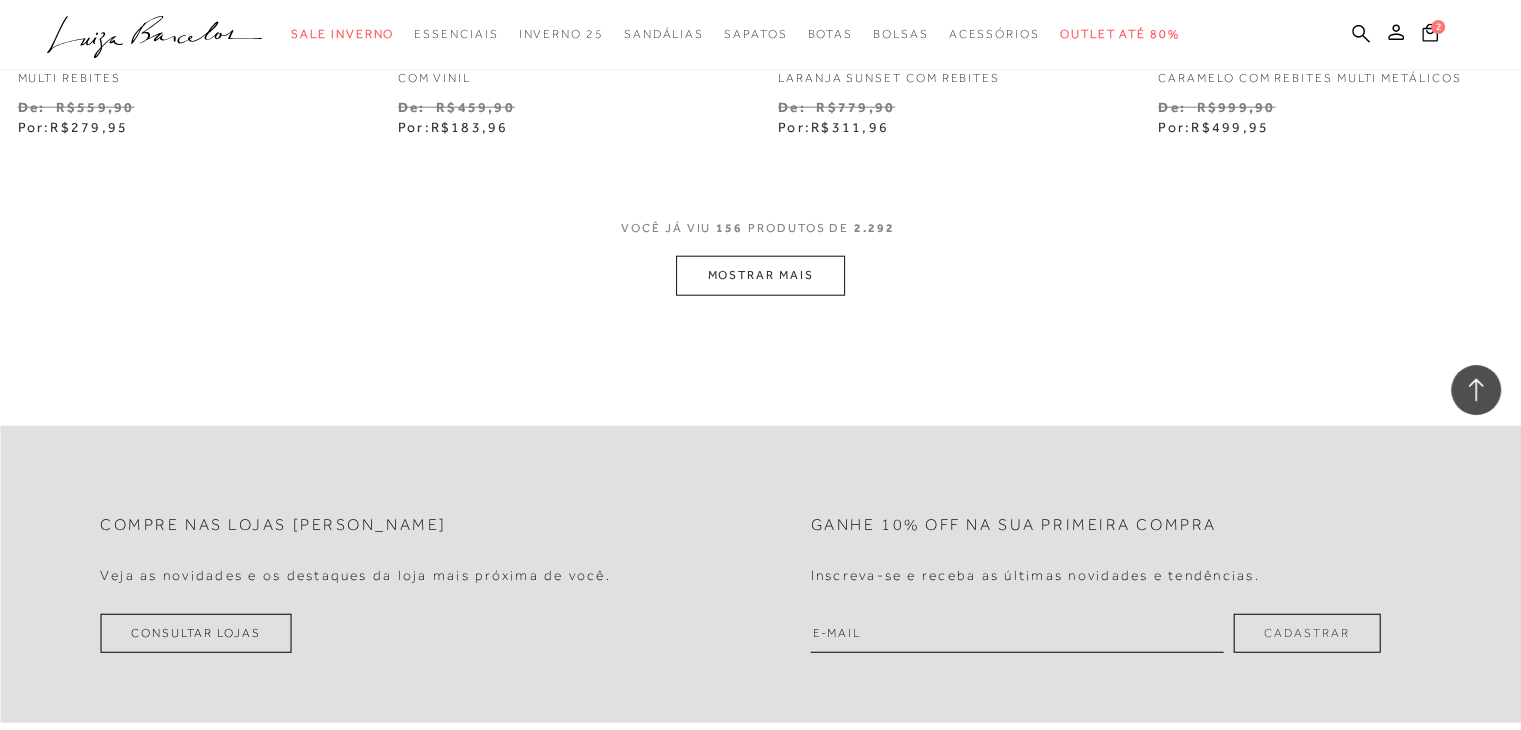 drag, startPoint x: 811, startPoint y: 261, endPoint x: 815, endPoint y: 273, distance: 12.649111 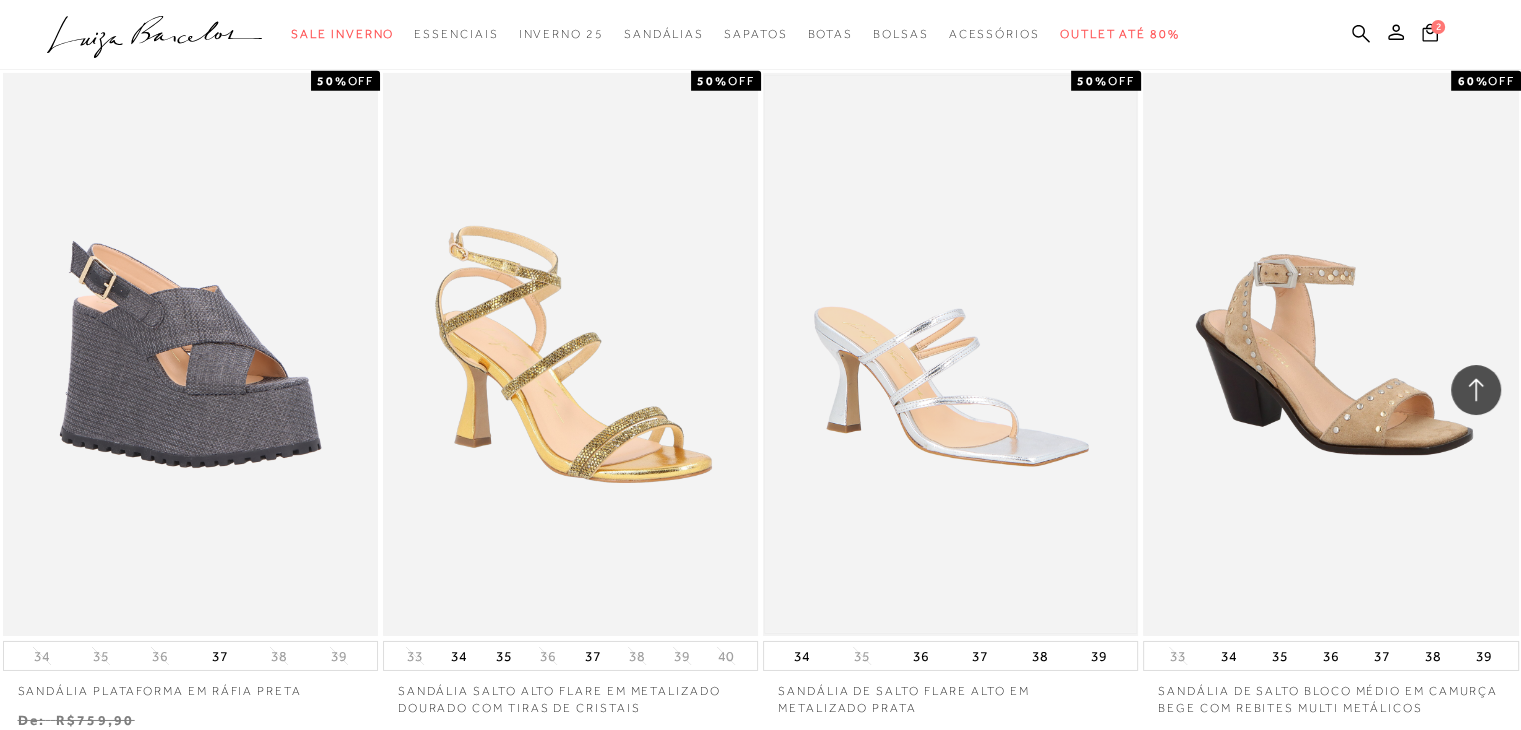 scroll, scrollTop: 29554, scrollLeft: 0, axis: vertical 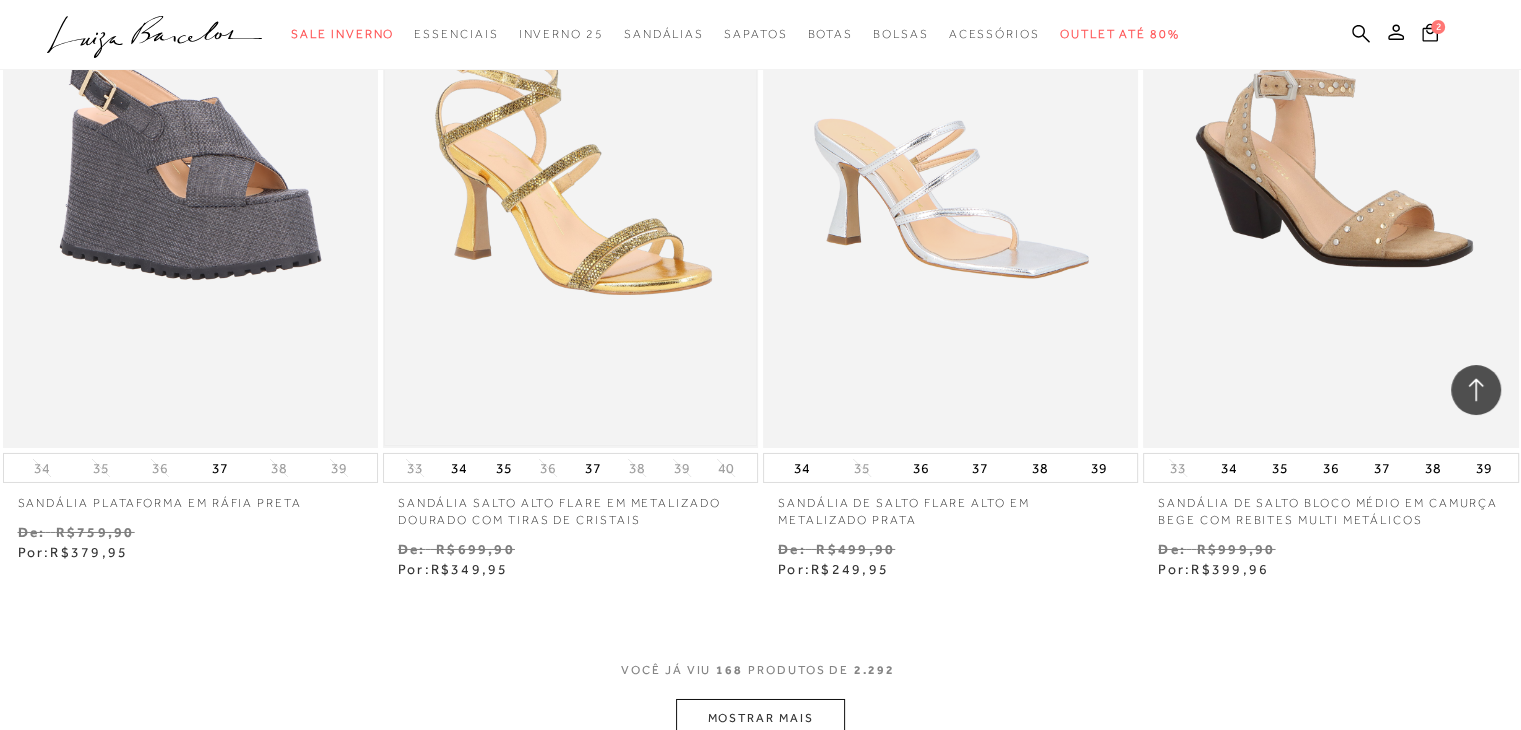 click at bounding box center [570, 166] 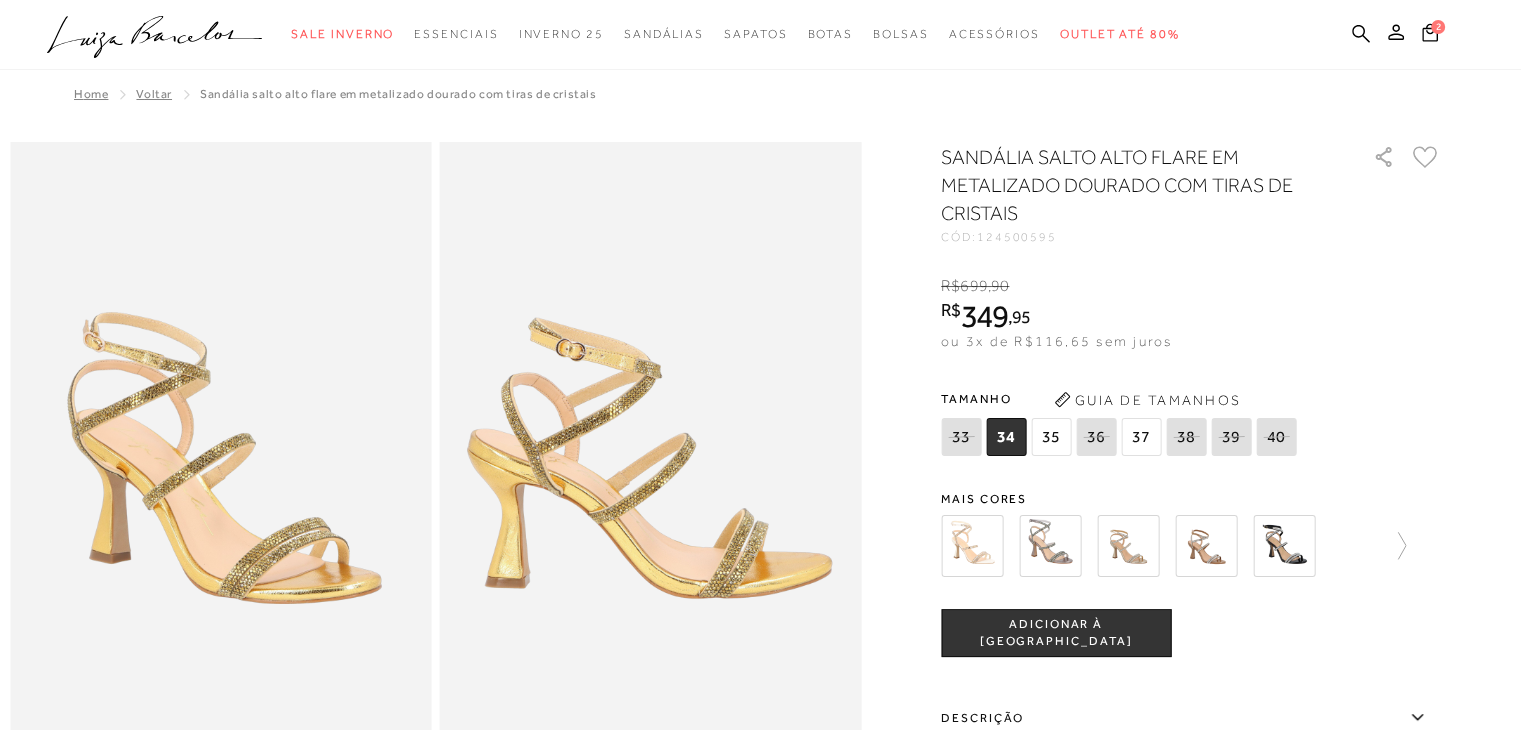 scroll, scrollTop: 0, scrollLeft: 0, axis: both 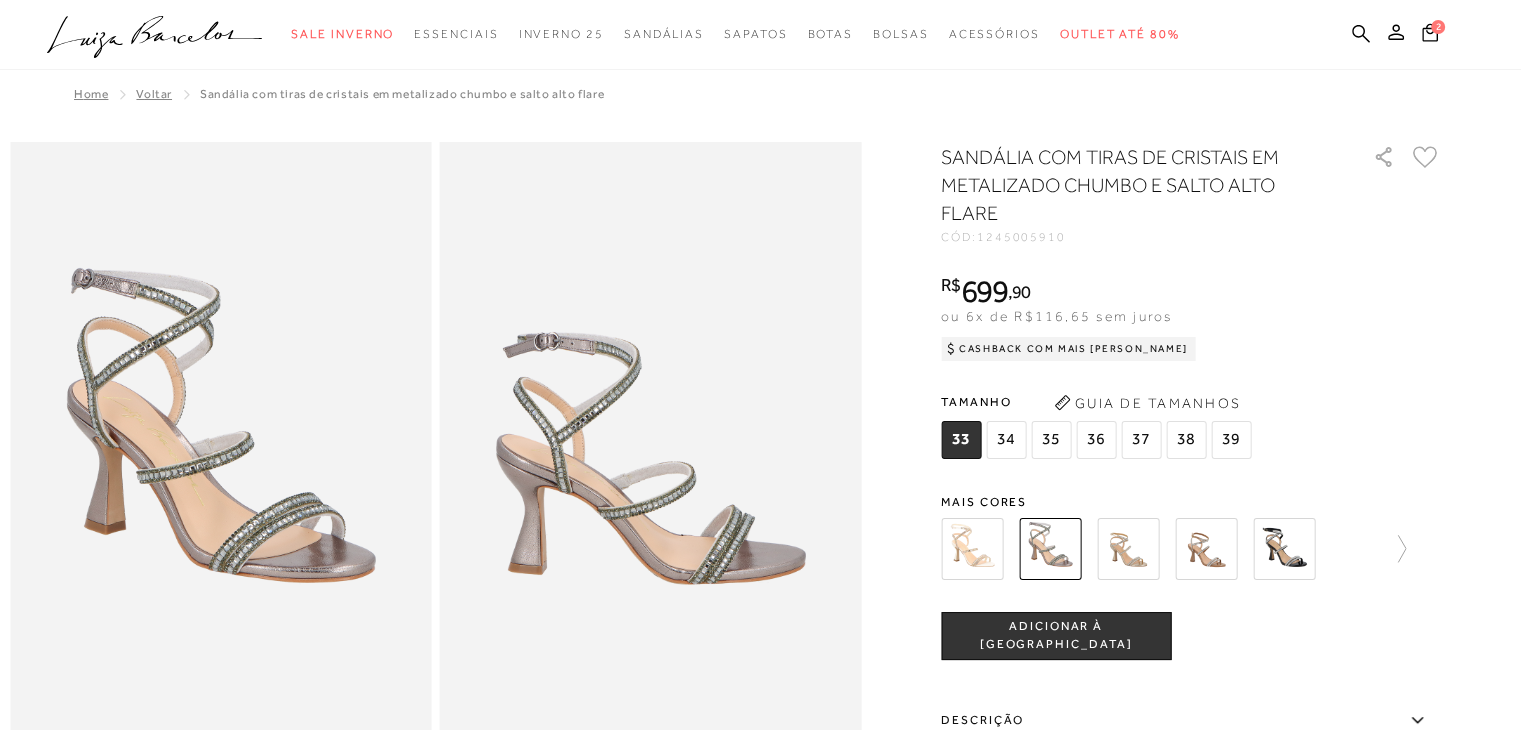 click at bounding box center [1128, 549] 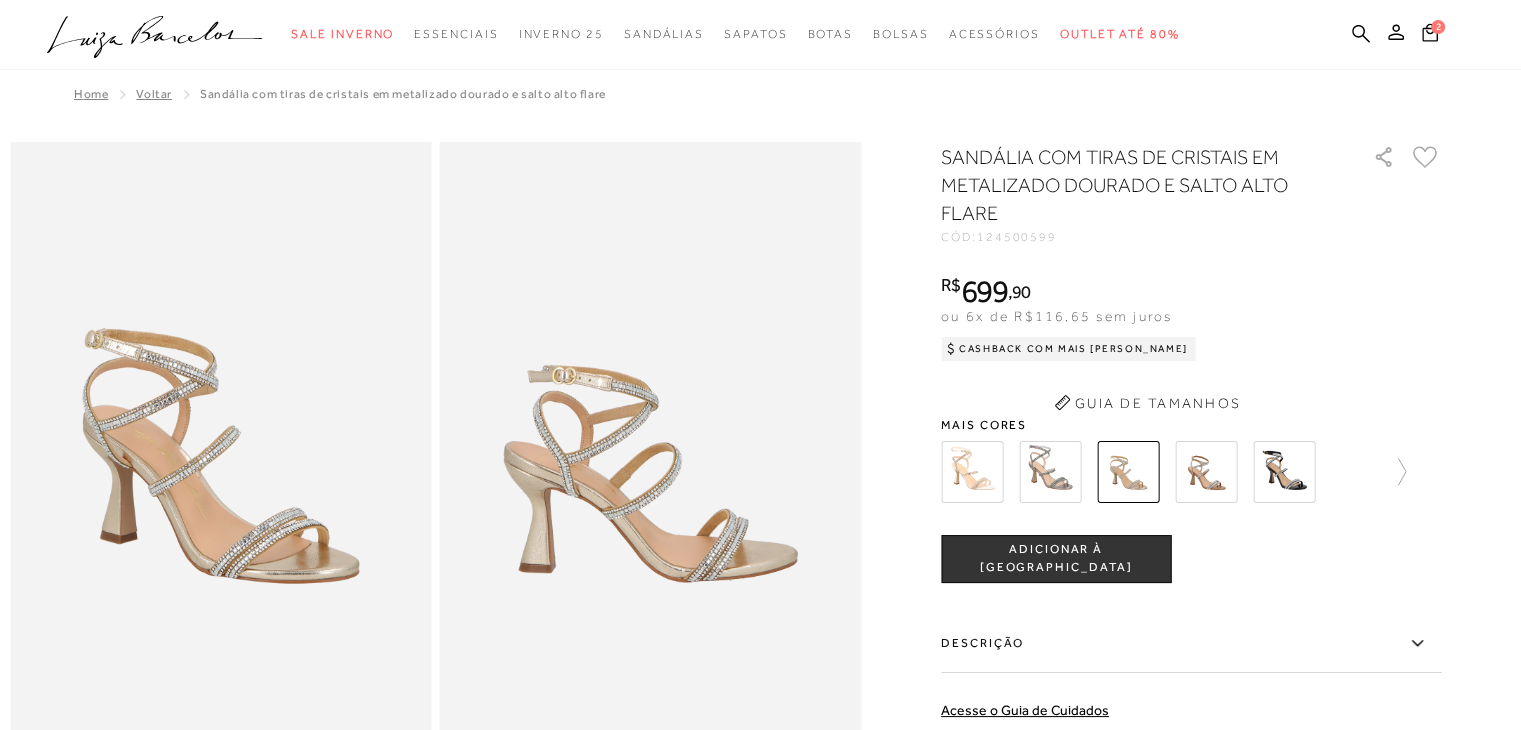 scroll, scrollTop: 0, scrollLeft: 0, axis: both 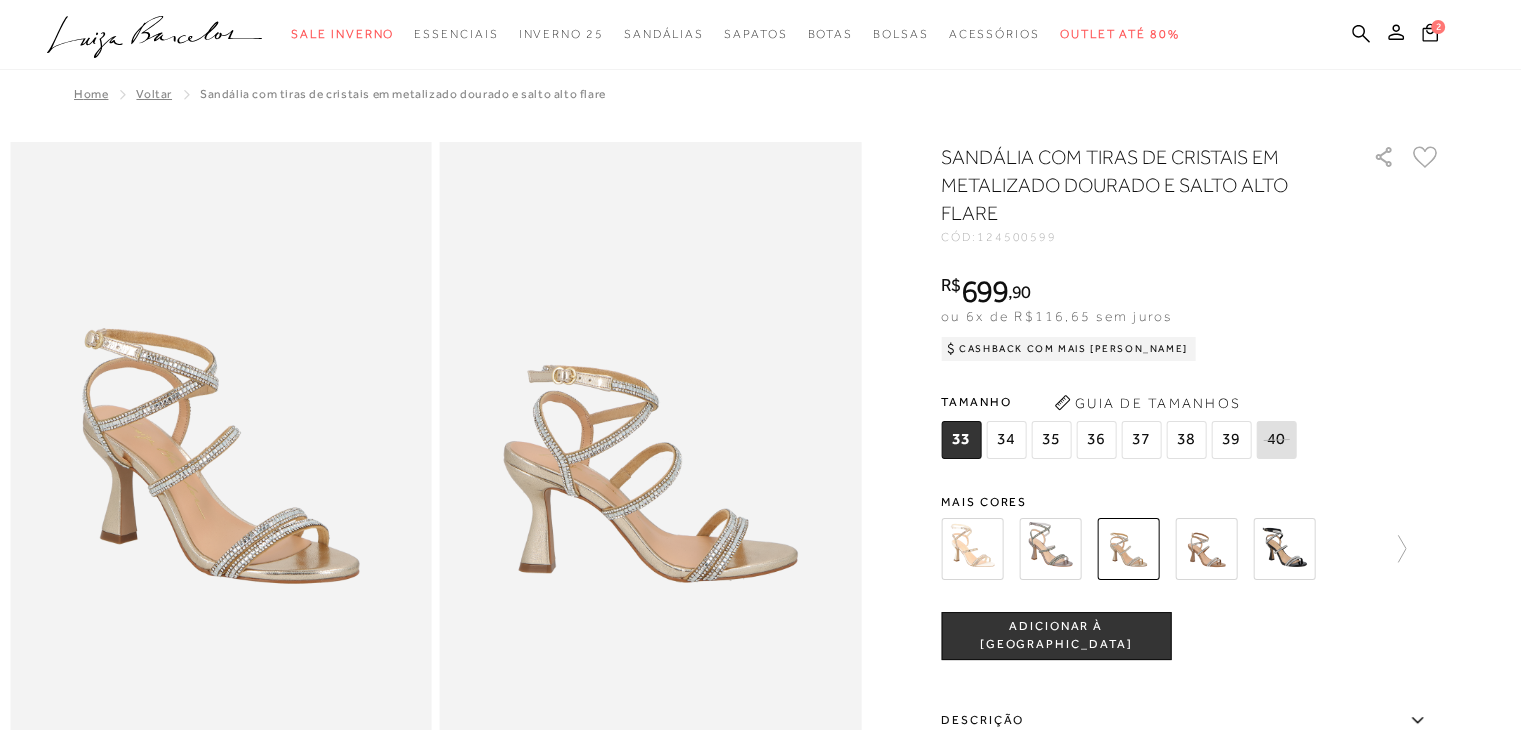 click at bounding box center (1206, 549) 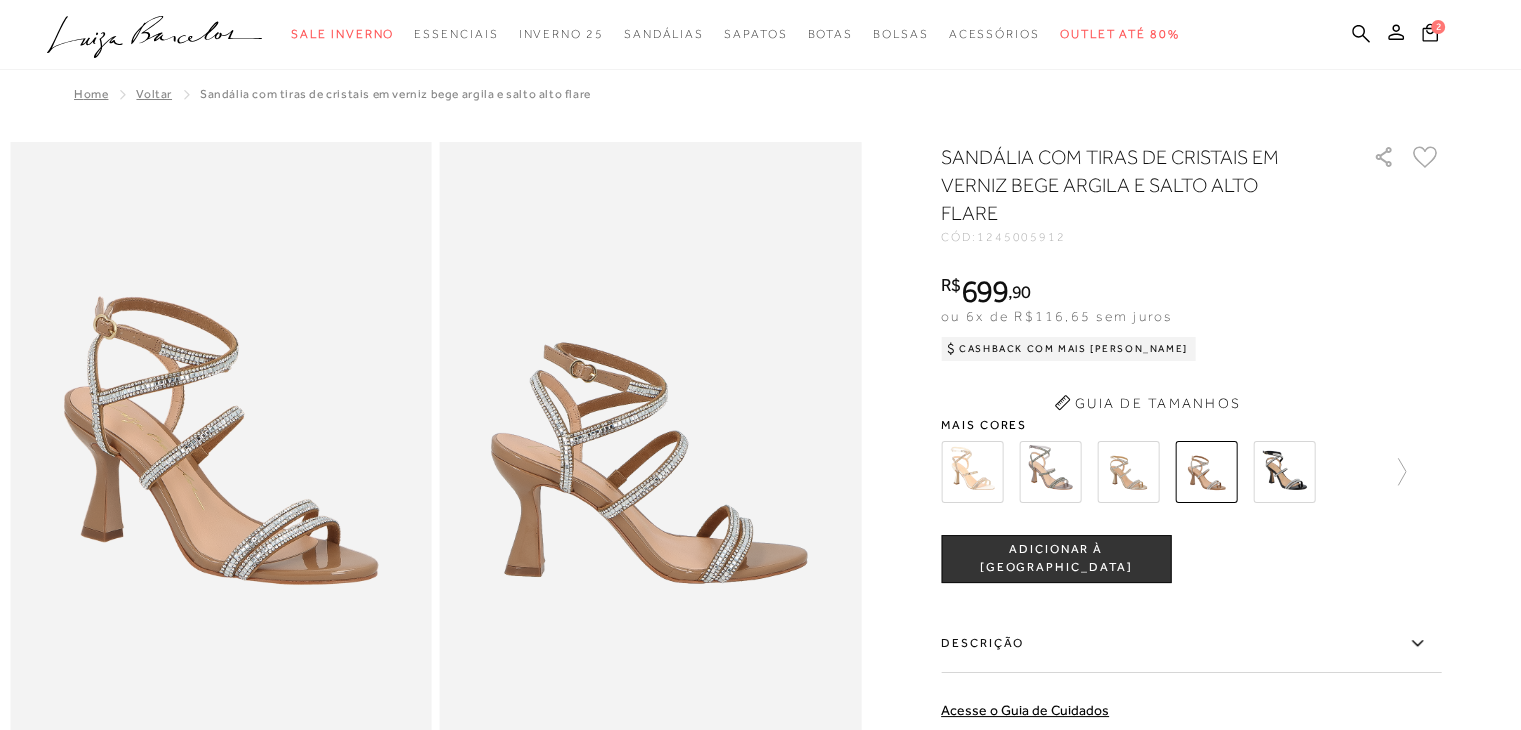 scroll, scrollTop: 0, scrollLeft: 0, axis: both 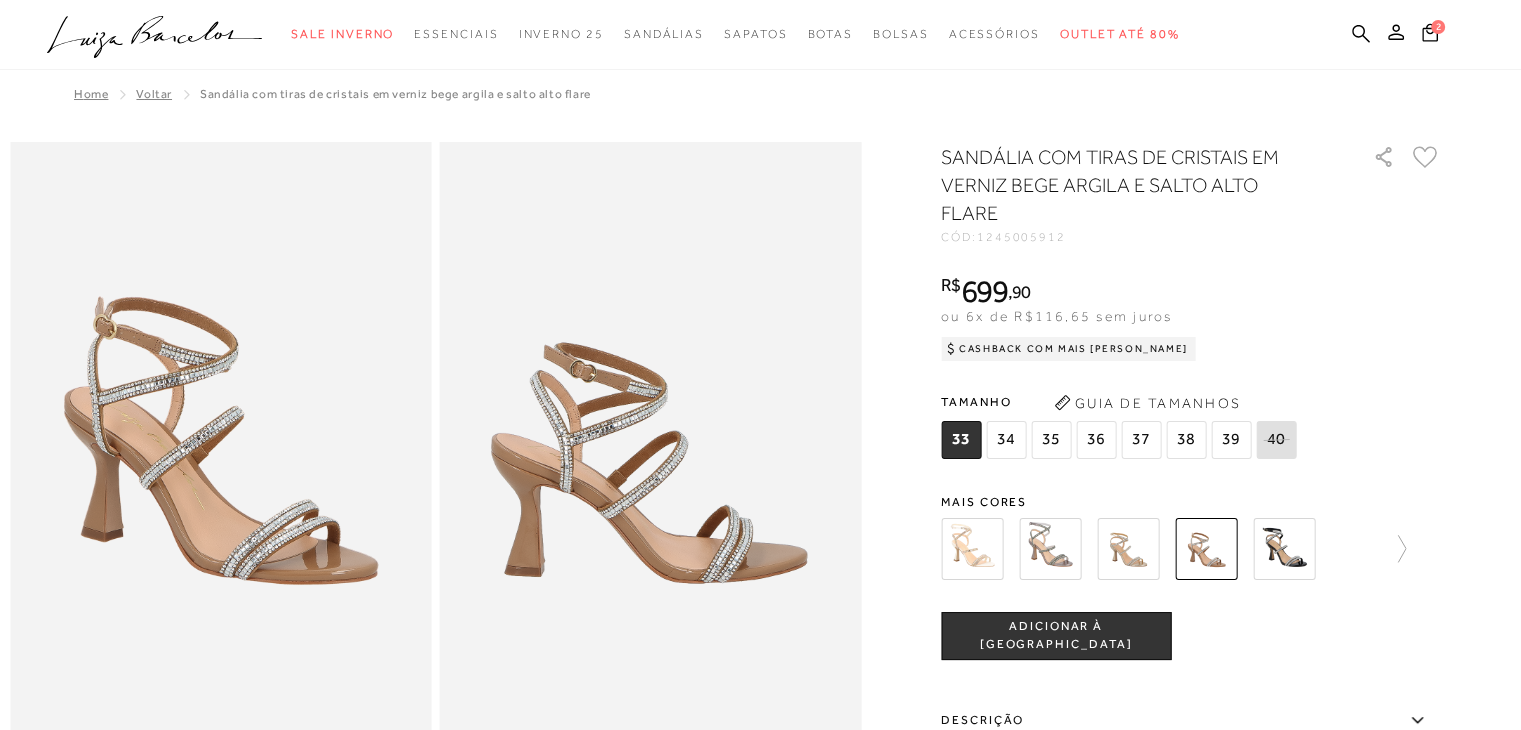 click at bounding box center [1284, 549] 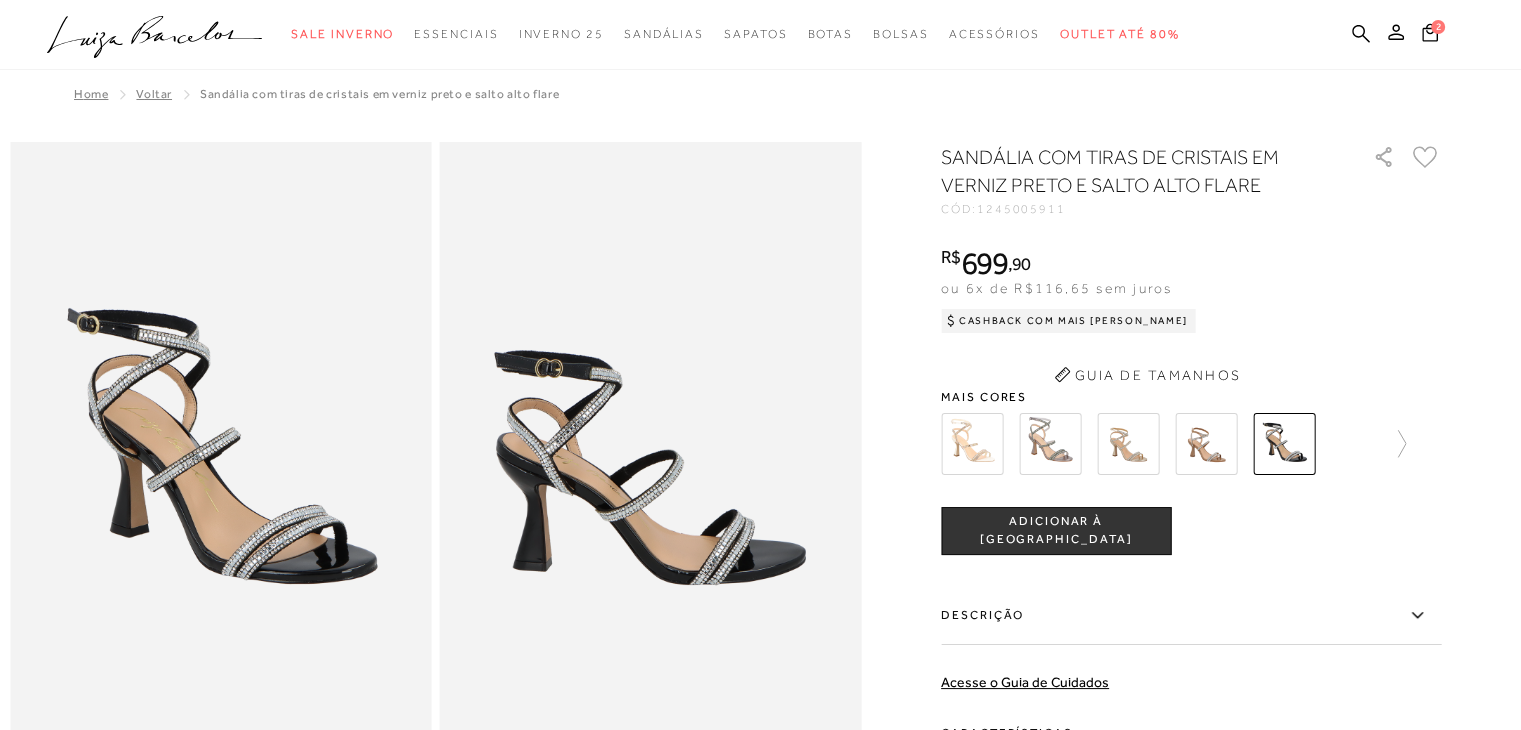 scroll, scrollTop: 0, scrollLeft: 0, axis: both 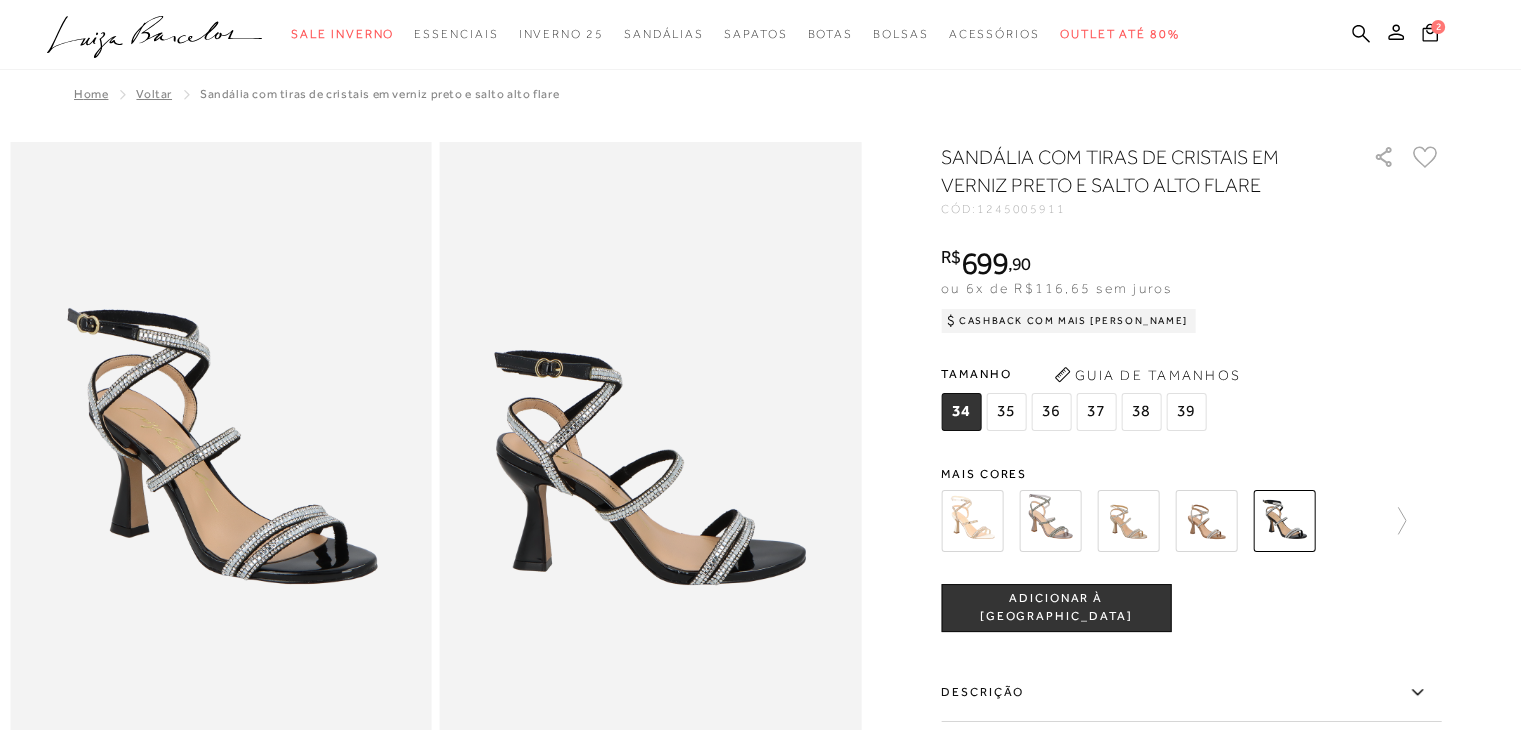 click at bounding box center (972, 521) 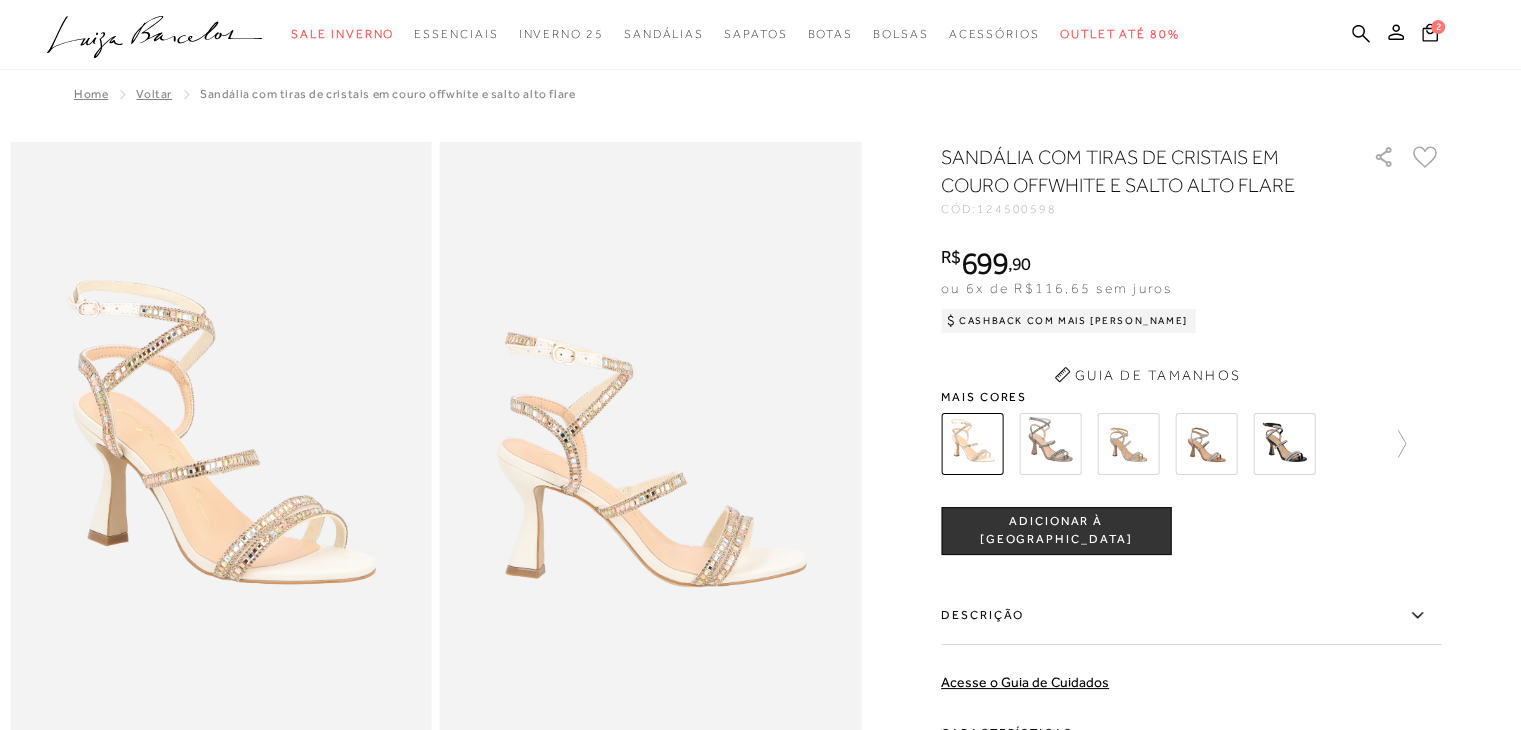scroll, scrollTop: 0, scrollLeft: 0, axis: both 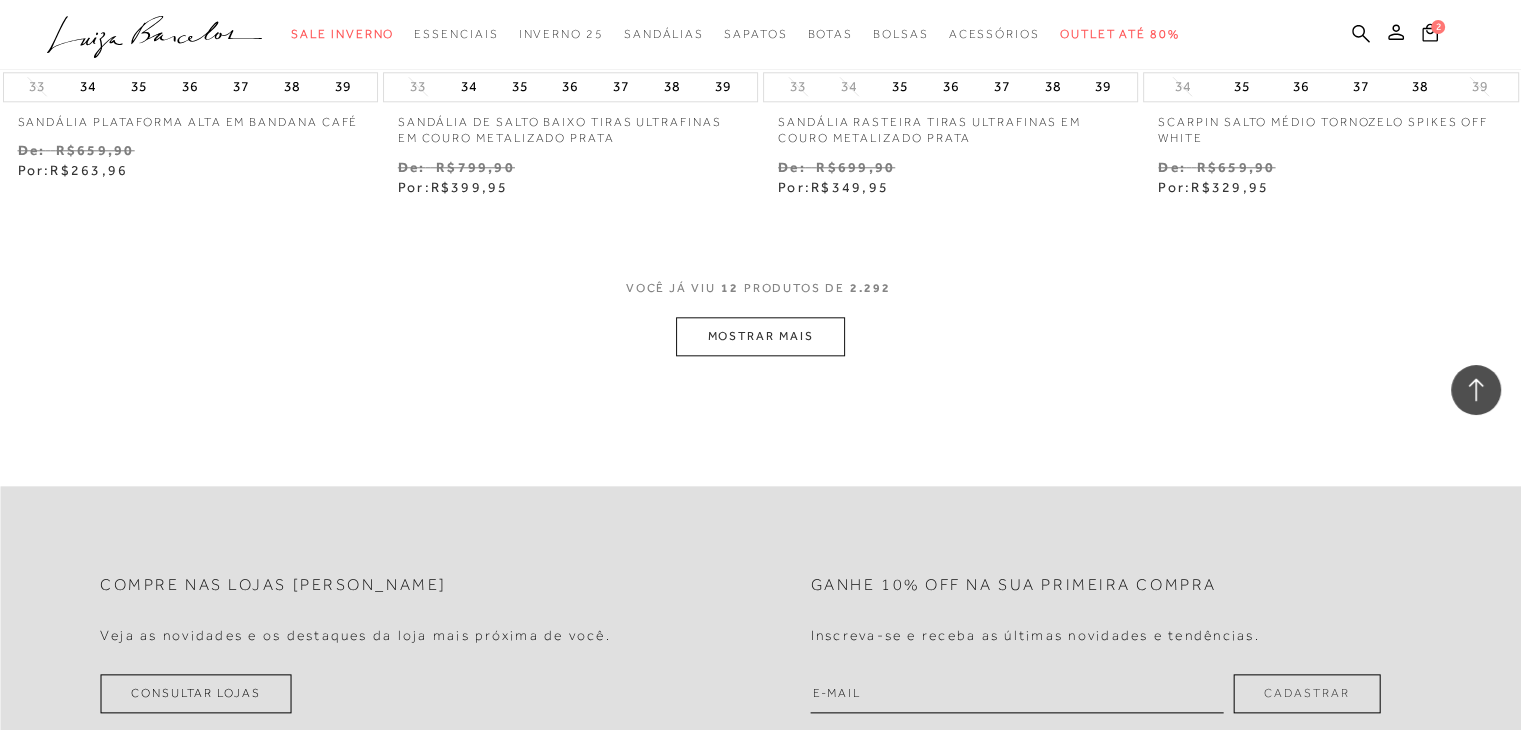 click on "MOSTRAR MAIS" at bounding box center [760, 336] 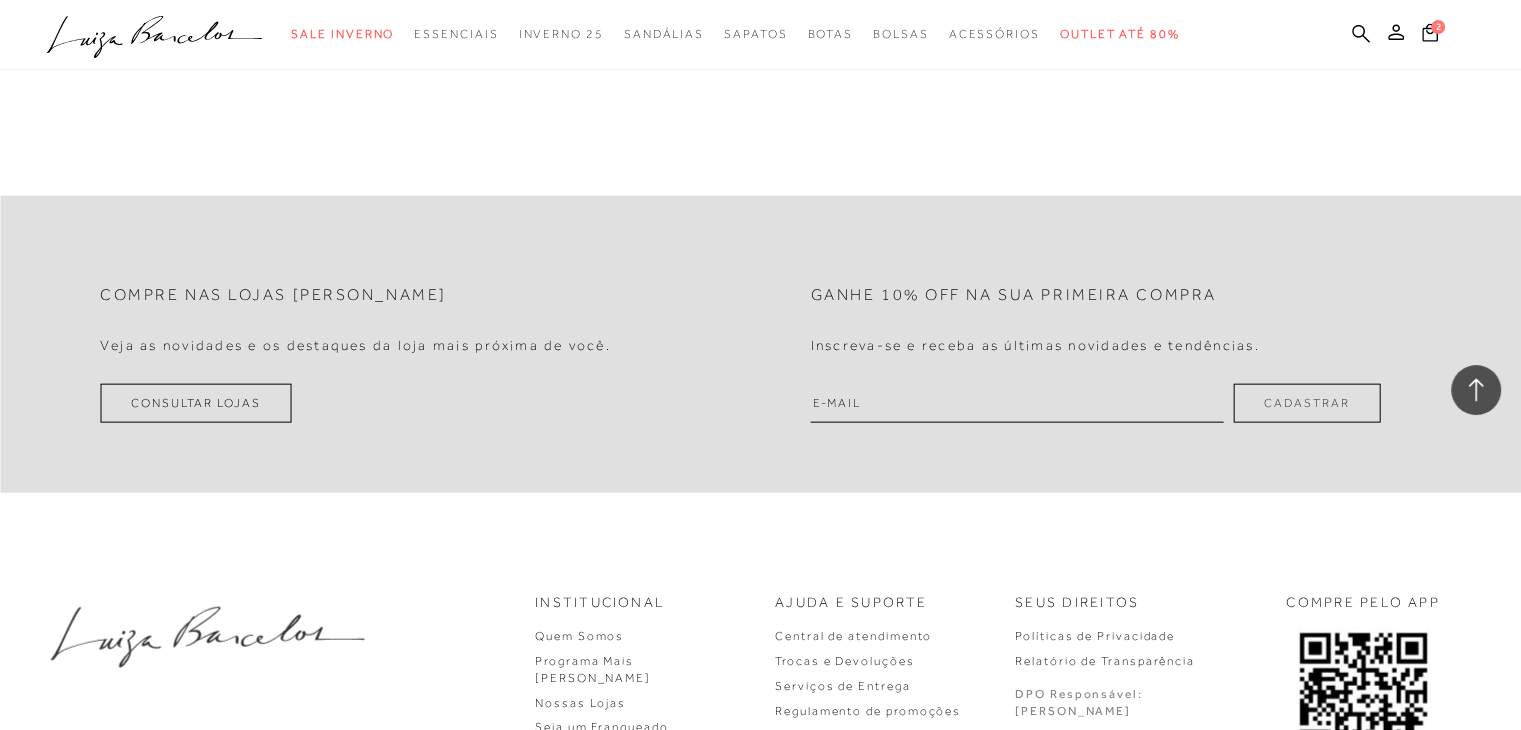 scroll, scrollTop: 4355, scrollLeft: 0, axis: vertical 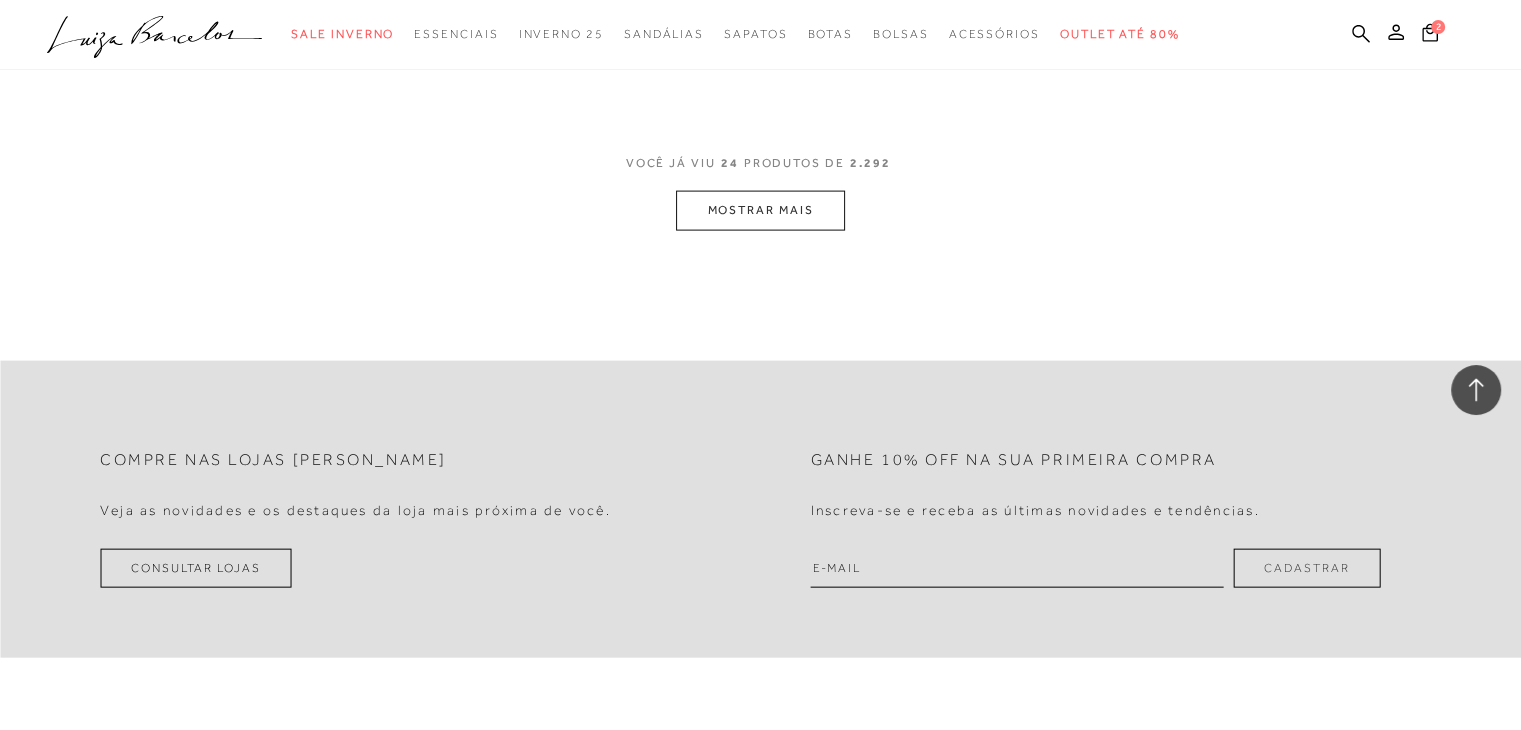 click on "MOSTRAR MAIS" at bounding box center [760, 210] 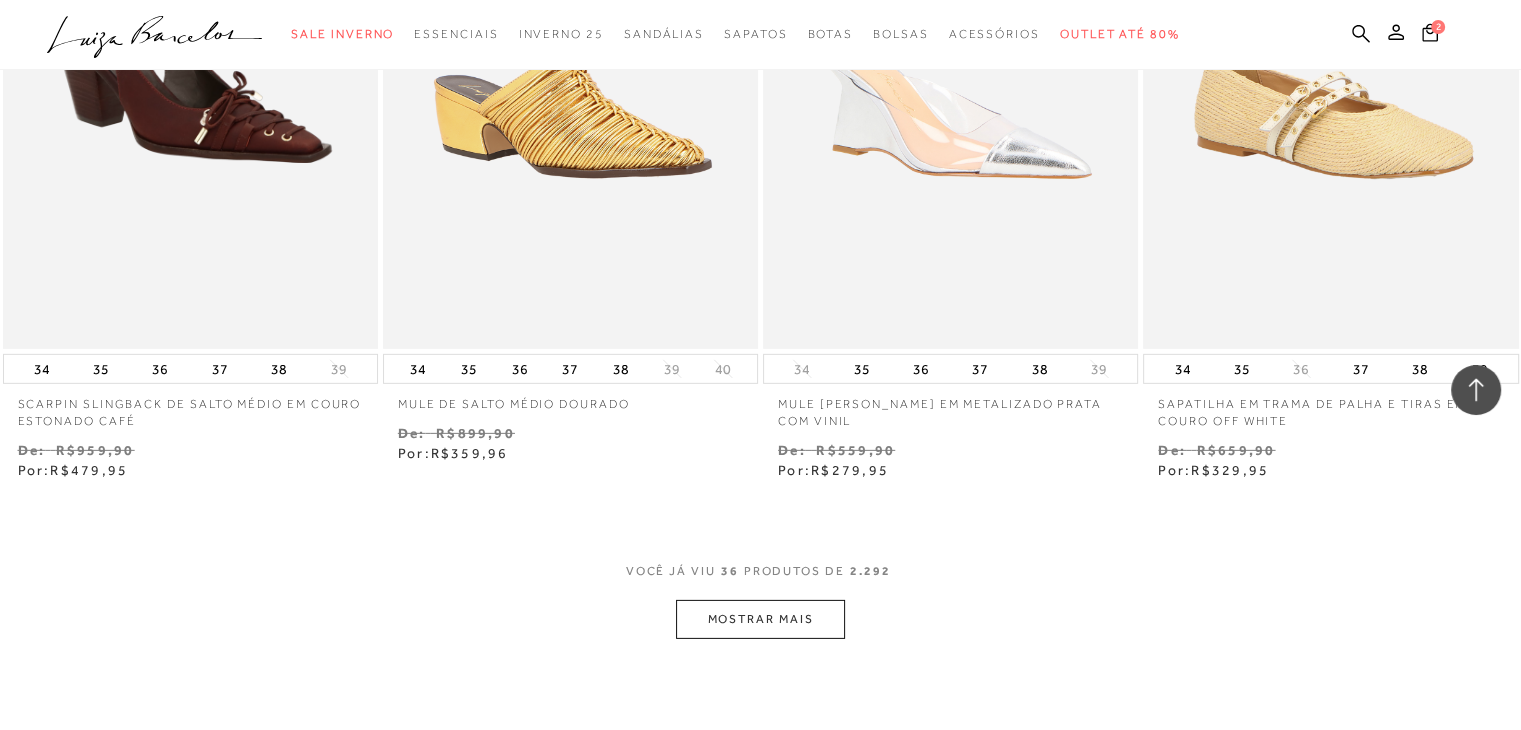 scroll, scrollTop: 6289, scrollLeft: 0, axis: vertical 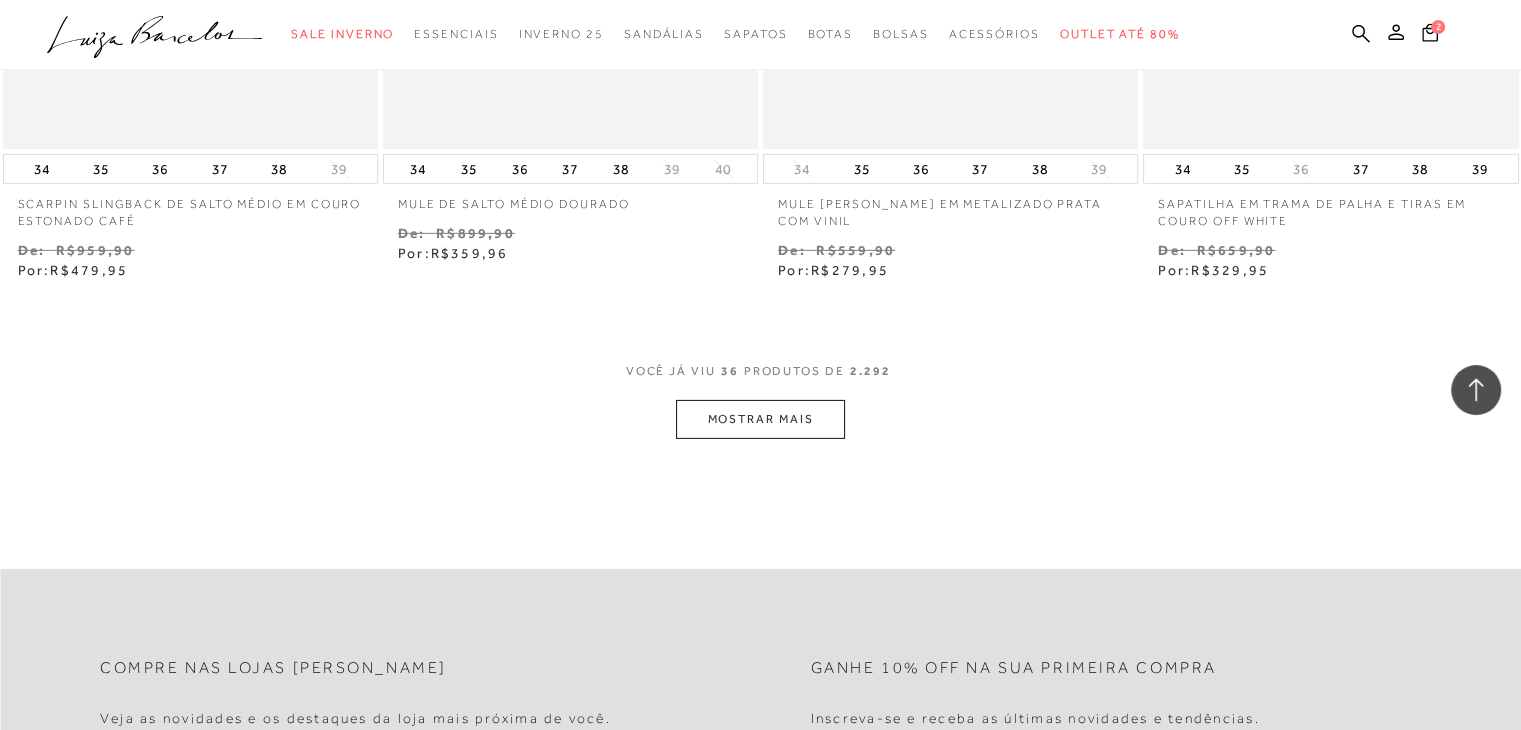 click on "MOSTRAR MAIS" at bounding box center [760, 419] 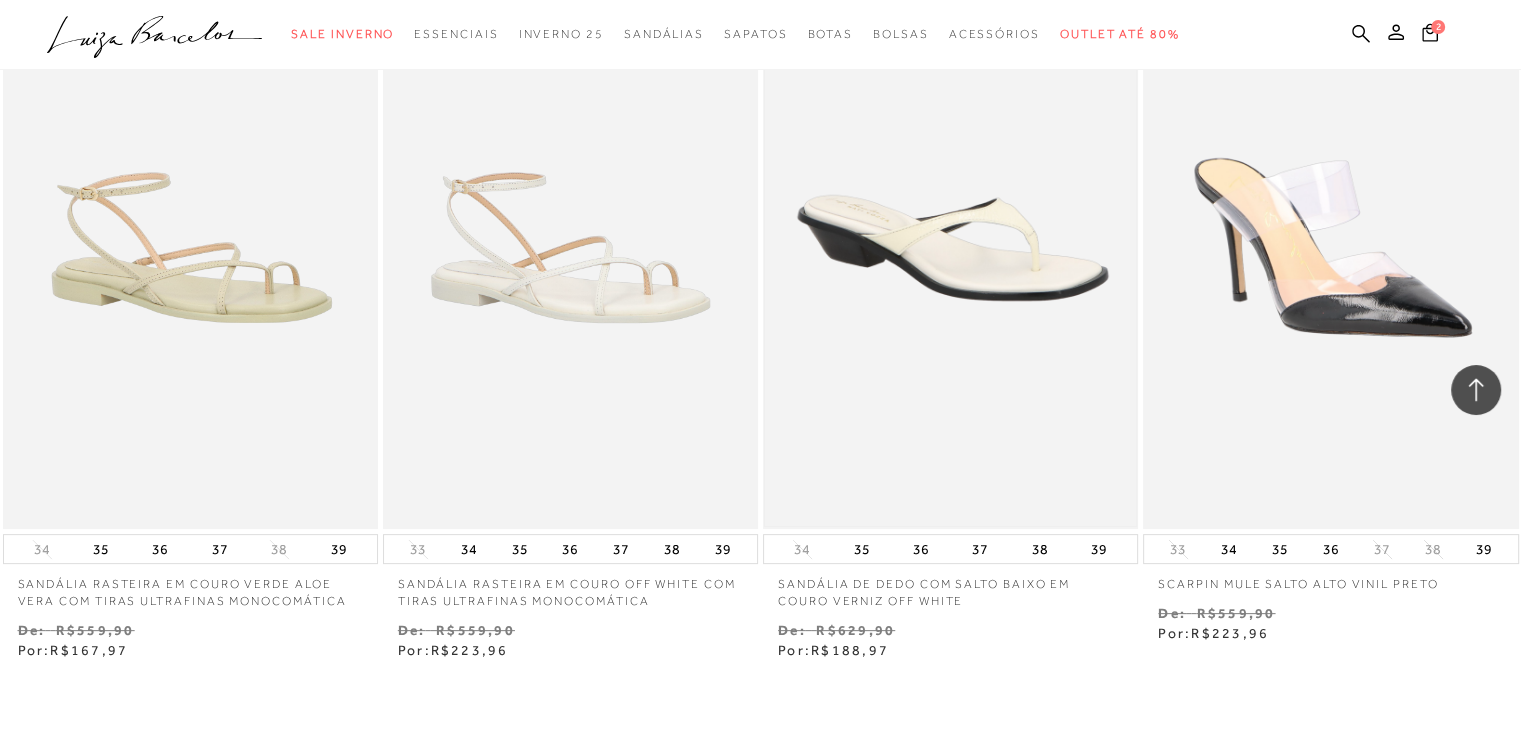 scroll, scrollTop: 8365, scrollLeft: 0, axis: vertical 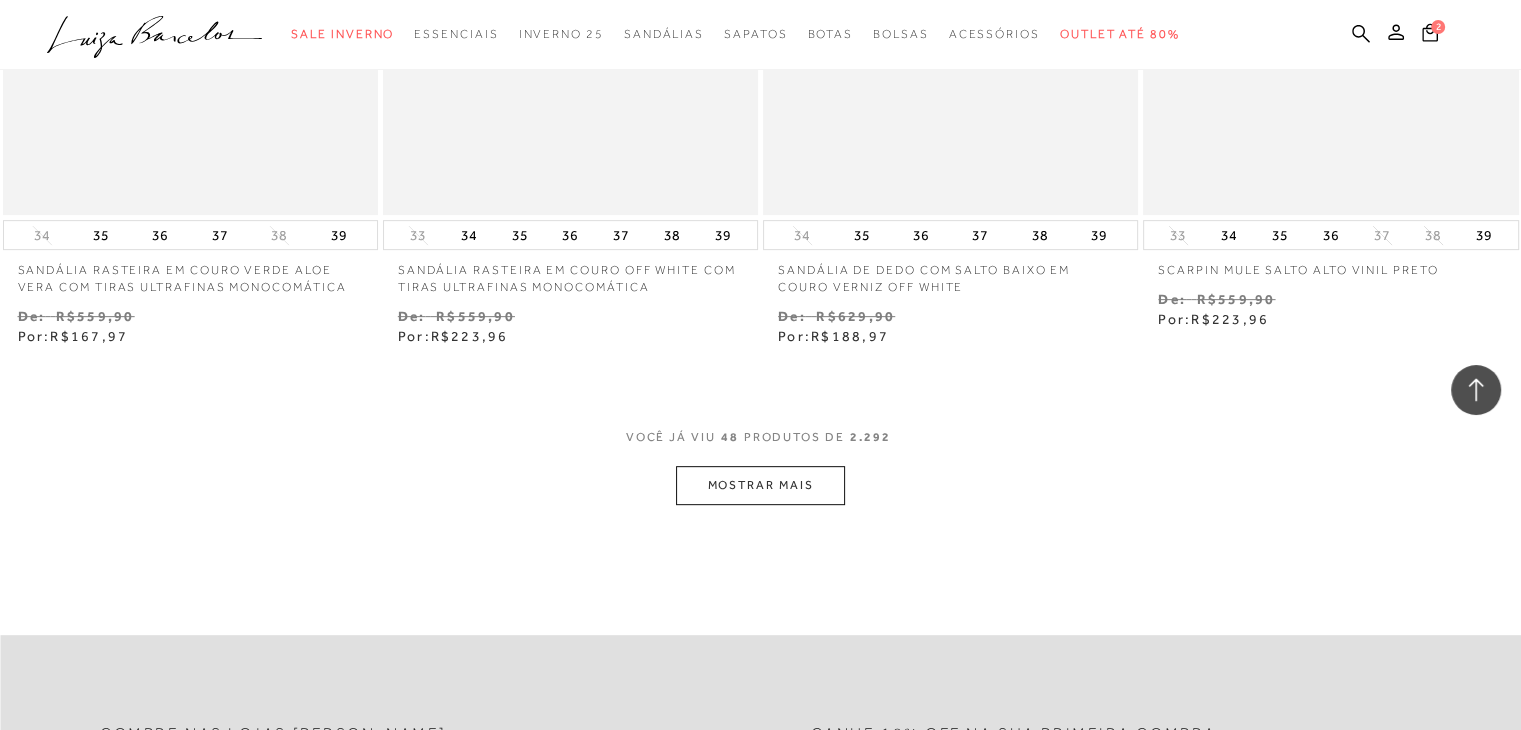 click on "MOSTRAR MAIS" at bounding box center [760, 485] 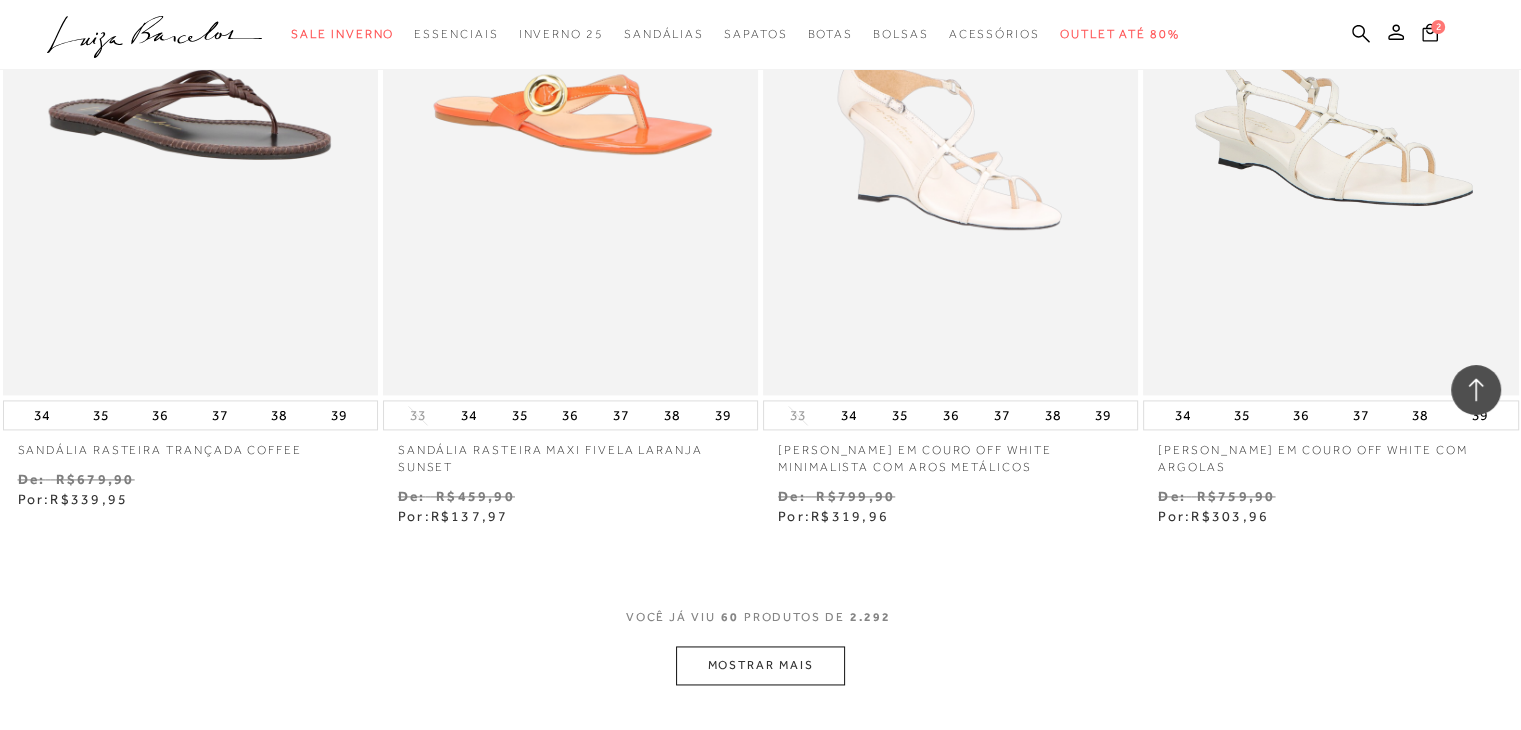 scroll, scrollTop: 10640, scrollLeft: 0, axis: vertical 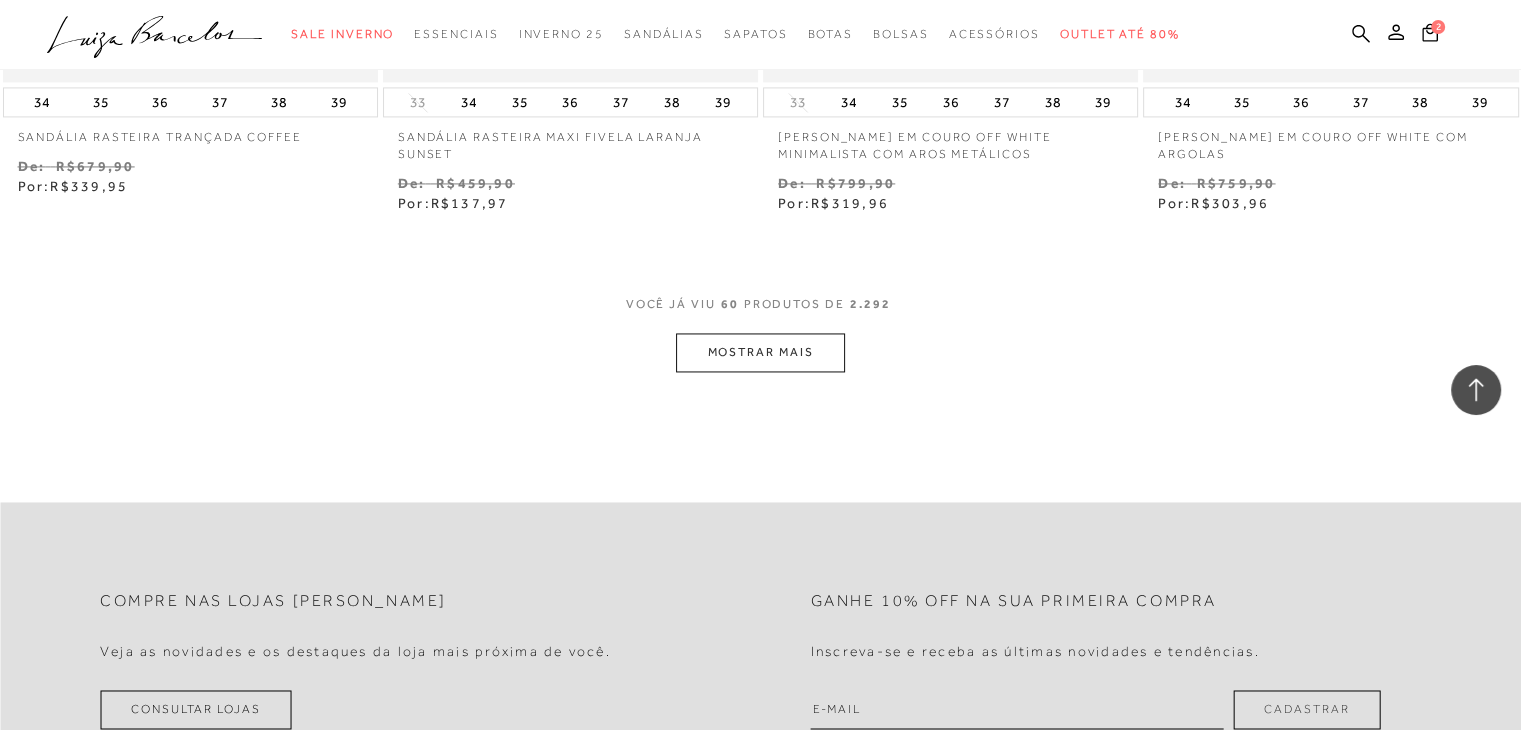 click on "MOSTRAR MAIS" at bounding box center (760, 352) 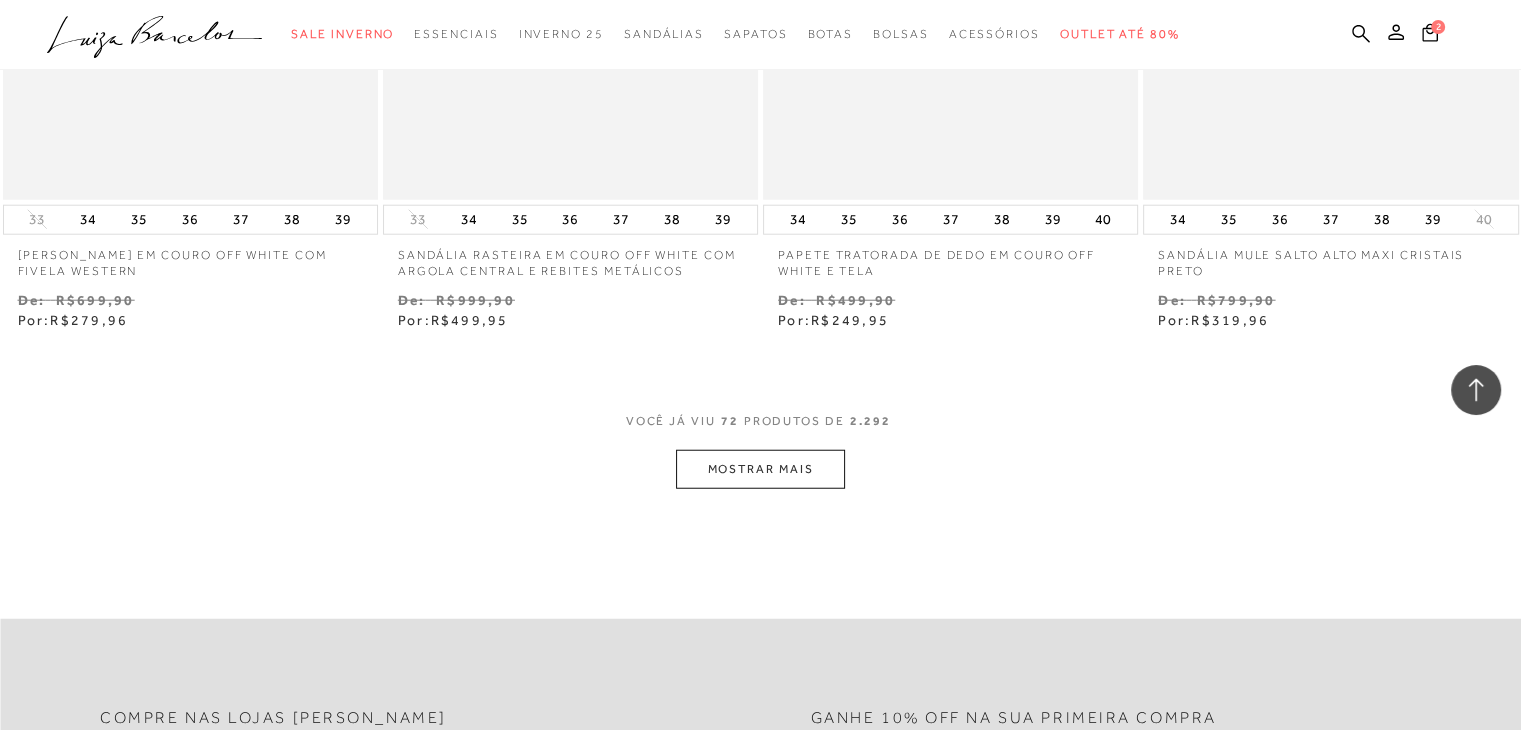 scroll, scrollTop: 12740, scrollLeft: 0, axis: vertical 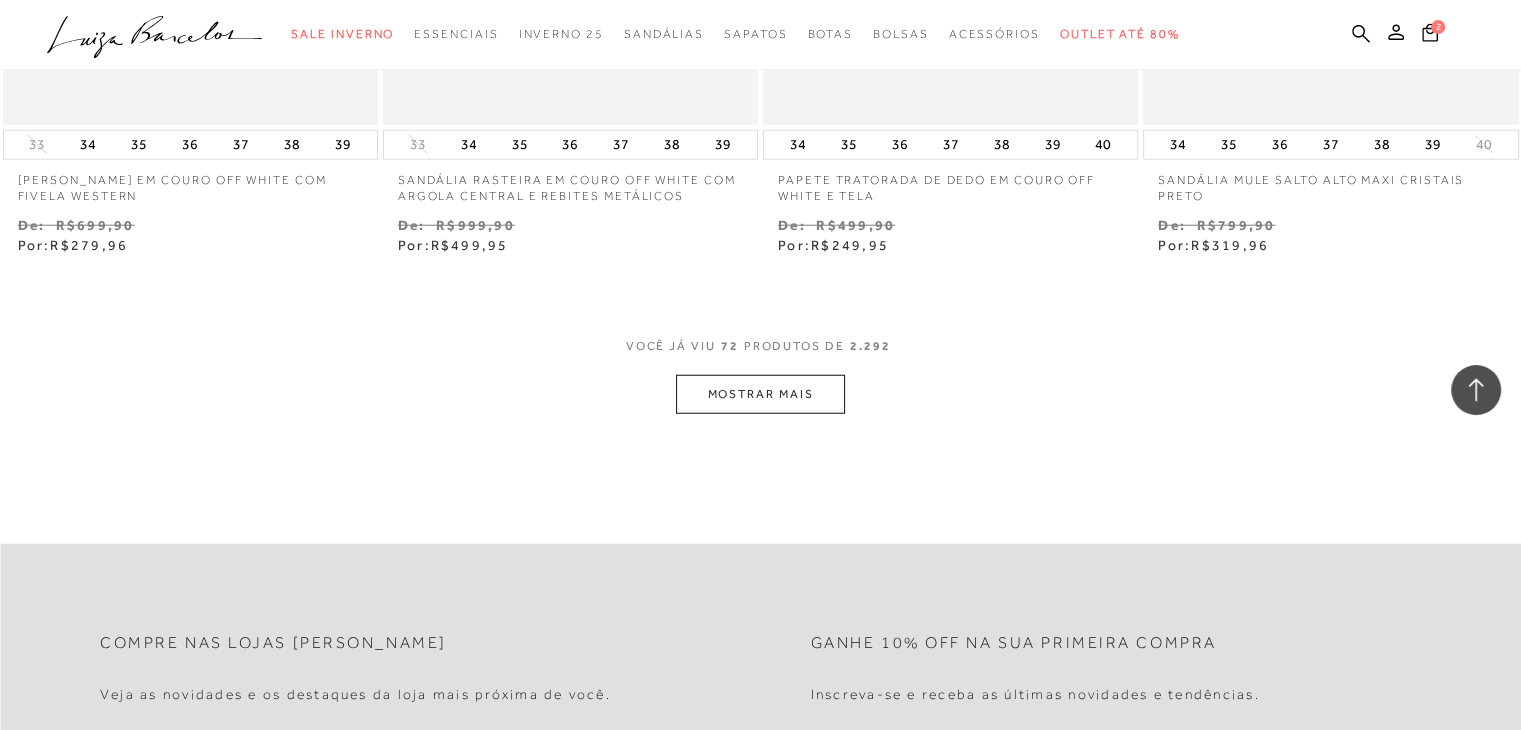 click on "MOSTRAR MAIS" at bounding box center [760, 394] 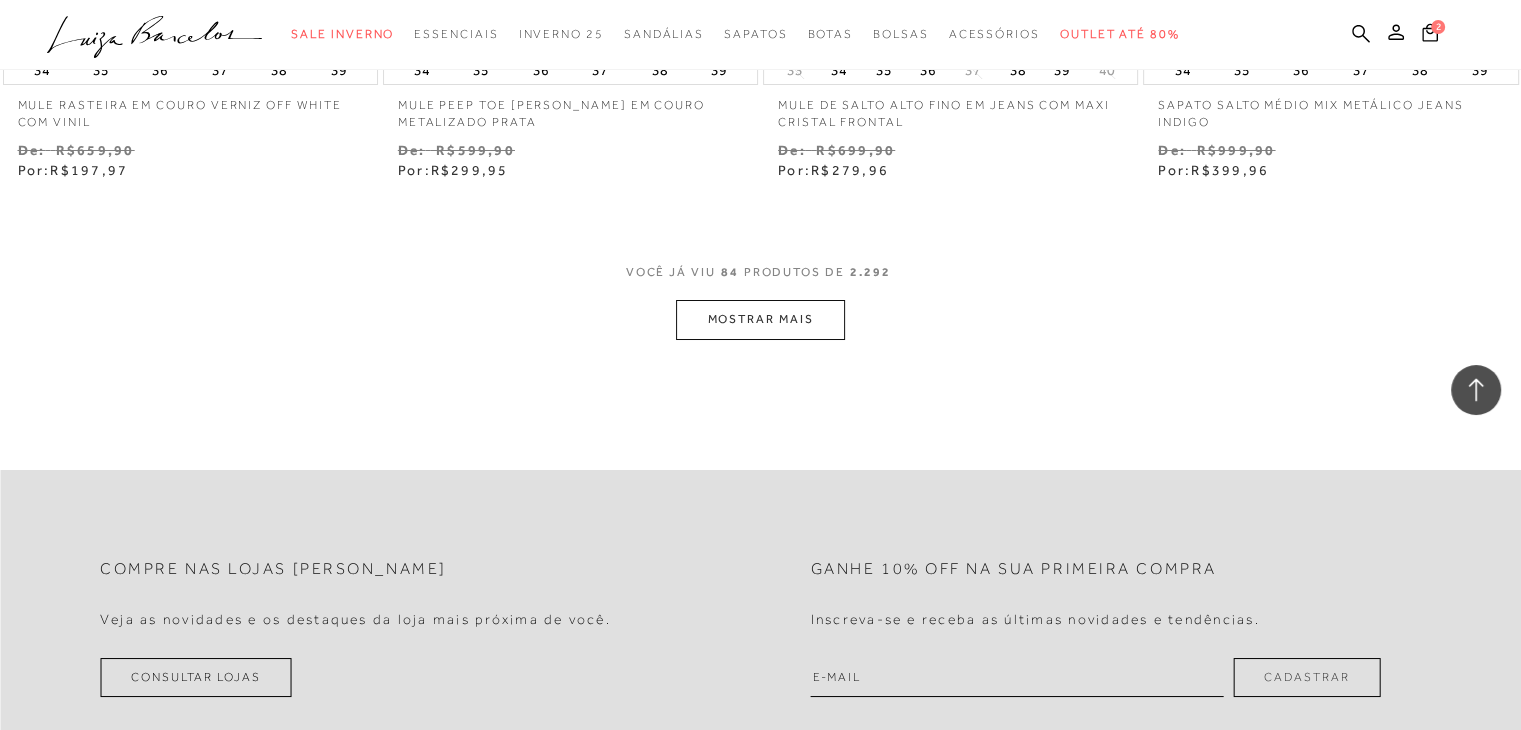scroll, scrollTop: 15040, scrollLeft: 0, axis: vertical 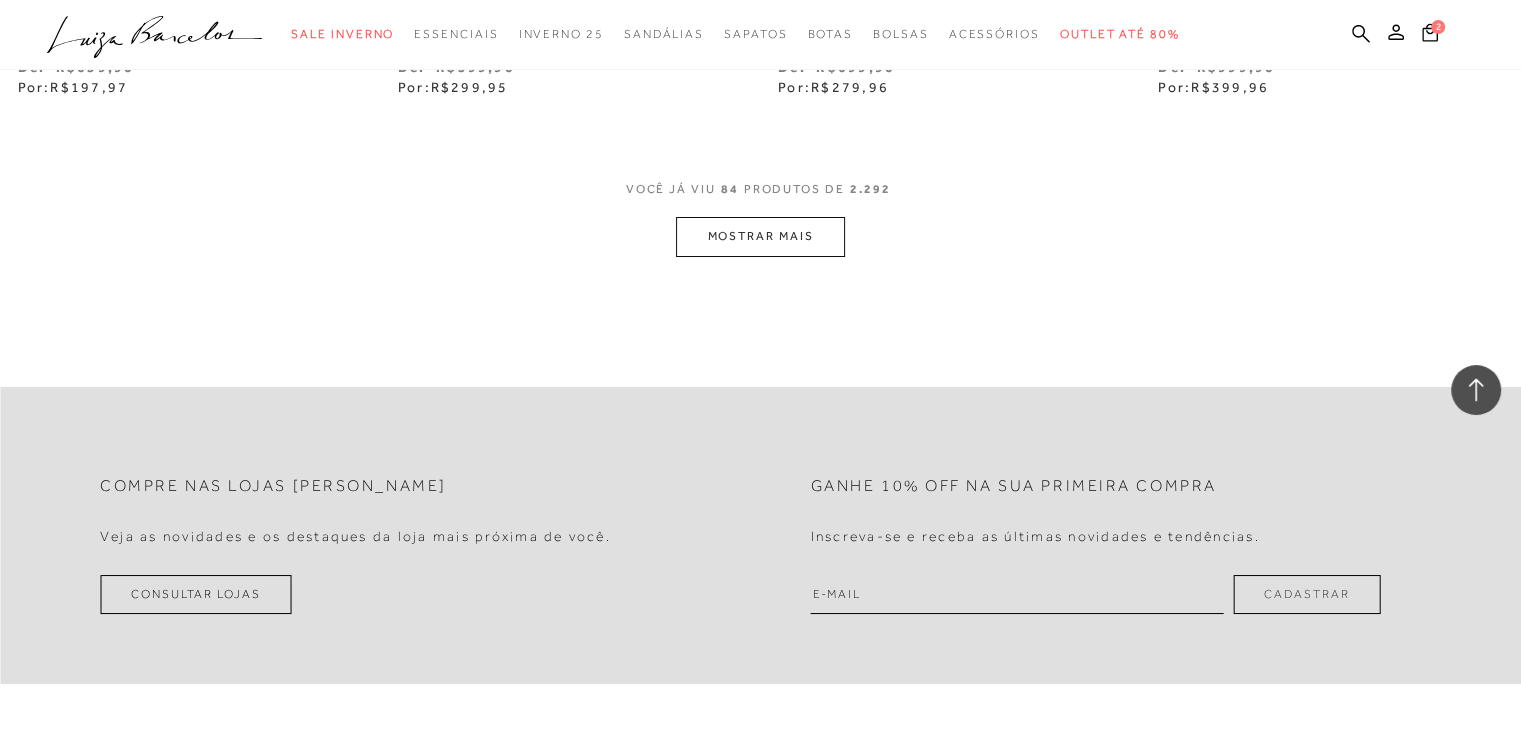 click on "MOSTRAR MAIS" at bounding box center [760, 236] 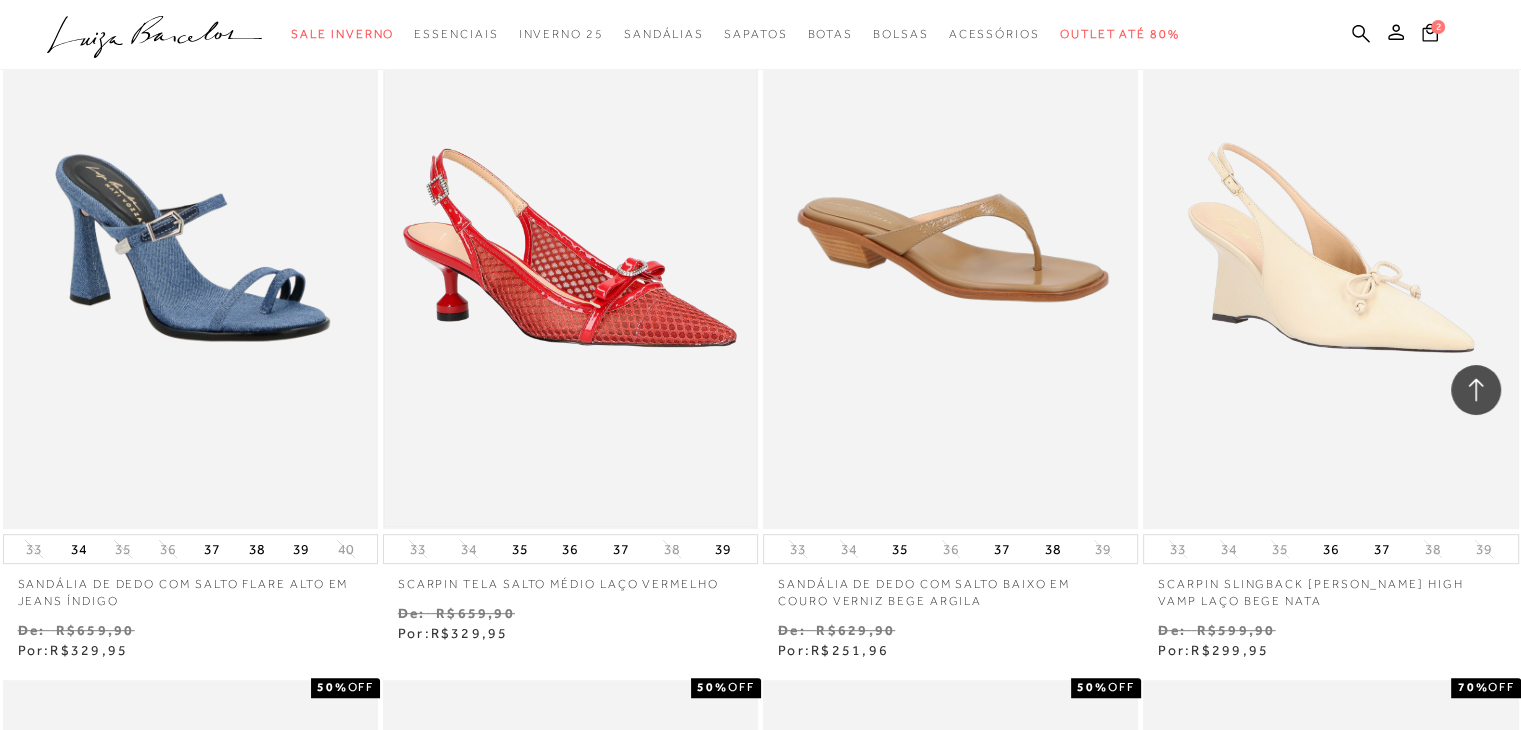 scroll, scrollTop: 16140, scrollLeft: 0, axis: vertical 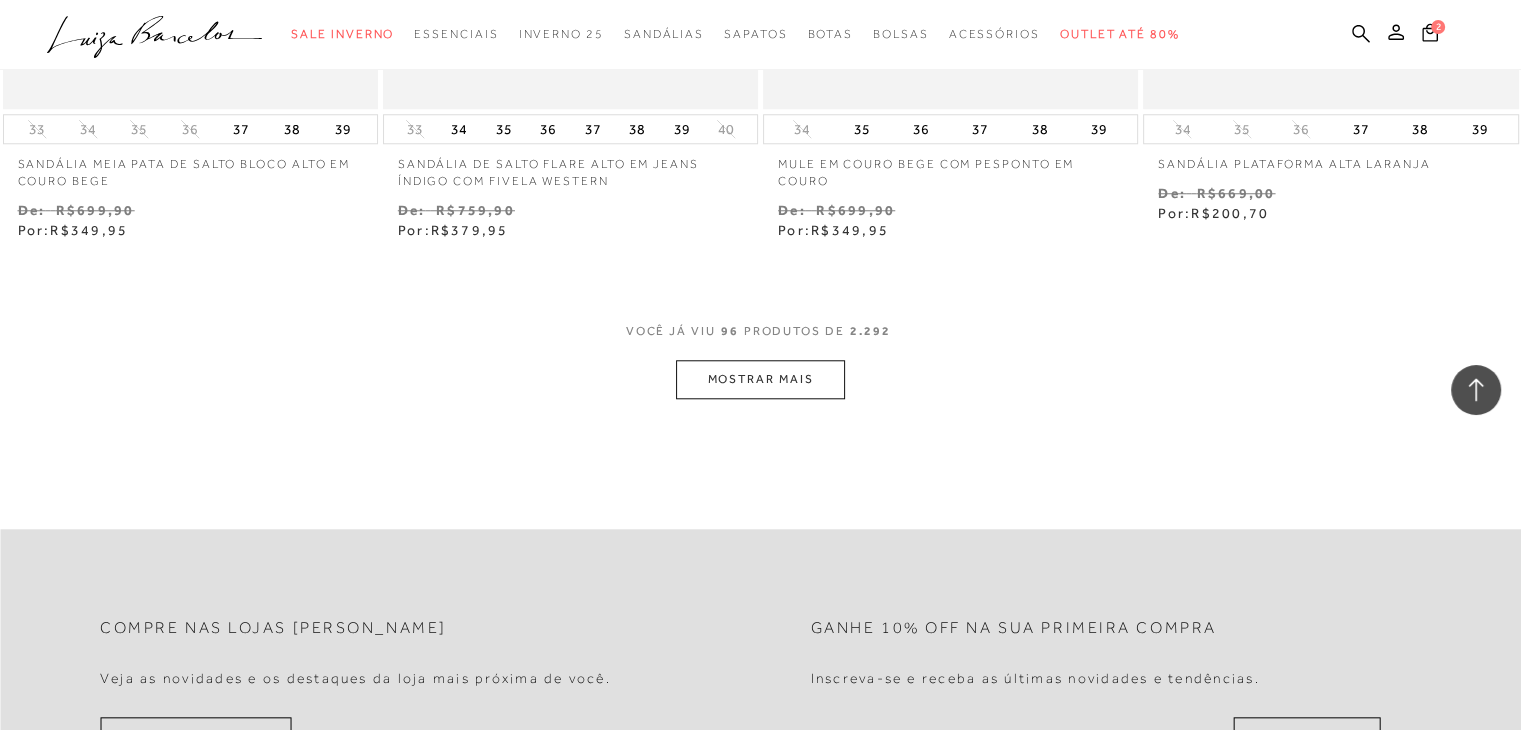 click on "MOSTRAR MAIS" at bounding box center (760, 379) 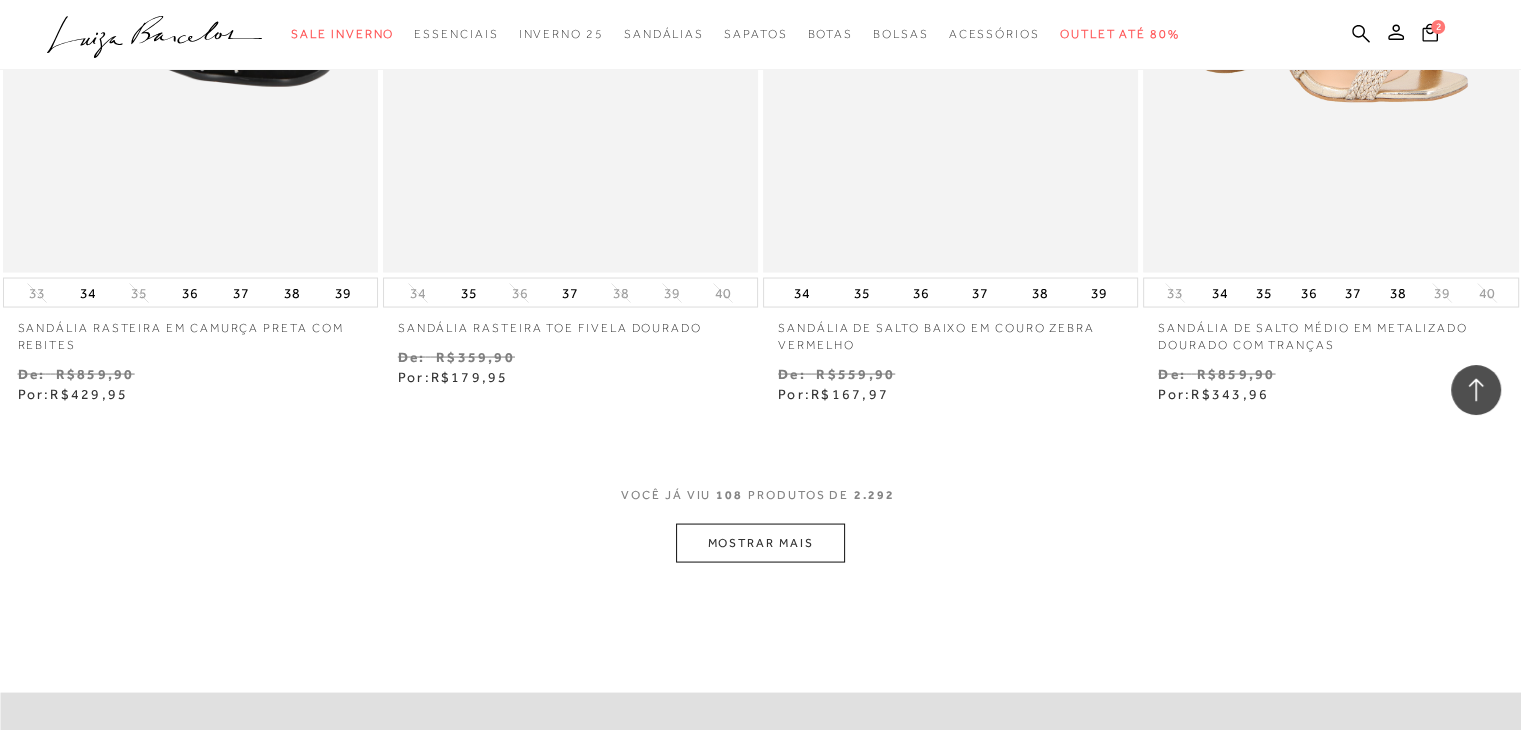 scroll, scrollTop: 19040, scrollLeft: 0, axis: vertical 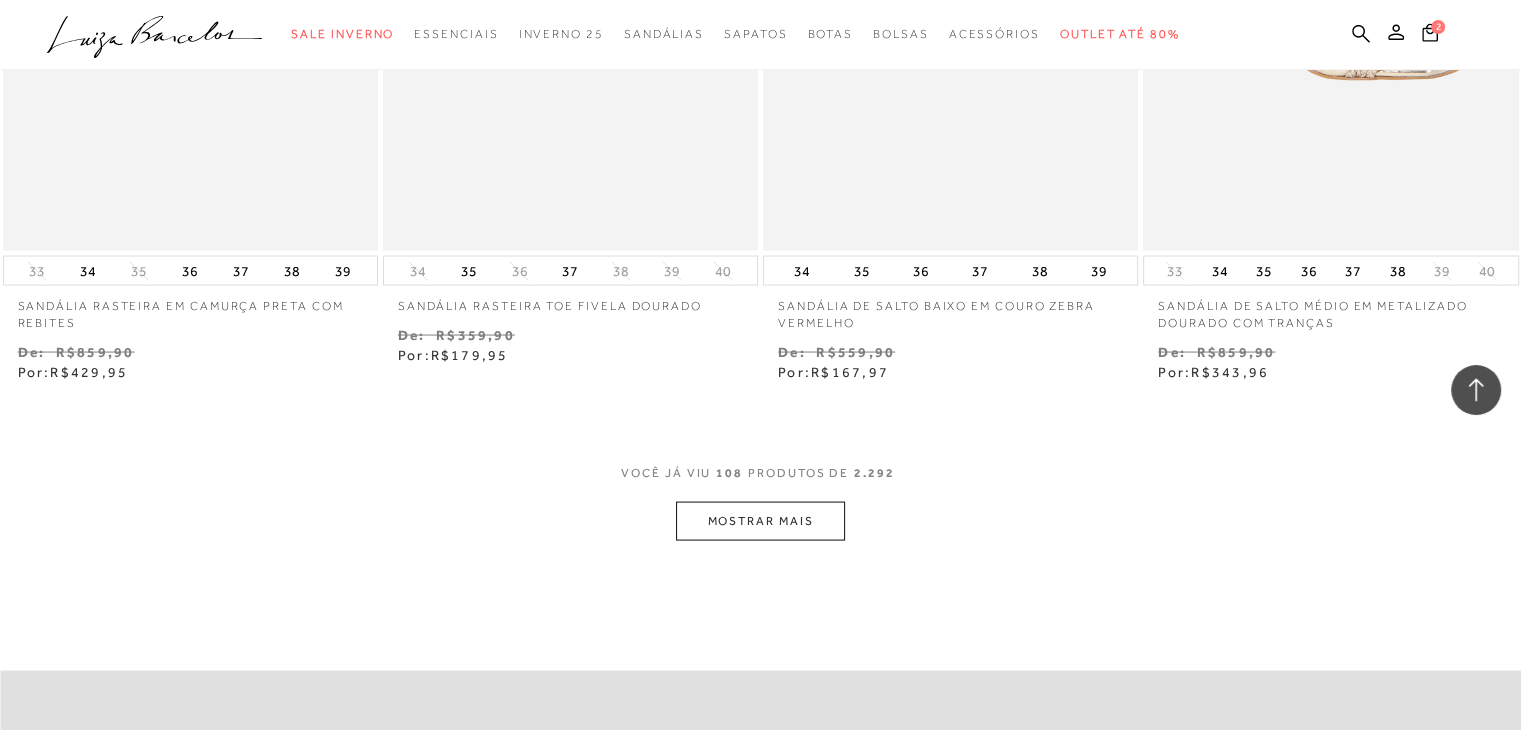 click on "MOSTRAR MAIS" at bounding box center [760, 521] 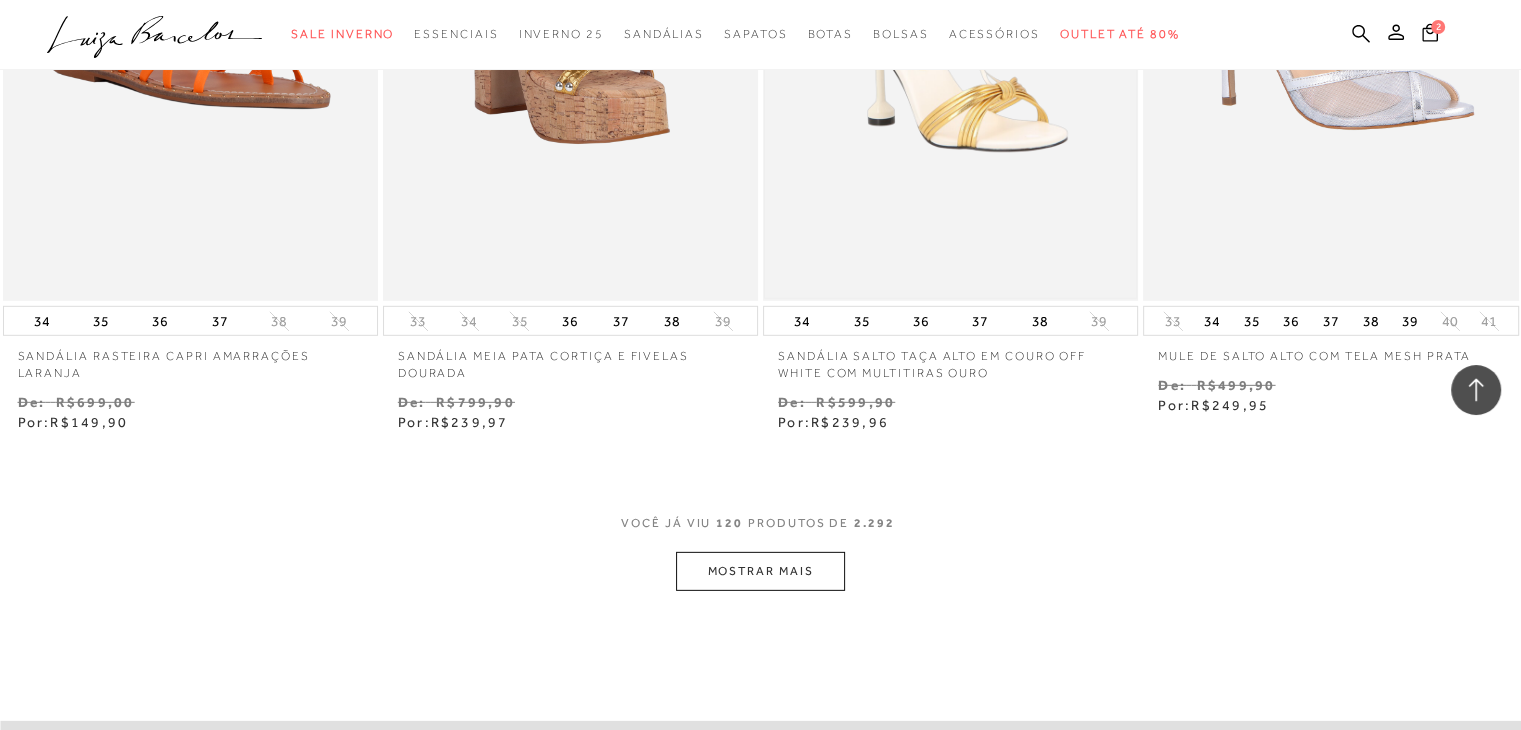 scroll, scrollTop: 21140, scrollLeft: 0, axis: vertical 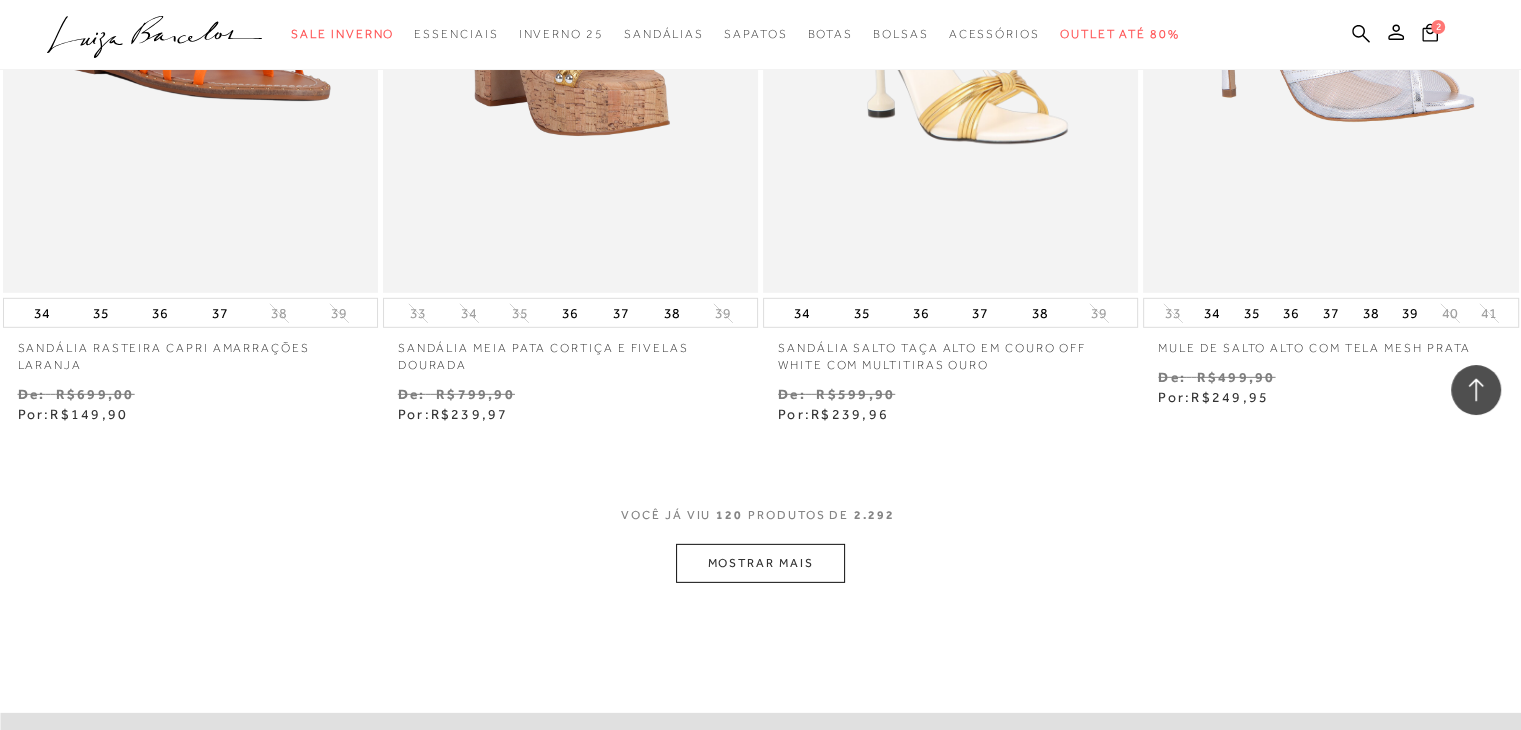 click on "MOSTRAR MAIS" at bounding box center (760, 563) 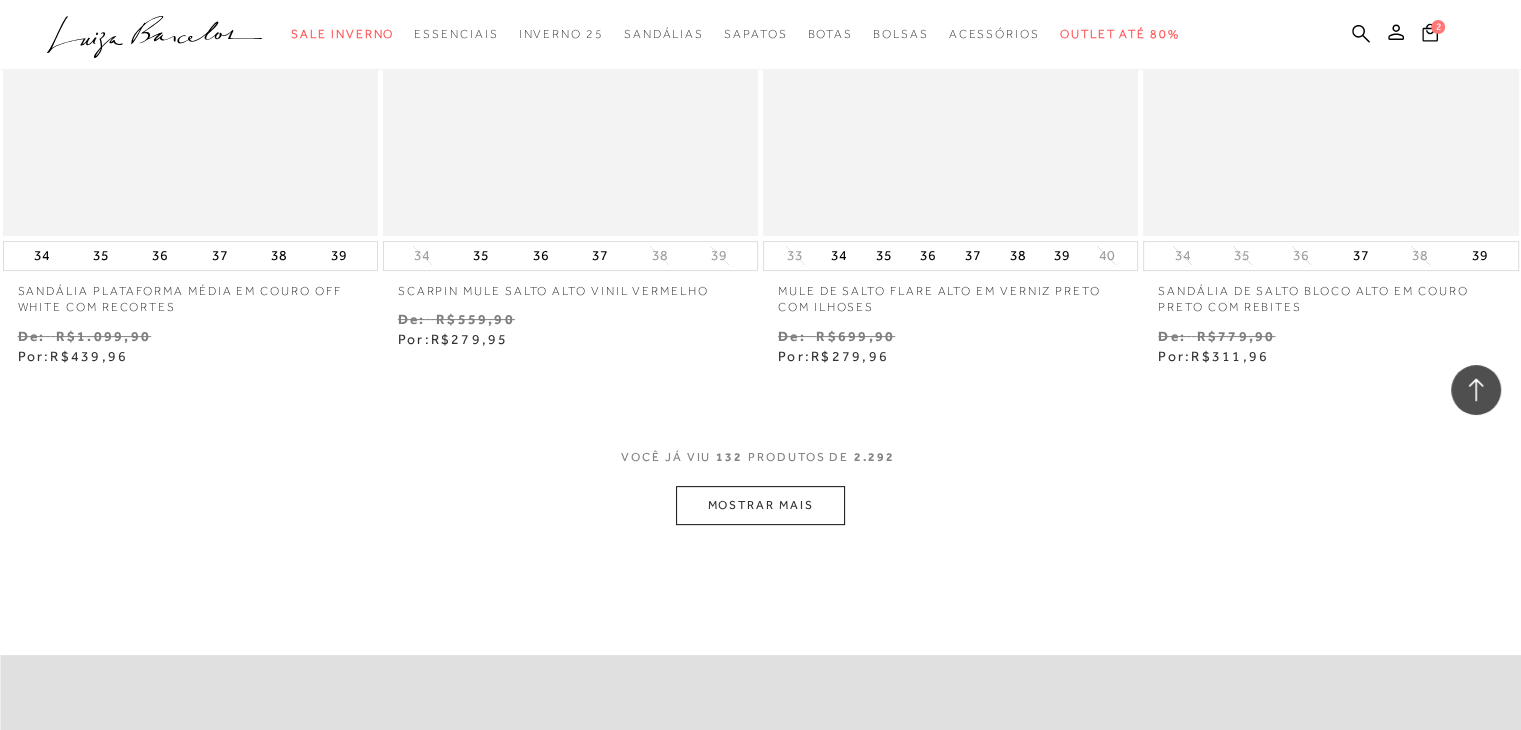 click on "MOSTRAR MAIS" at bounding box center (760, 505) 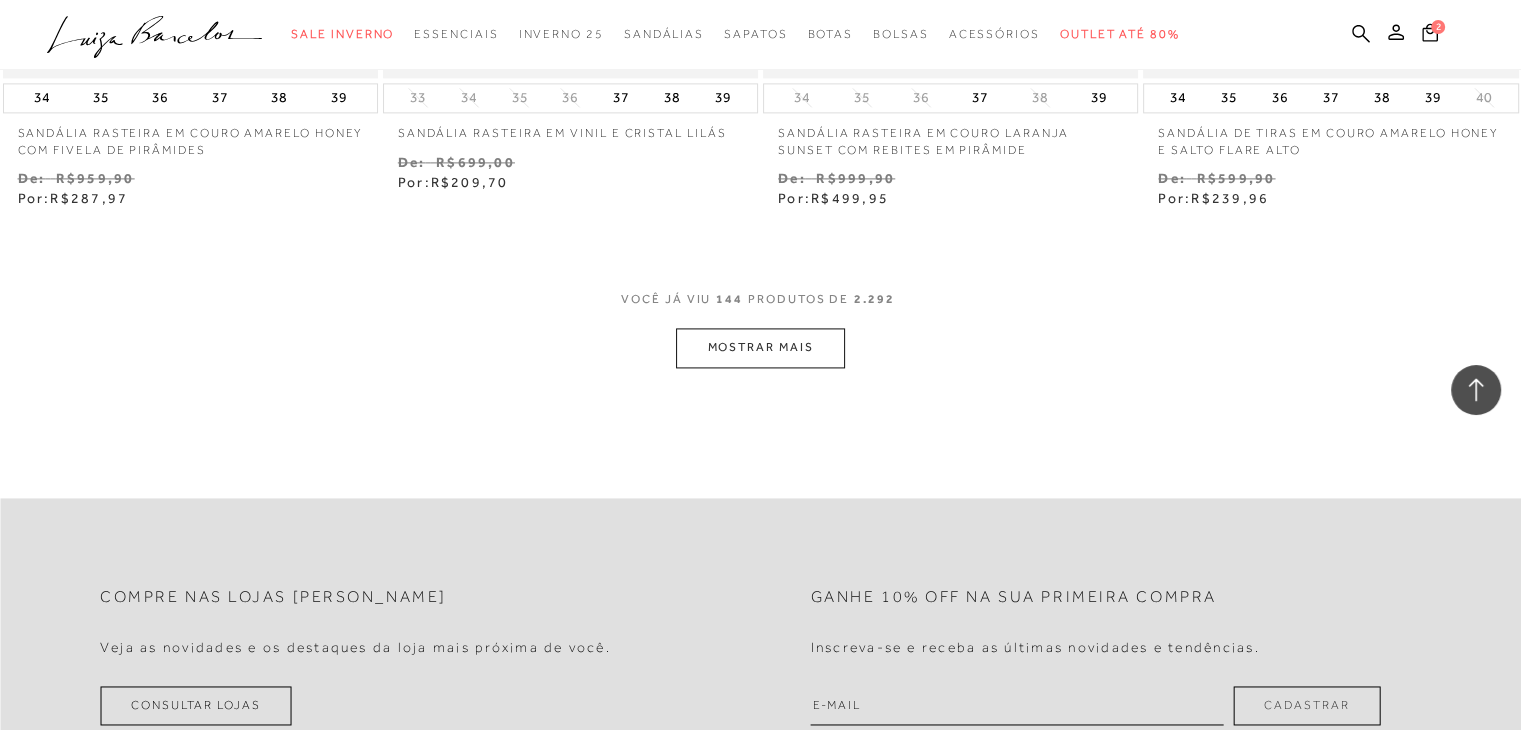 click on "MOSTRAR MAIS" at bounding box center [760, 347] 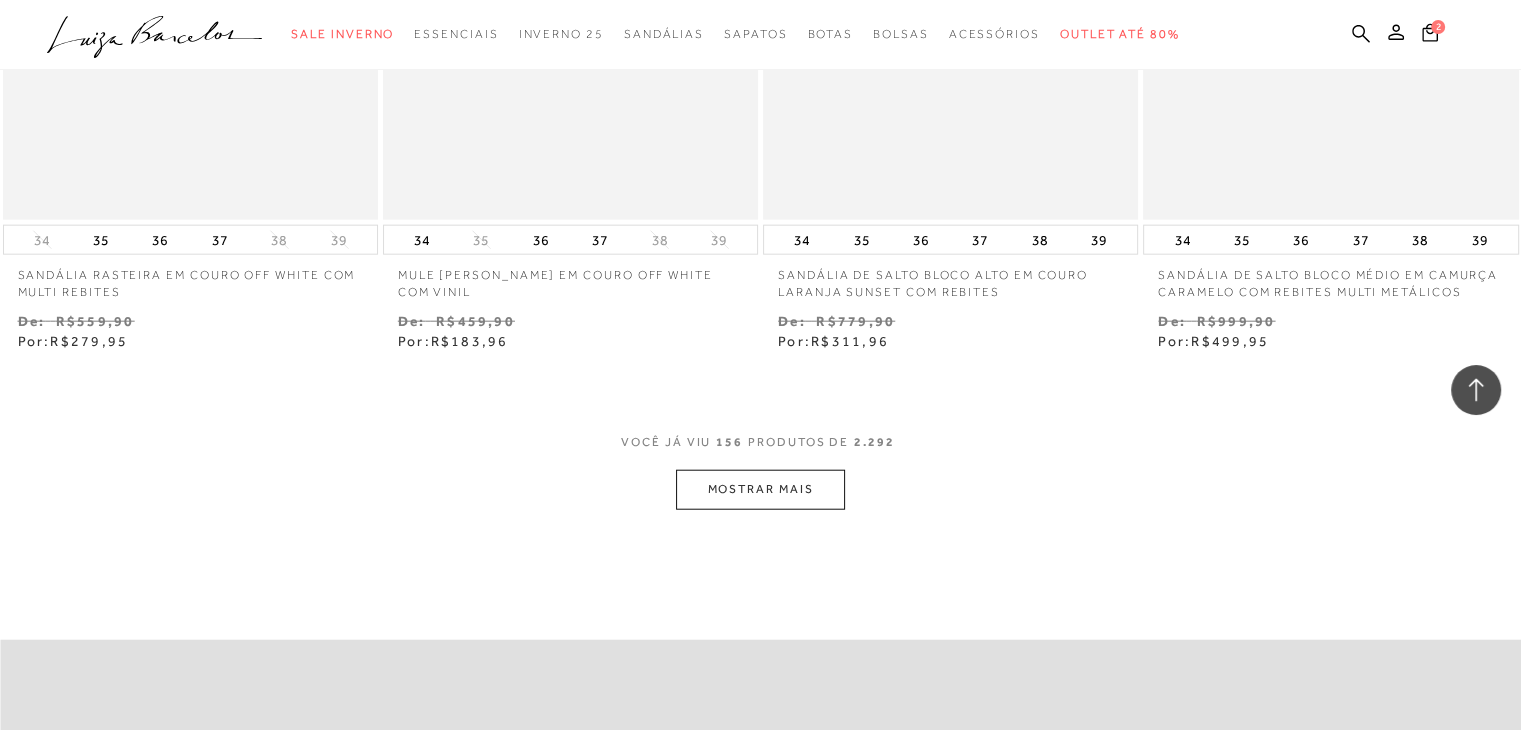 click on "MOSTRAR MAIS" at bounding box center [760, 489] 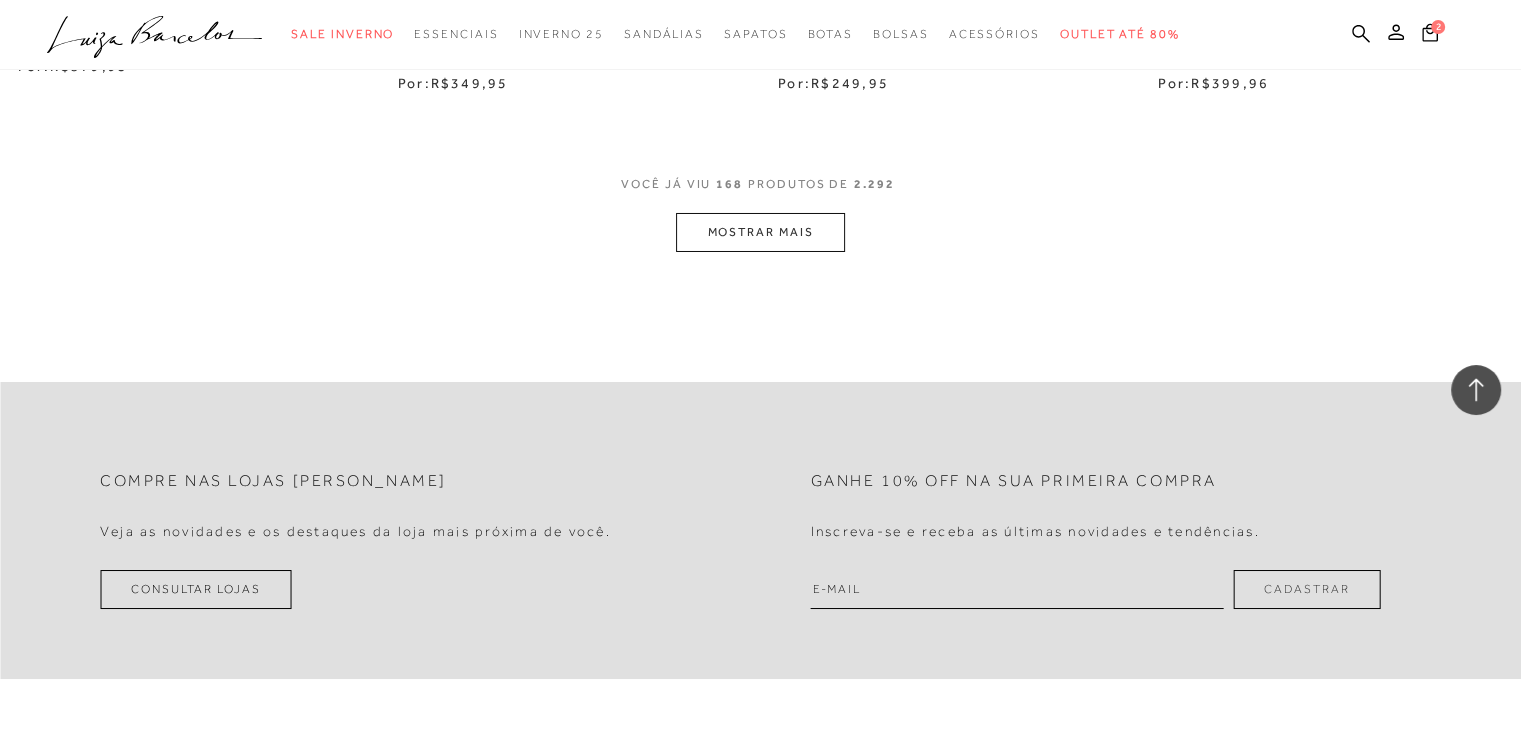click on "MOSTRAR MAIS" at bounding box center [760, 232] 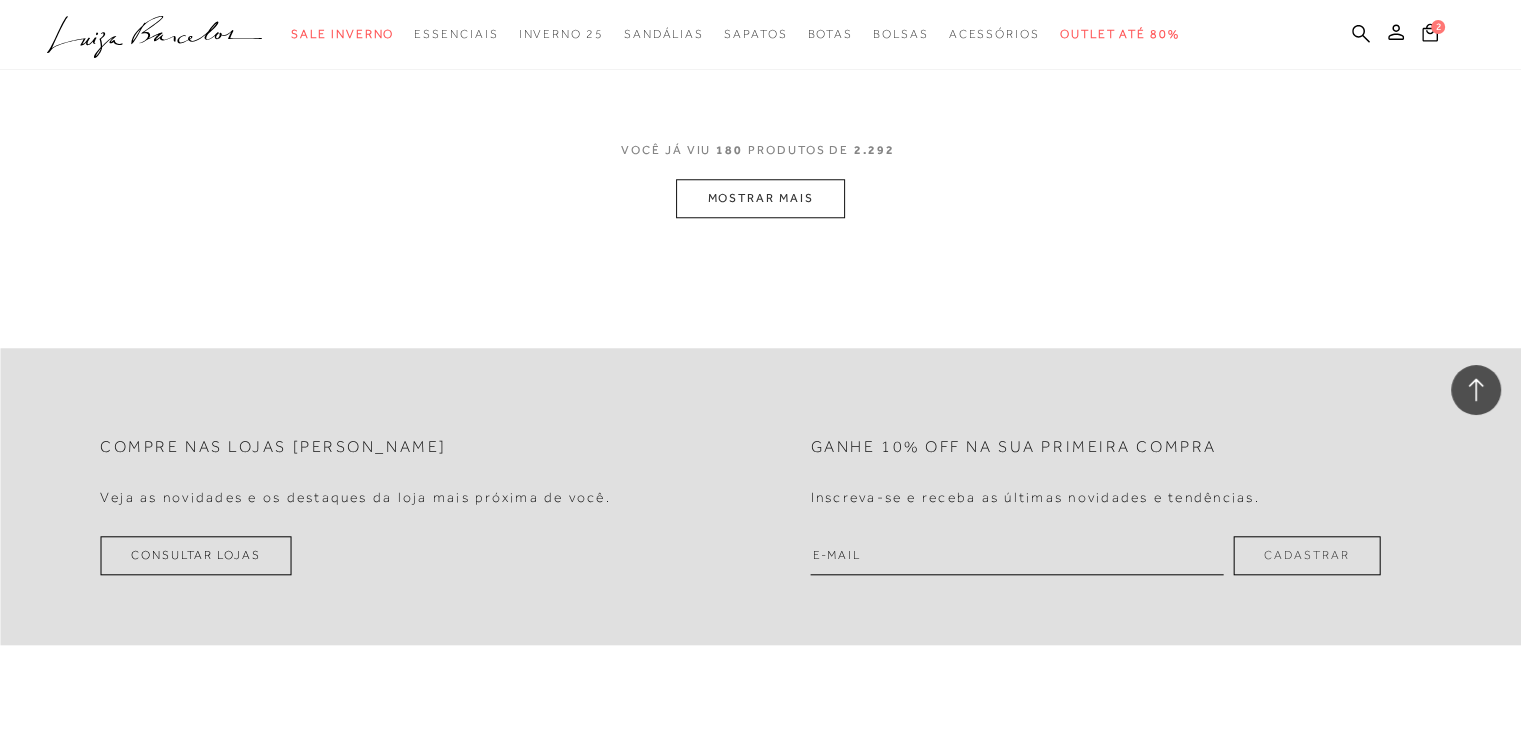 click on "MOSTRAR MAIS" at bounding box center [760, 198] 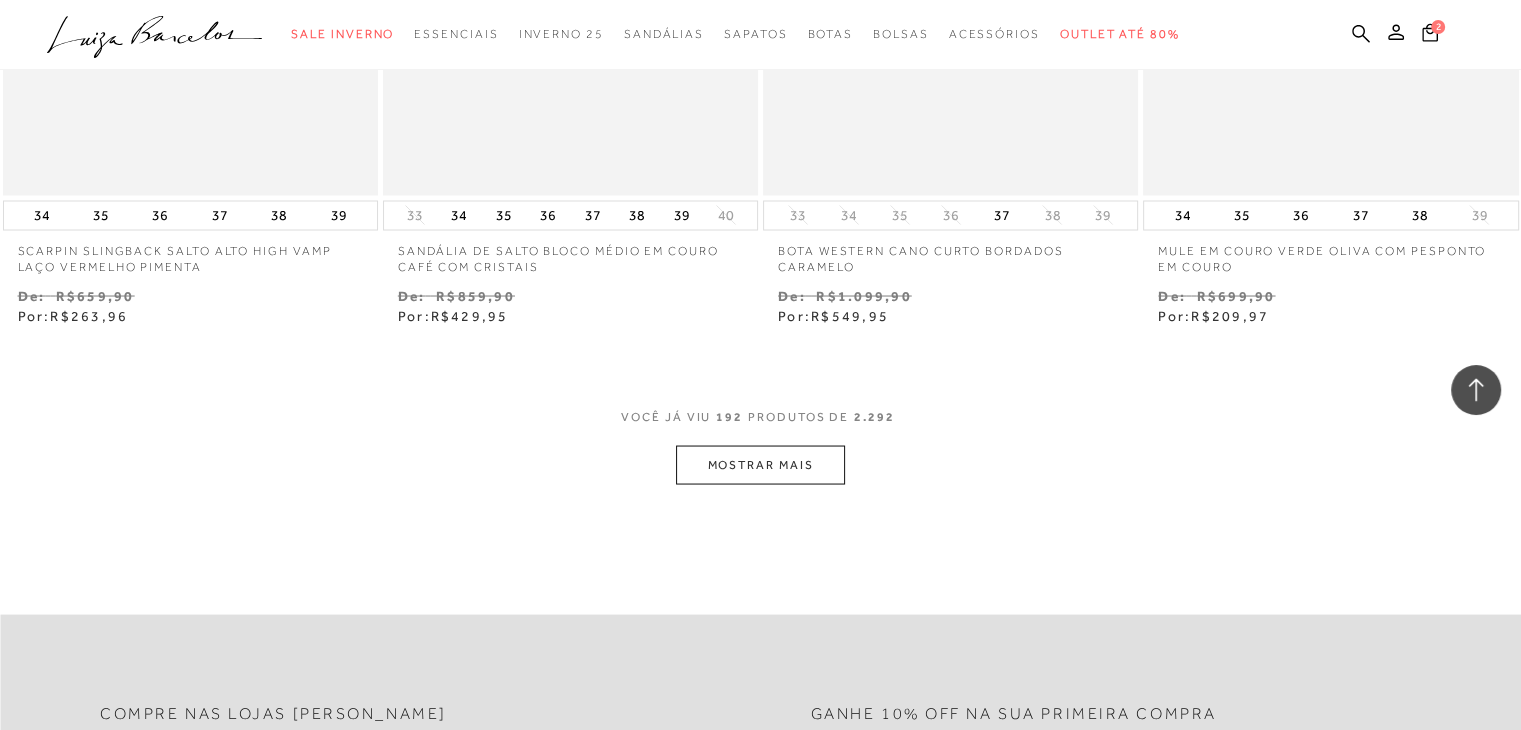 click on "MOSTRAR MAIS" at bounding box center (760, 464) 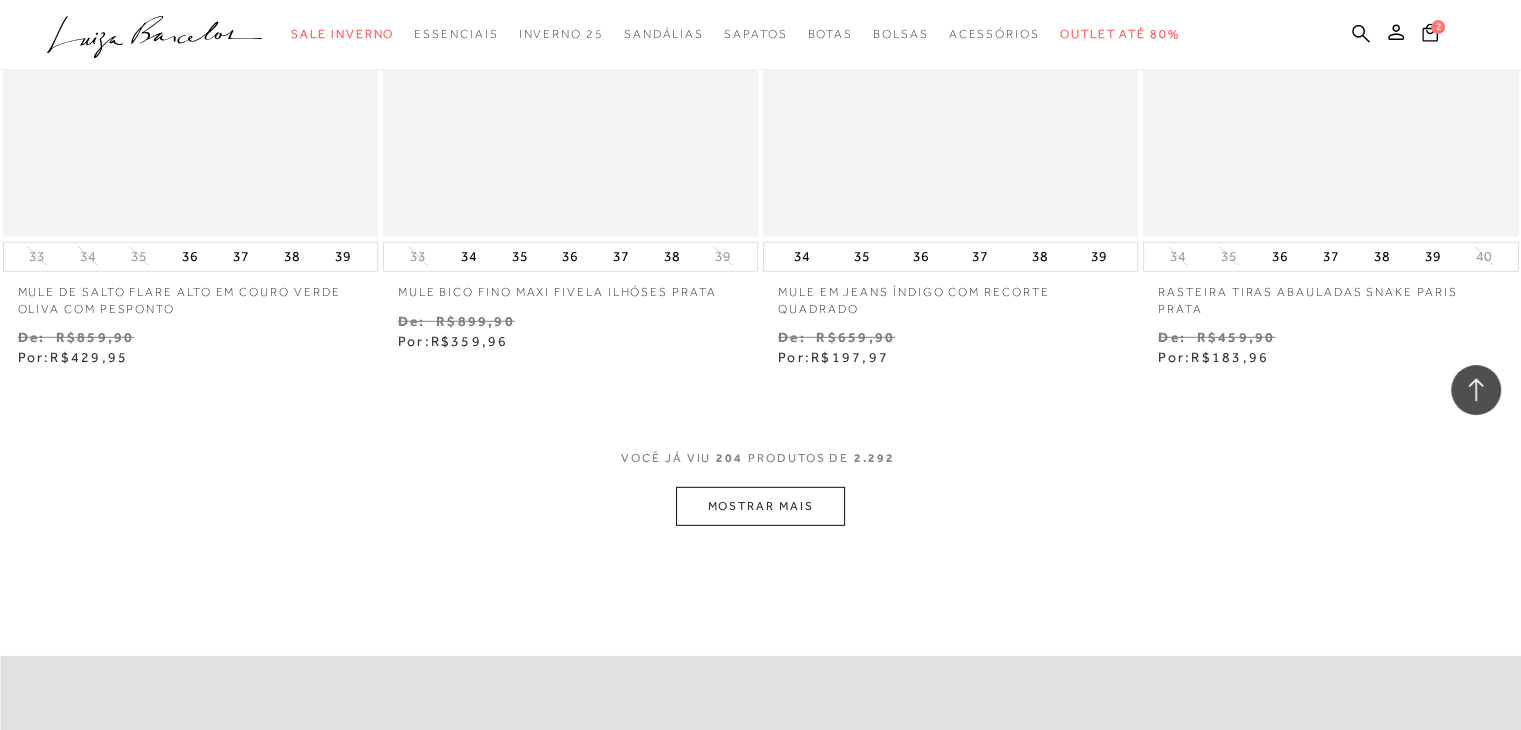 click on "MOSTRAR MAIS" at bounding box center [760, 506] 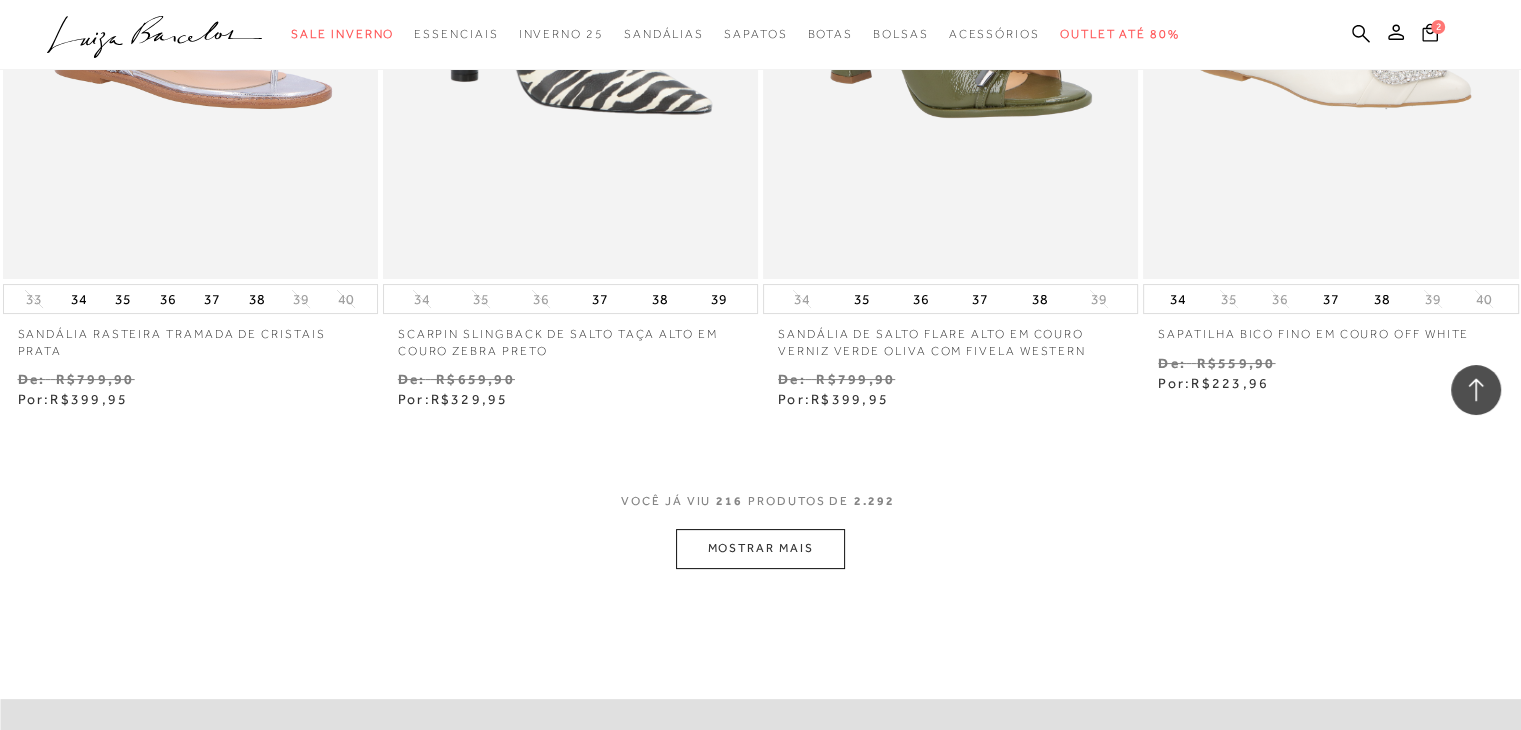 click on "MOSTRAR MAIS" at bounding box center (760, 548) 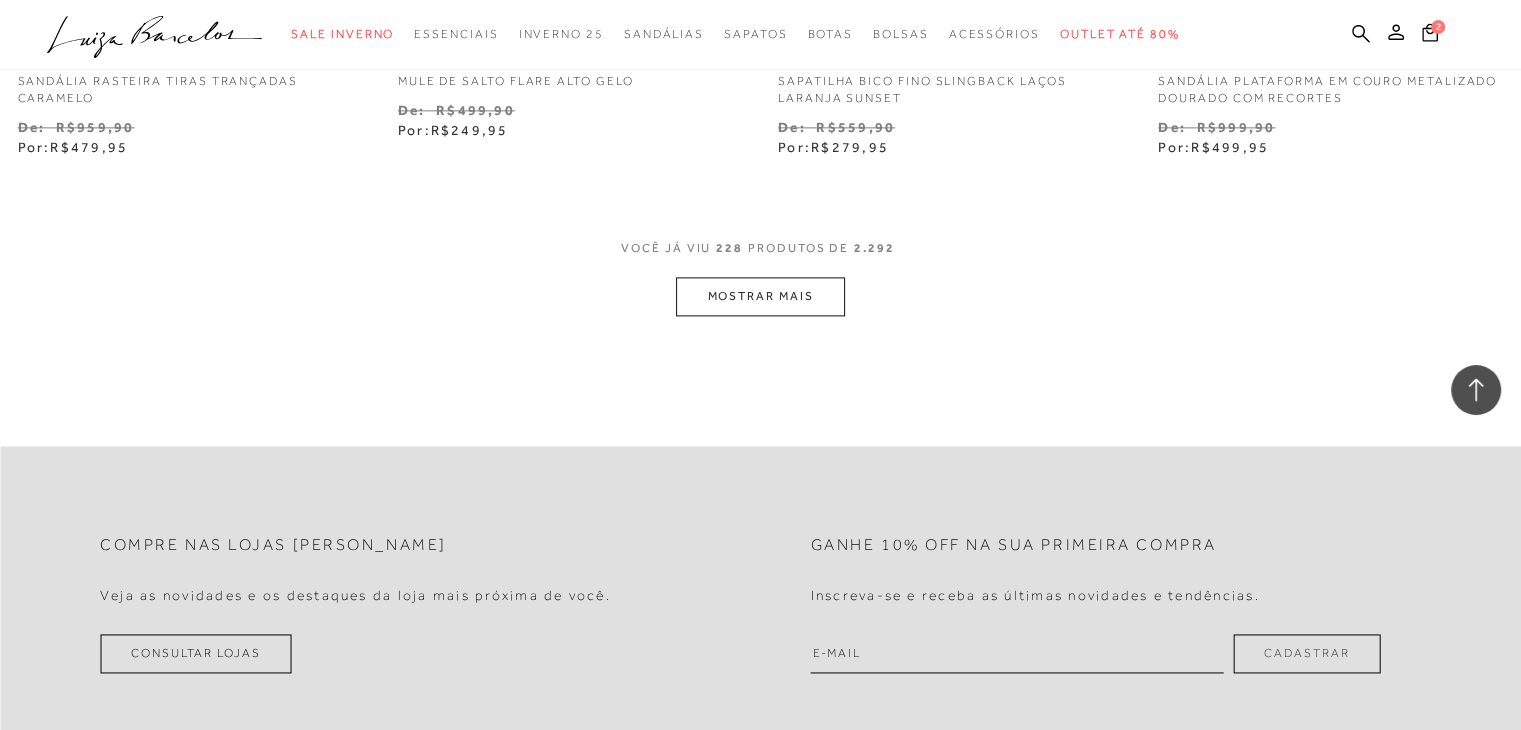 scroll, scrollTop: 40692, scrollLeft: 0, axis: vertical 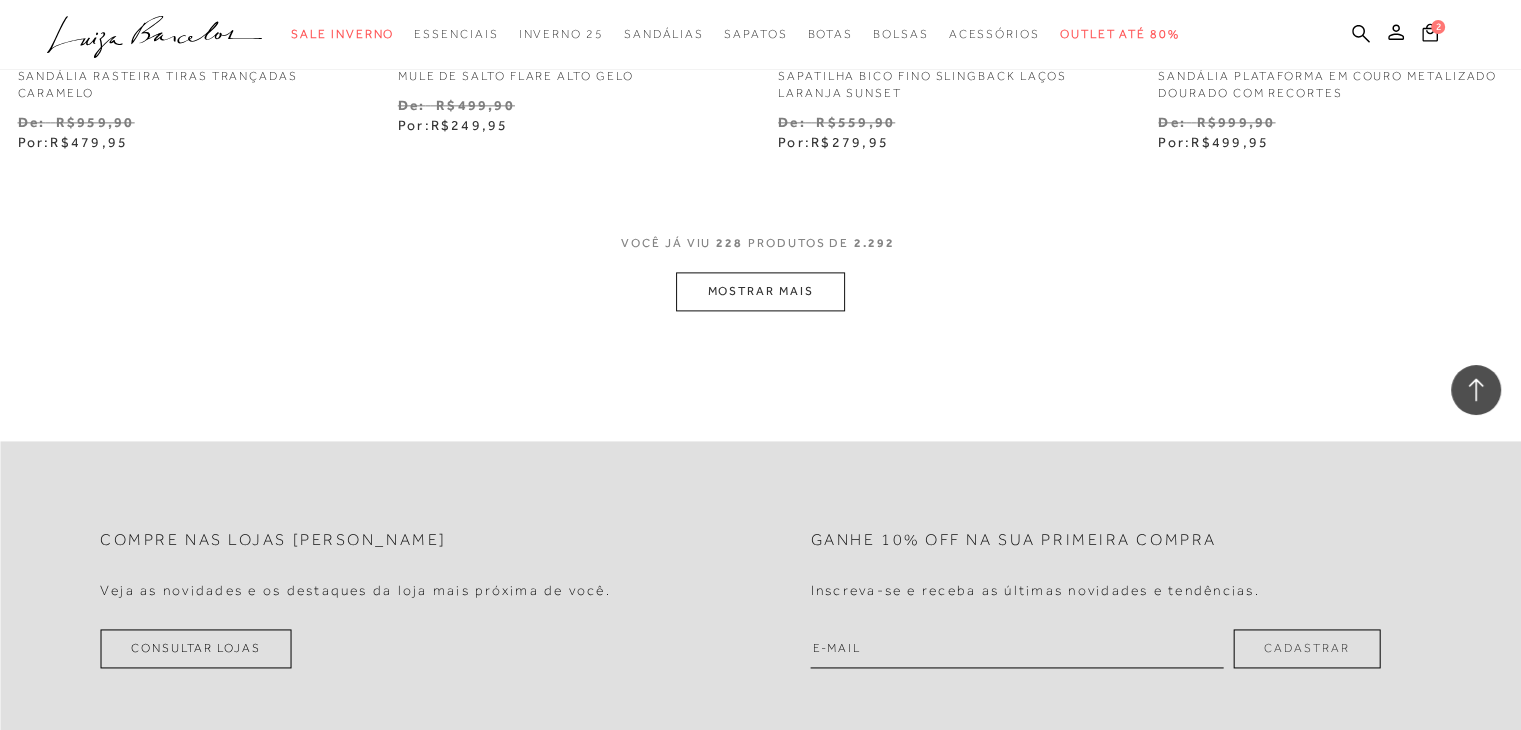 click on "MOSTRAR MAIS" at bounding box center [760, 291] 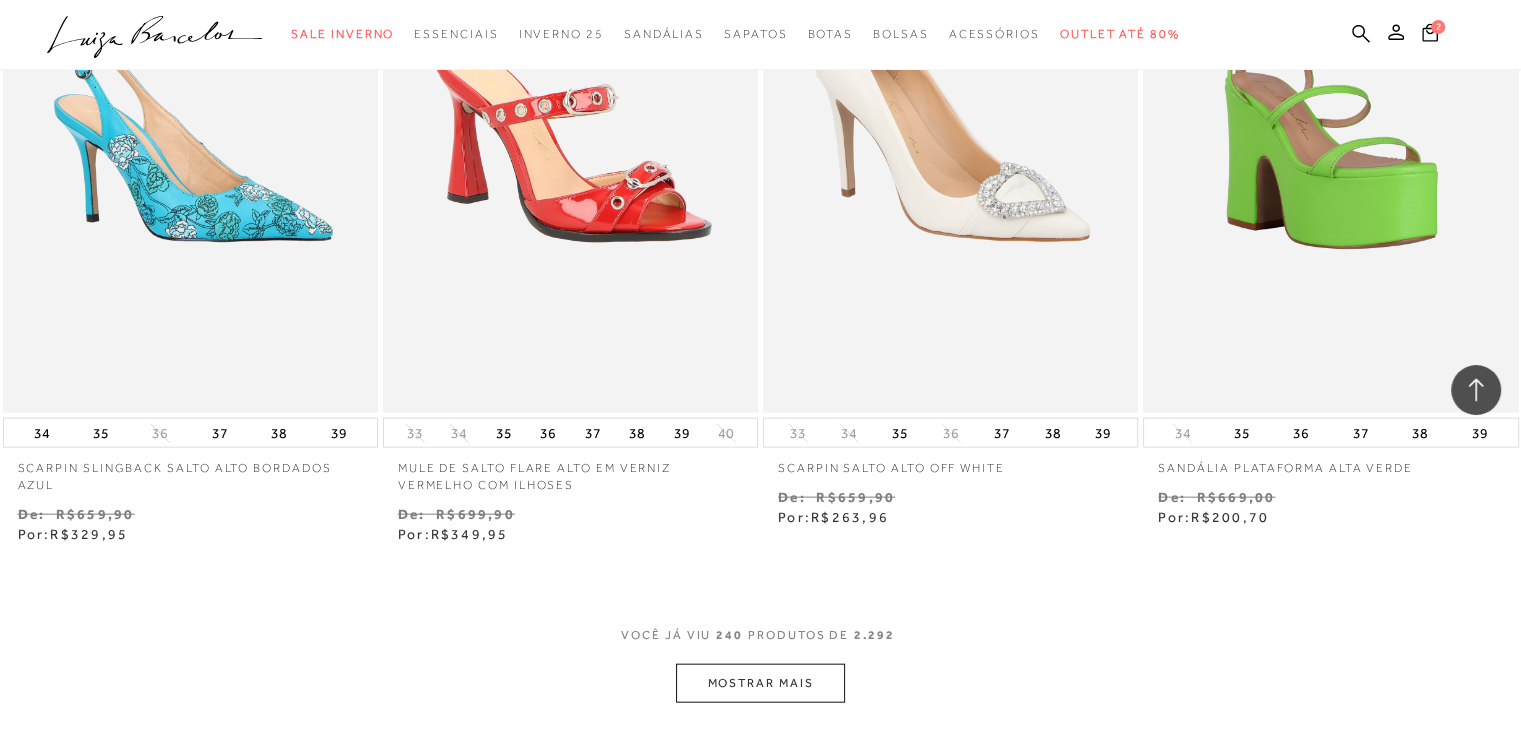 scroll, scrollTop: 42727, scrollLeft: 0, axis: vertical 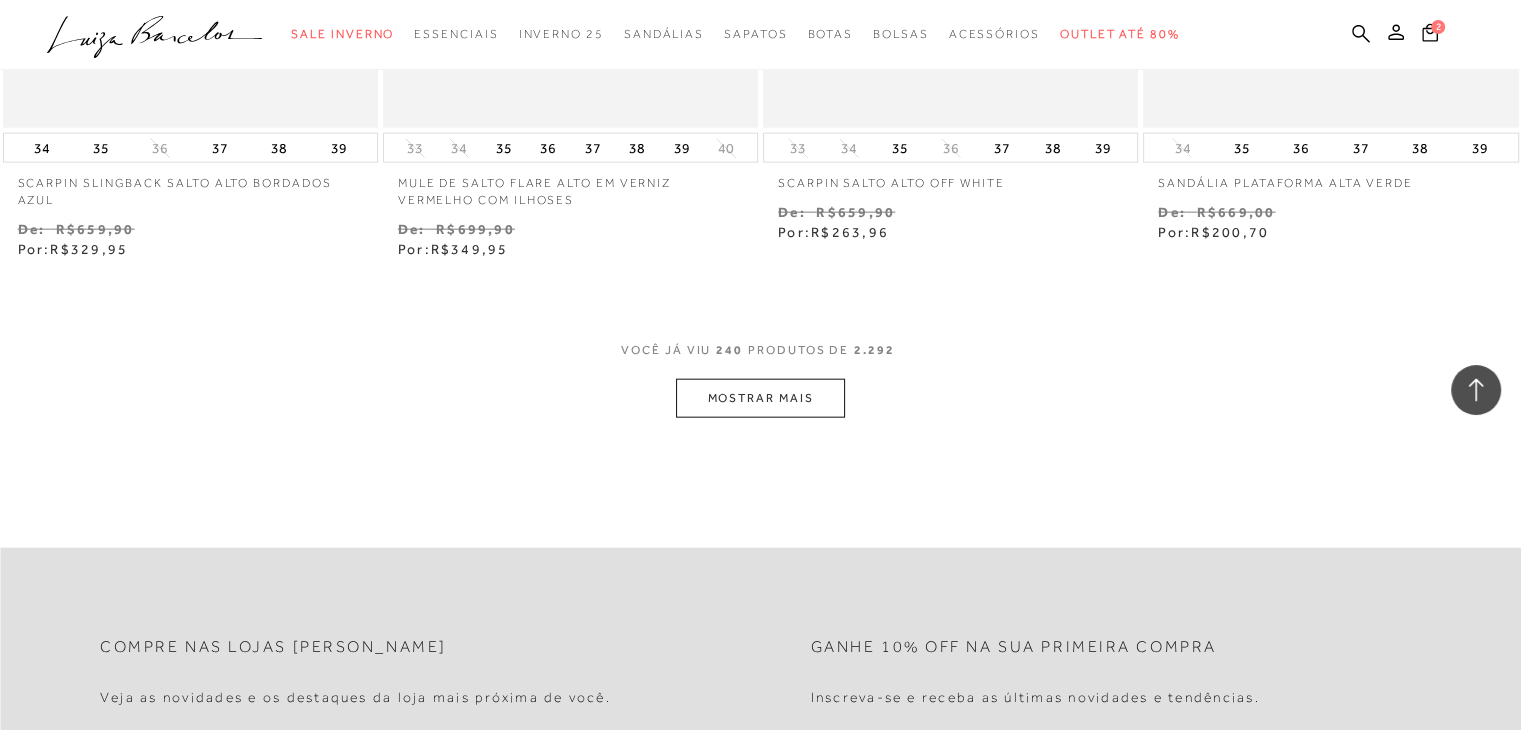 click on "MOSTRAR MAIS" at bounding box center [760, 398] 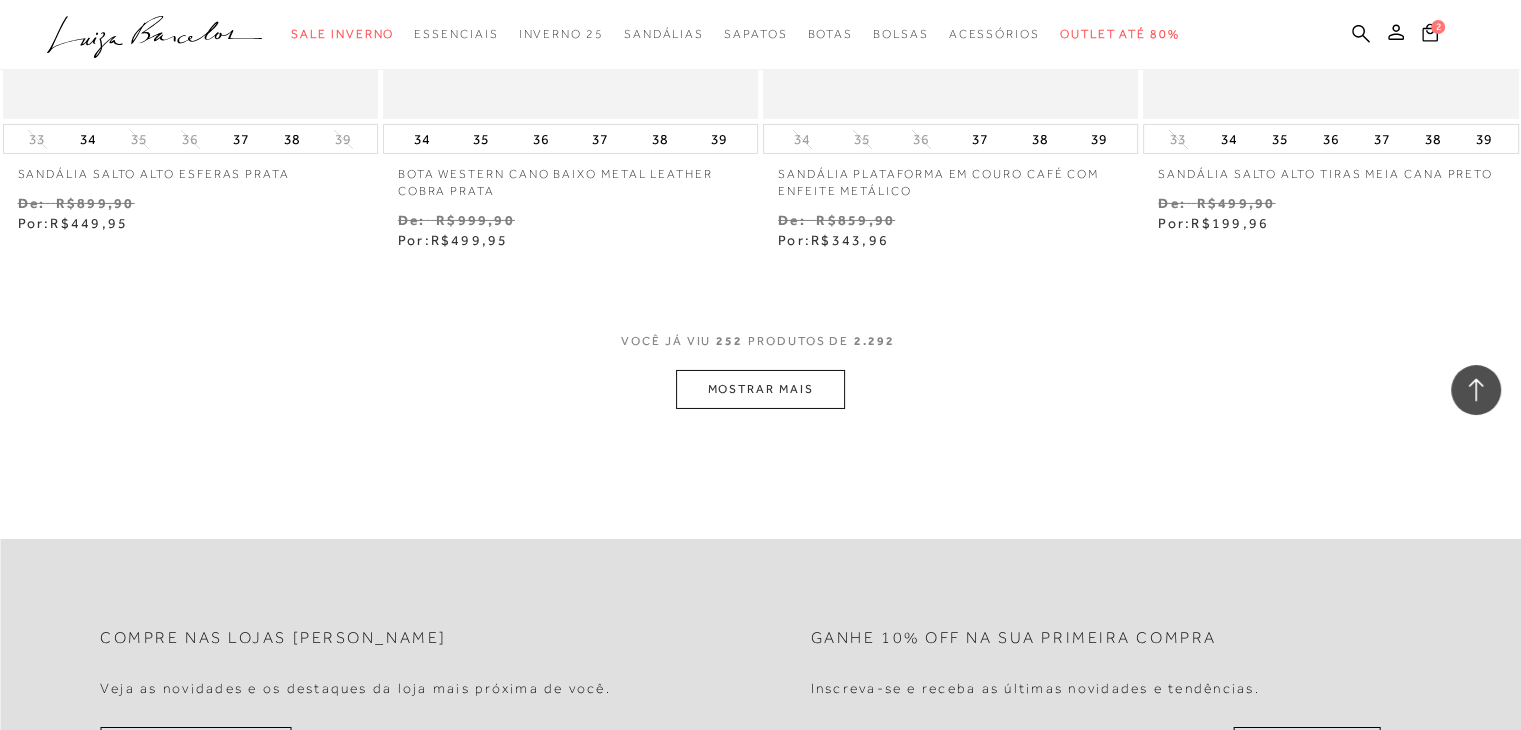scroll, scrollTop: 44927, scrollLeft: 0, axis: vertical 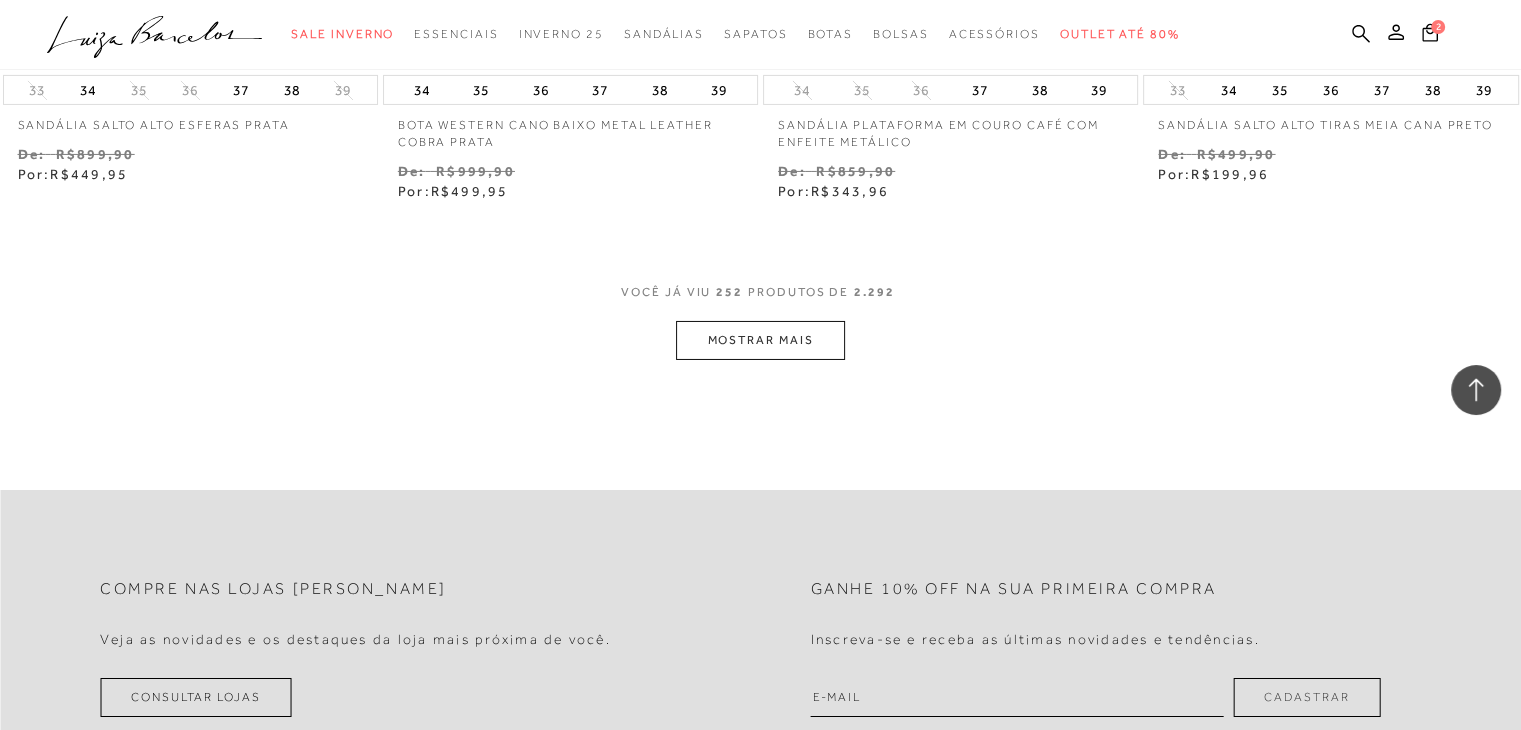 click on "MOSTRAR MAIS" at bounding box center [760, 340] 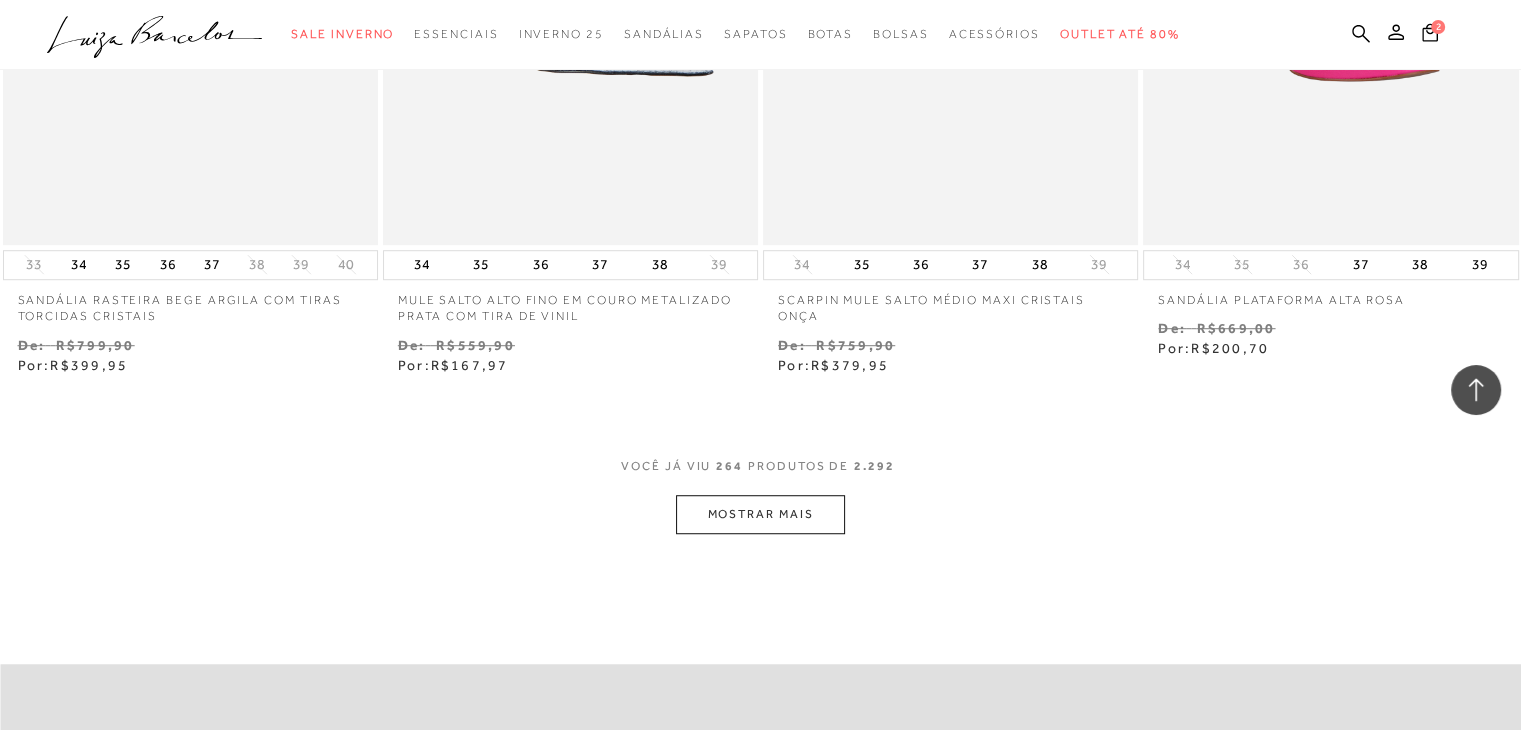 scroll, scrollTop: 47127, scrollLeft: 0, axis: vertical 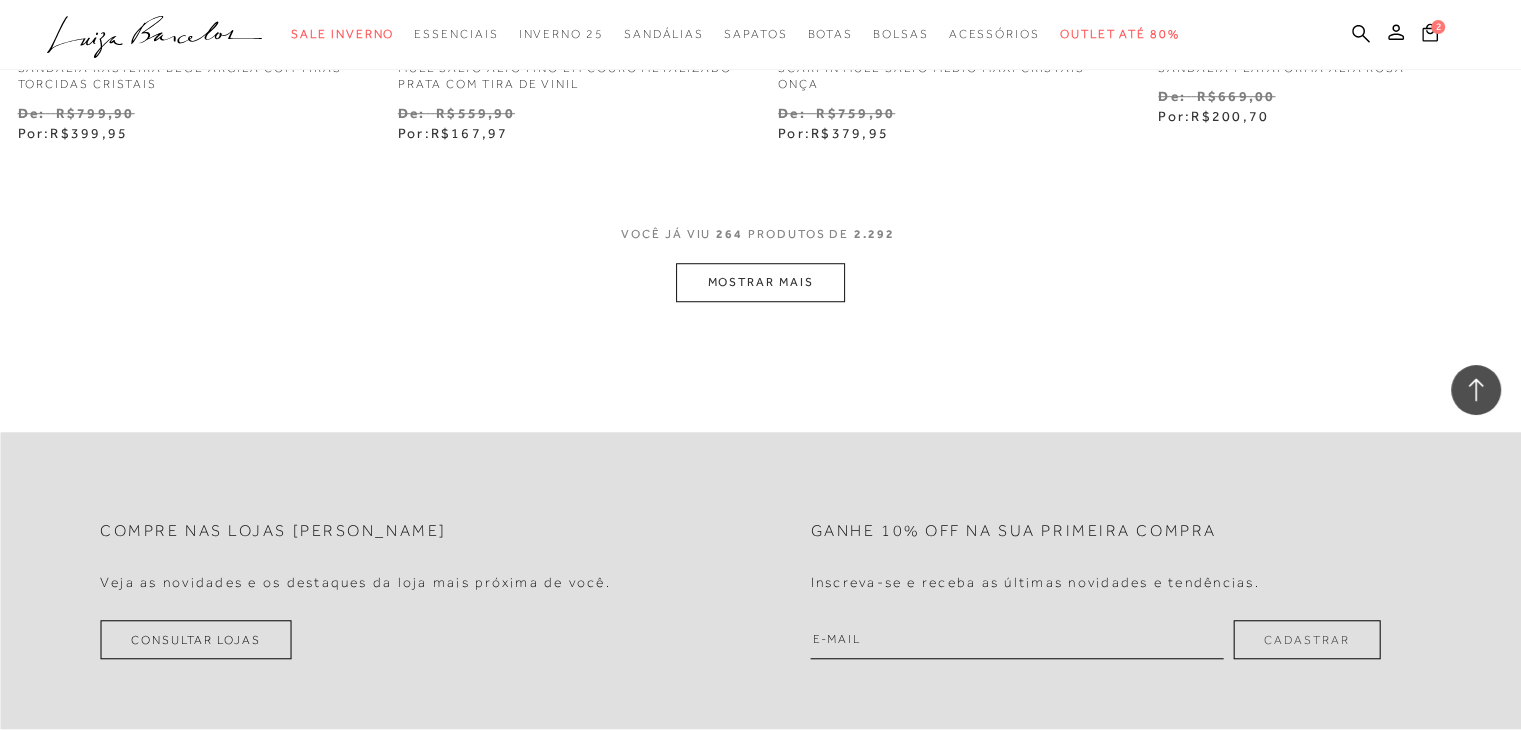 click on "MOSTRAR MAIS" at bounding box center (760, 282) 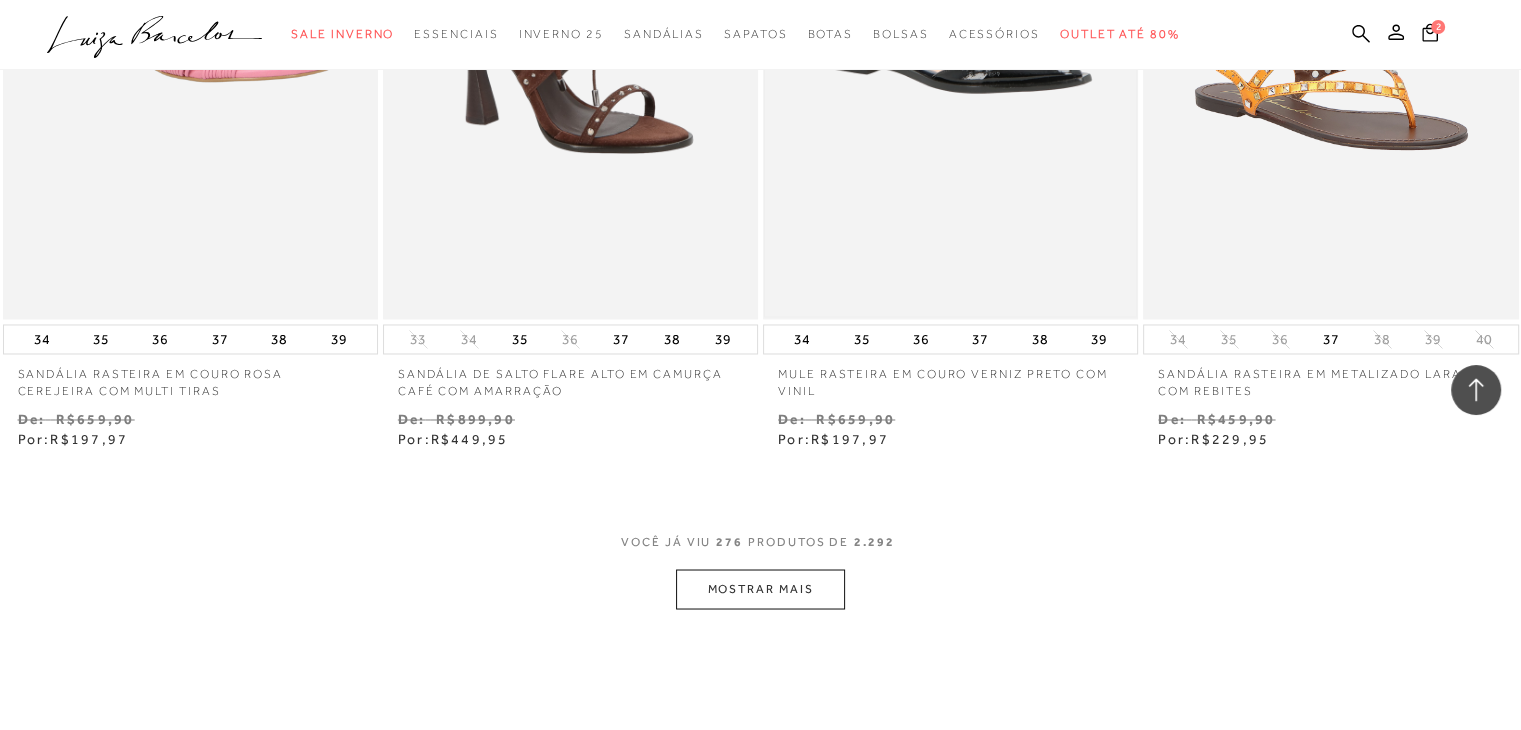 scroll, scrollTop: 49127, scrollLeft: 0, axis: vertical 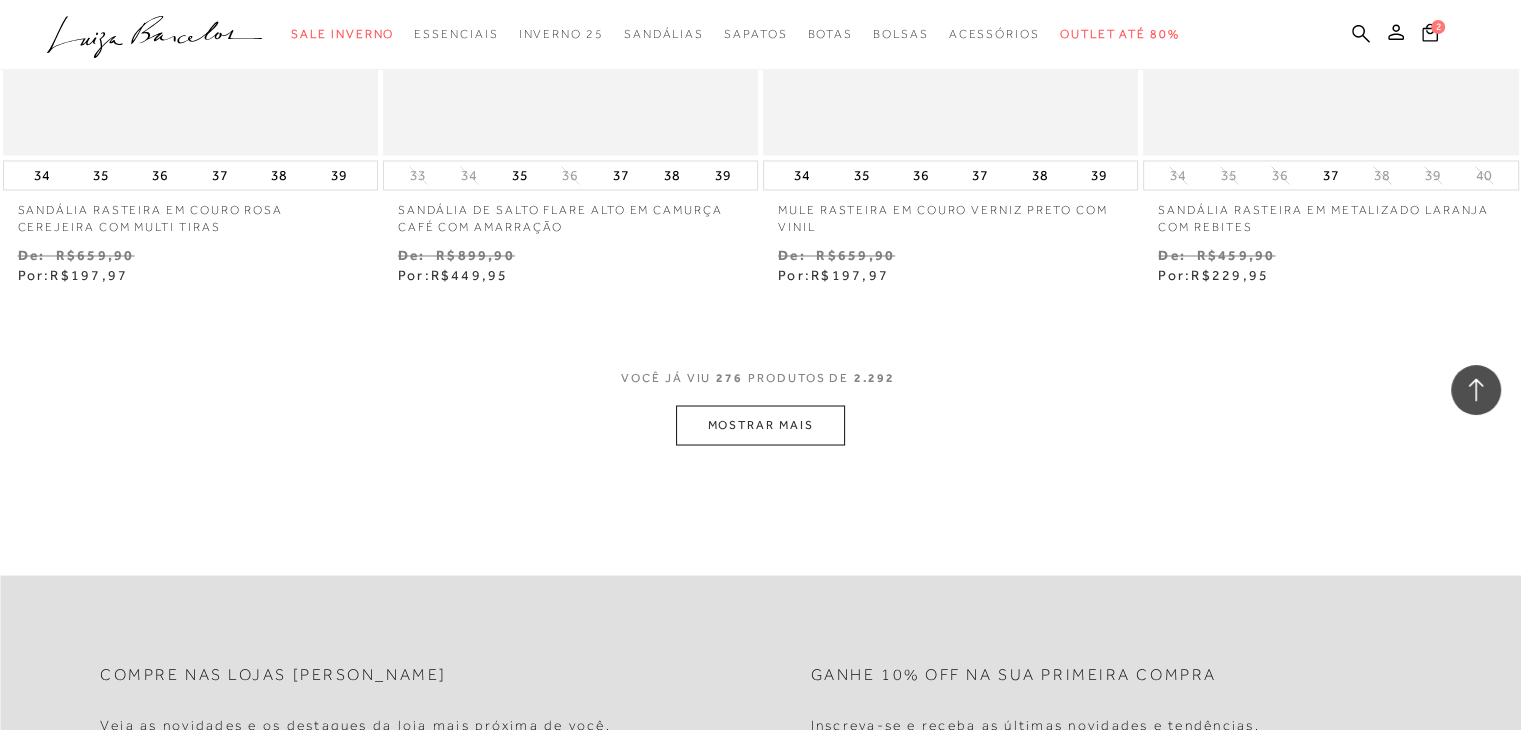 click on "MOSTRAR MAIS" at bounding box center [760, 424] 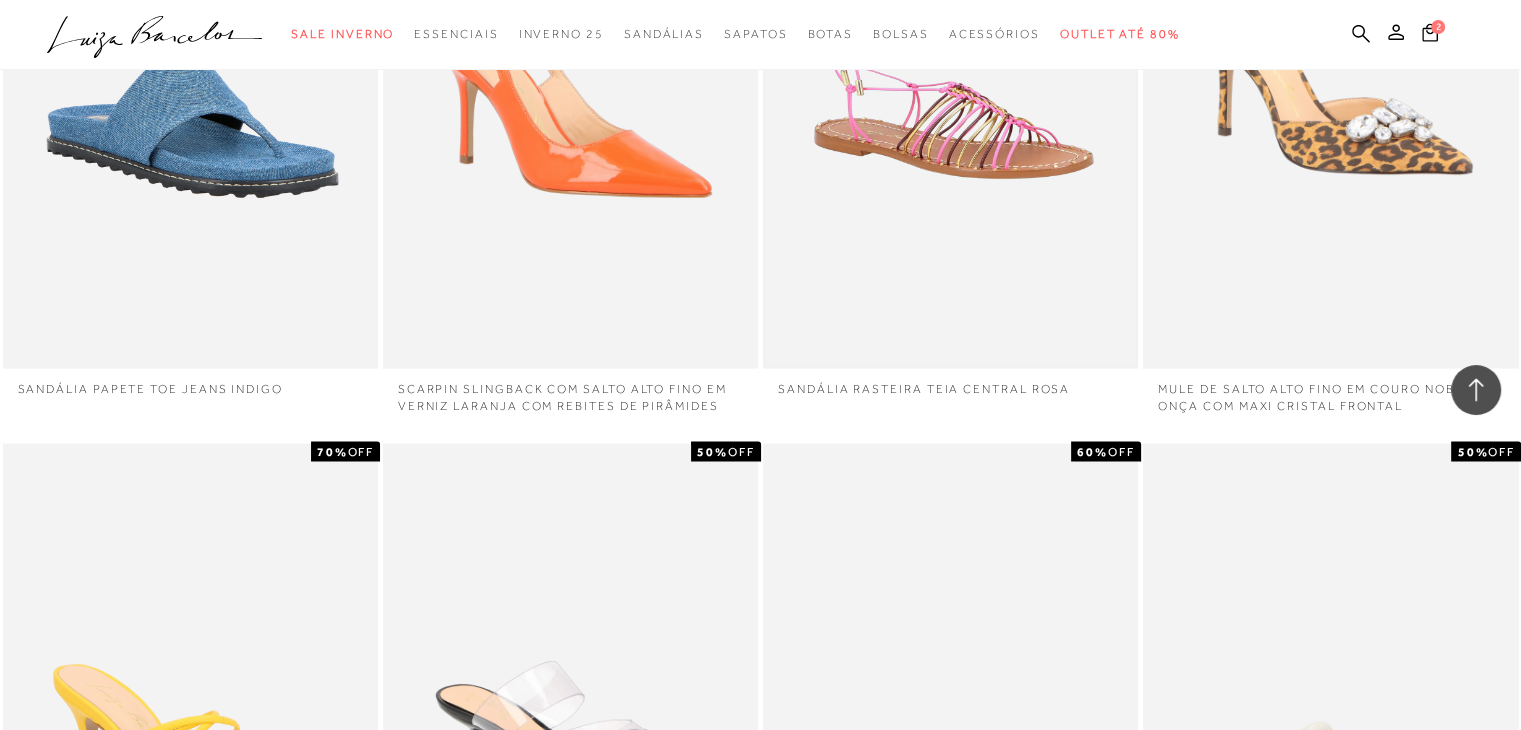 scroll, scrollTop: 50027, scrollLeft: 0, axis: vertical 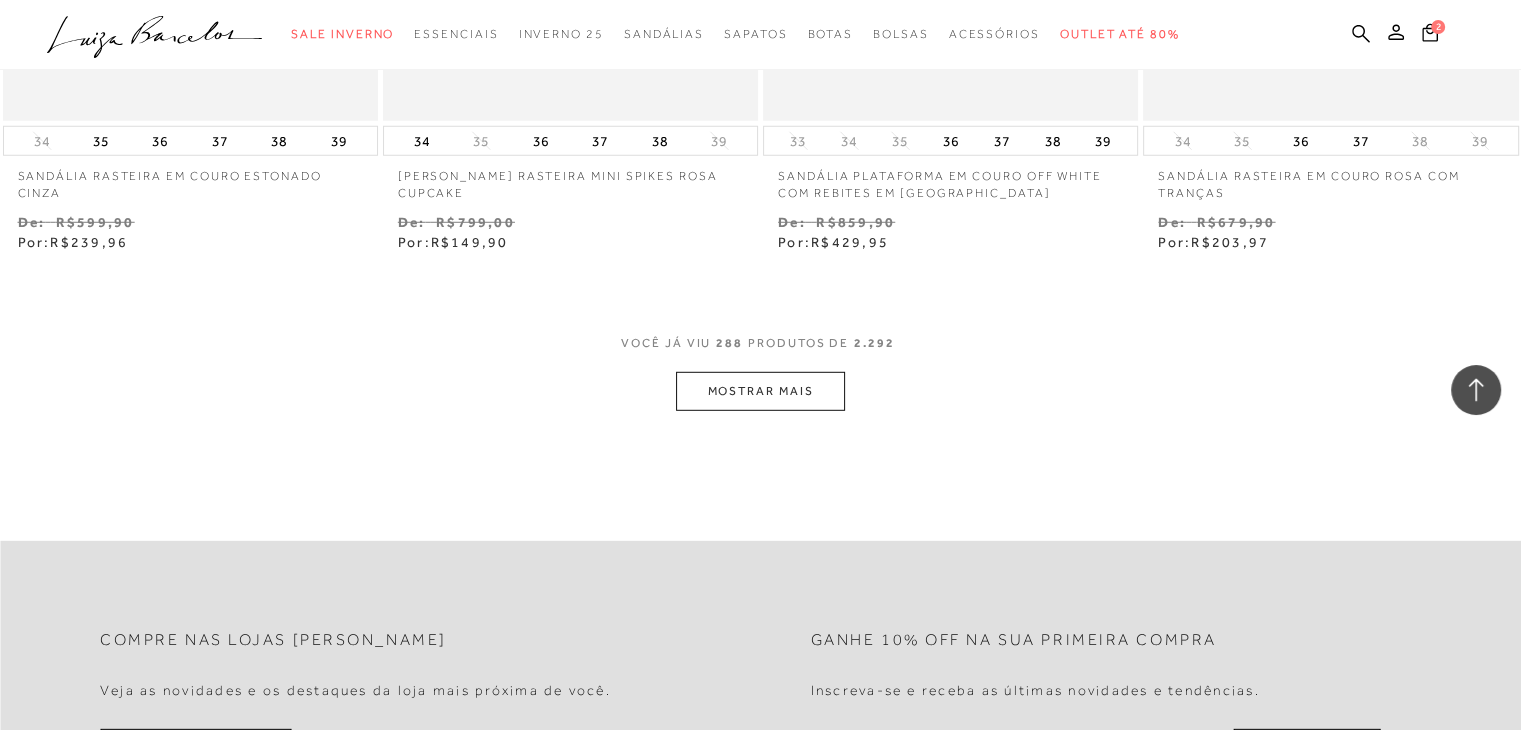 click on "MOSTRAR MAIS" at bounding box center [760, 391] 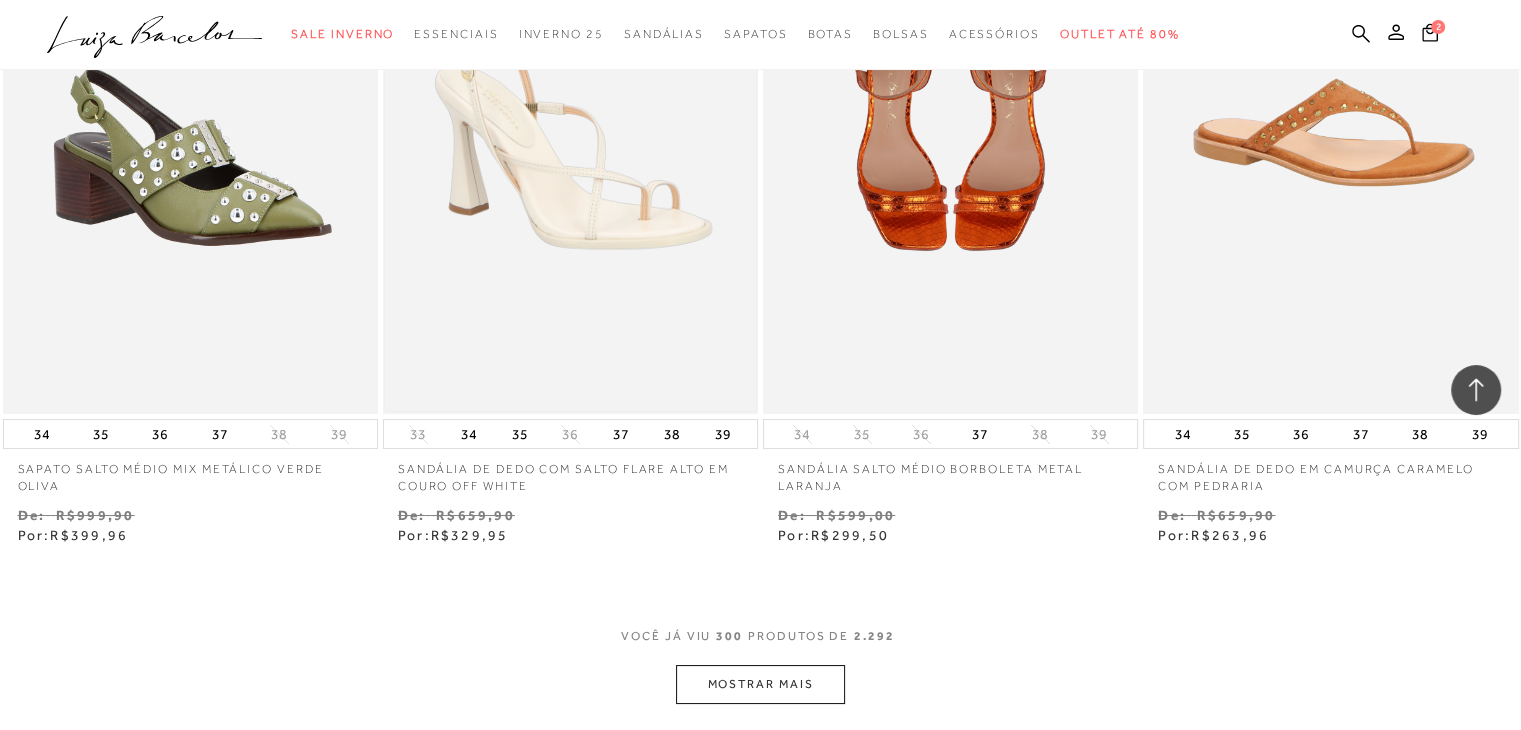 scroll, scrollTop: 53203, scrollLeft: 0, axis: vertical 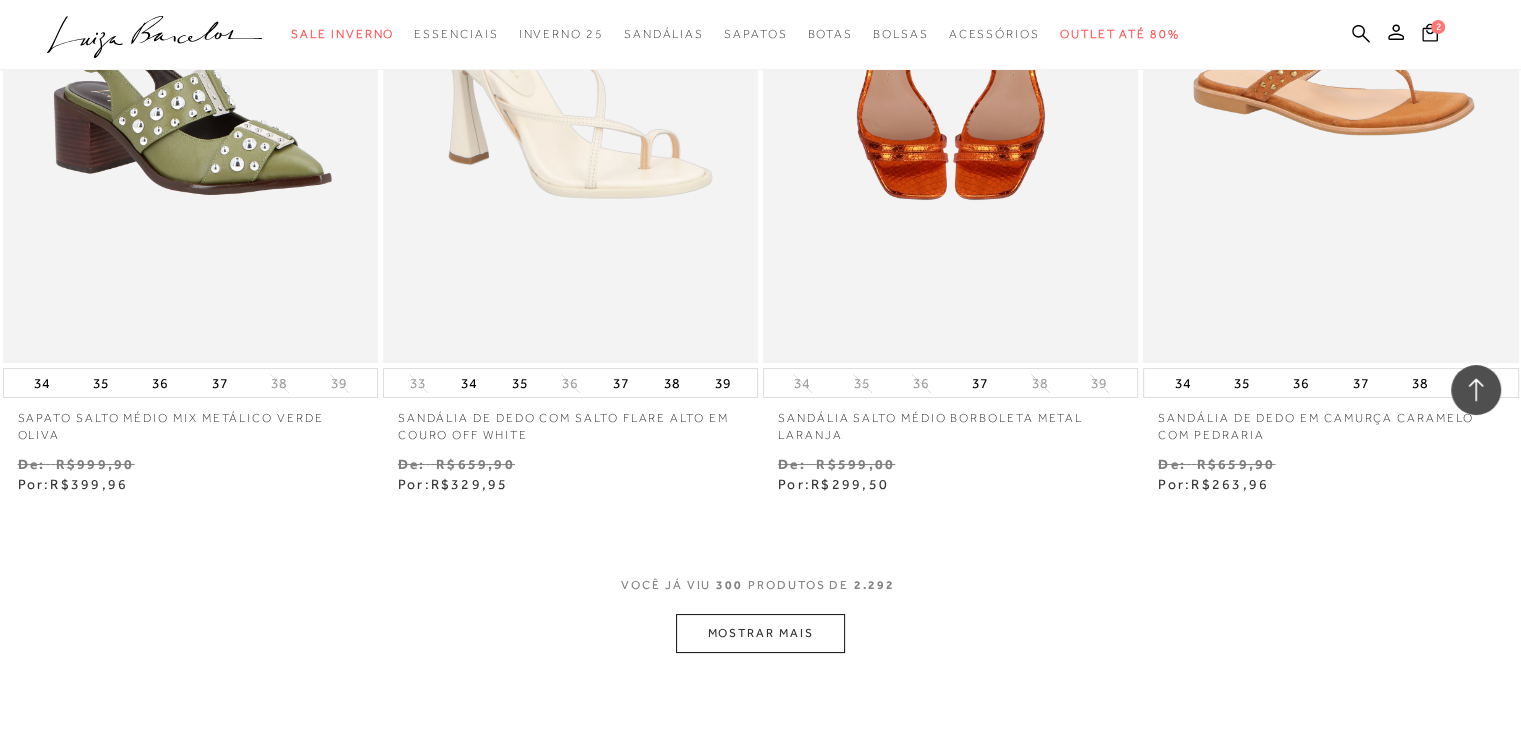 click on "MOSTRAR MAIS" at bounding box center [760, 633] 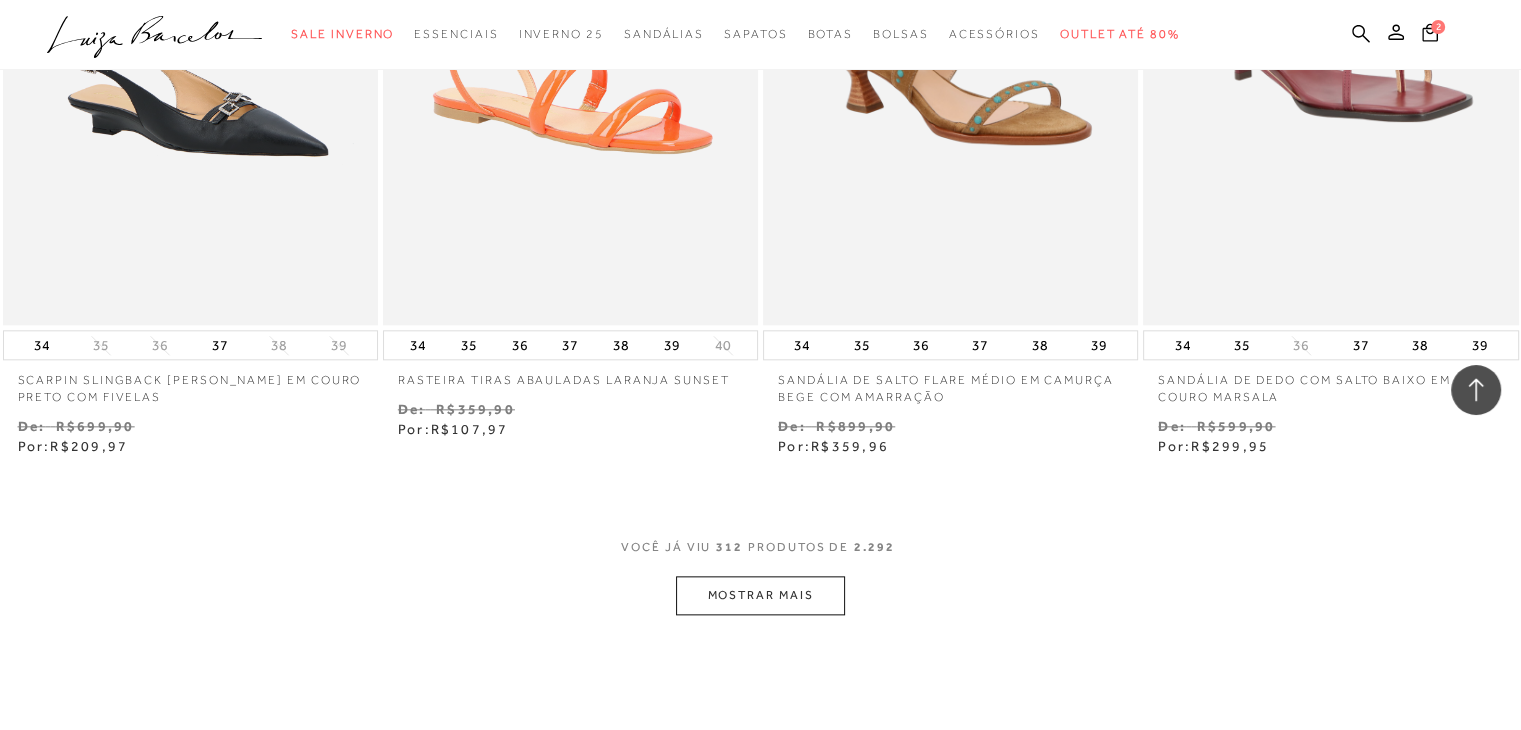 scroll, scrollTop: 55703, scrollLeft: 0, axis: vertical 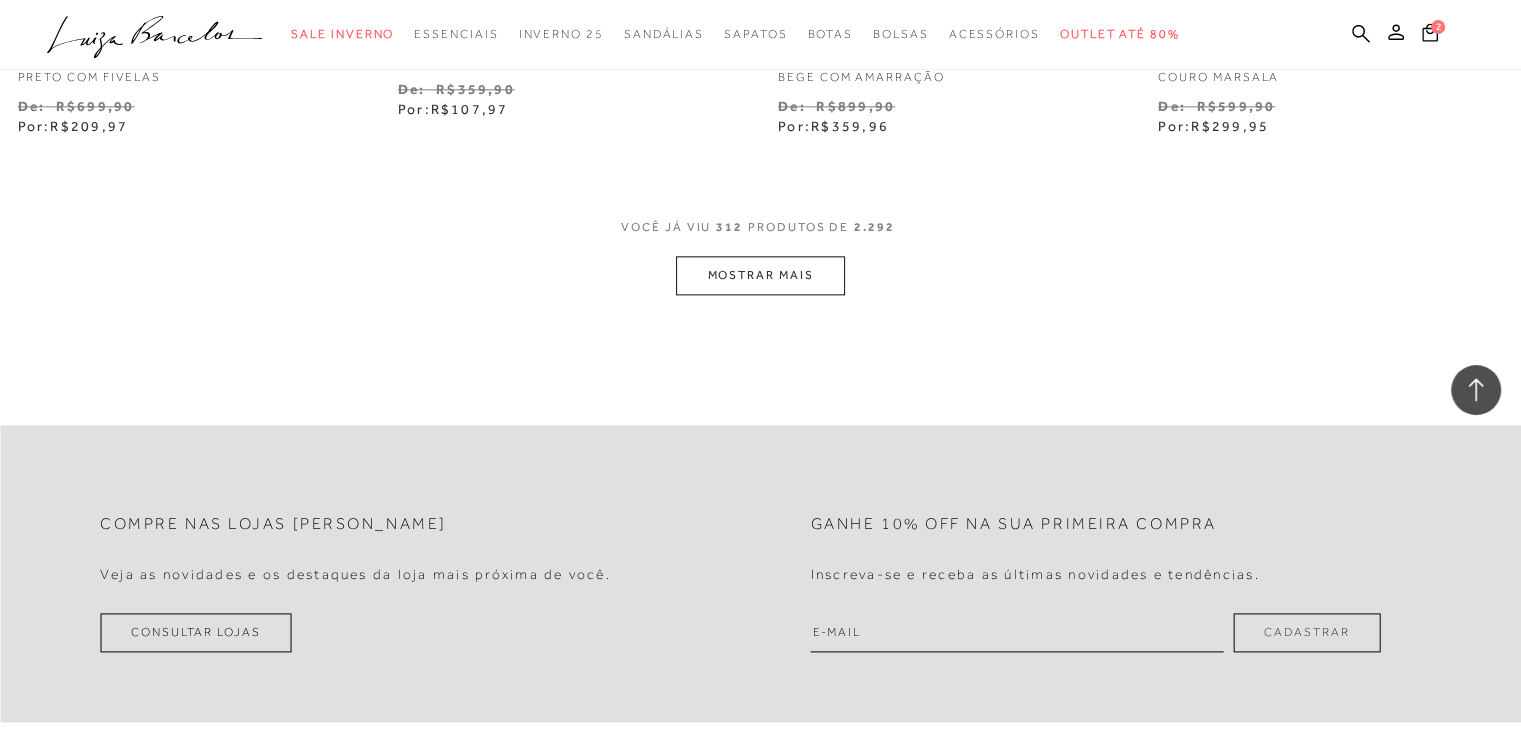 click on "MOSTRAR MAIS" at bounding box center (760, 275) 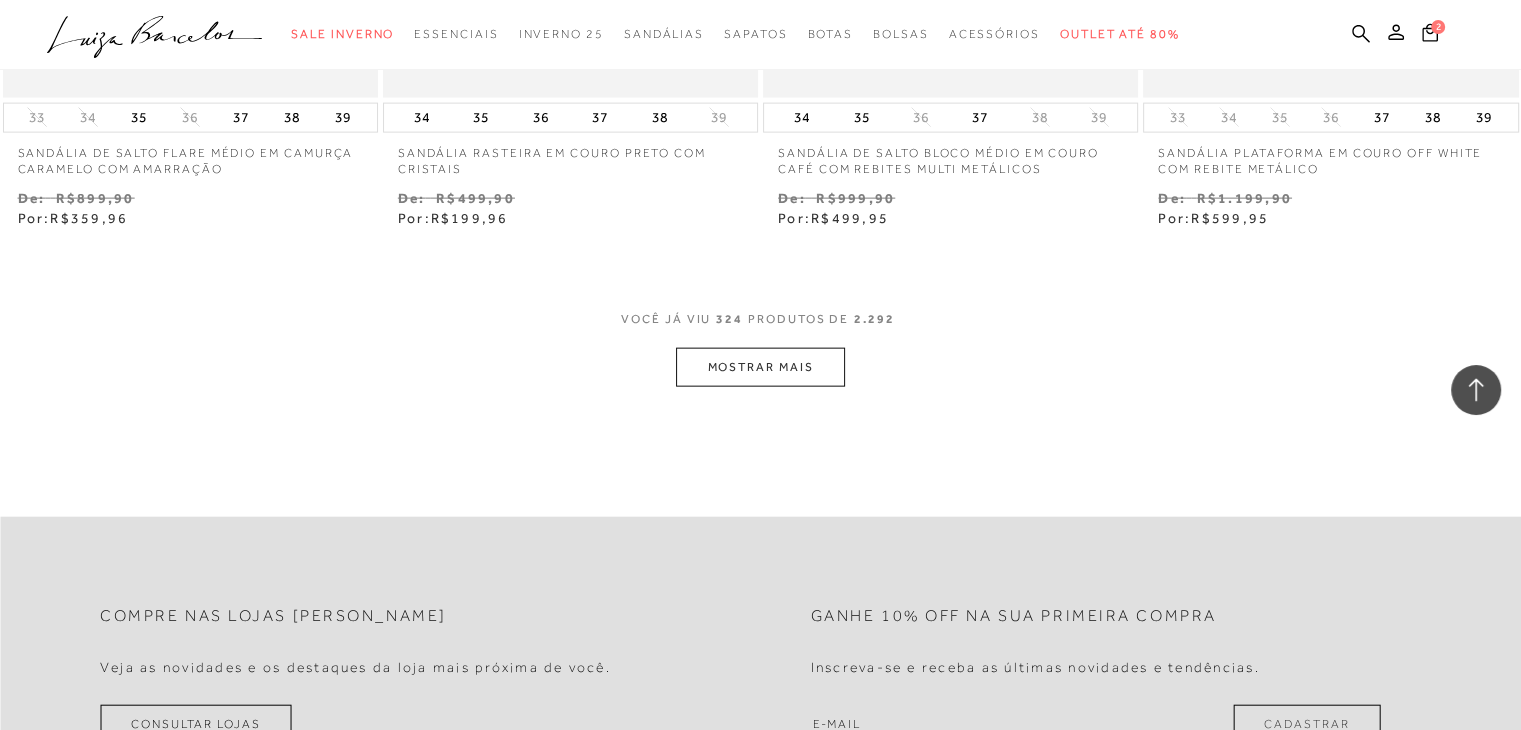 scroll, scrollTop: 57779, scrollLeft: 0, axis: vertical 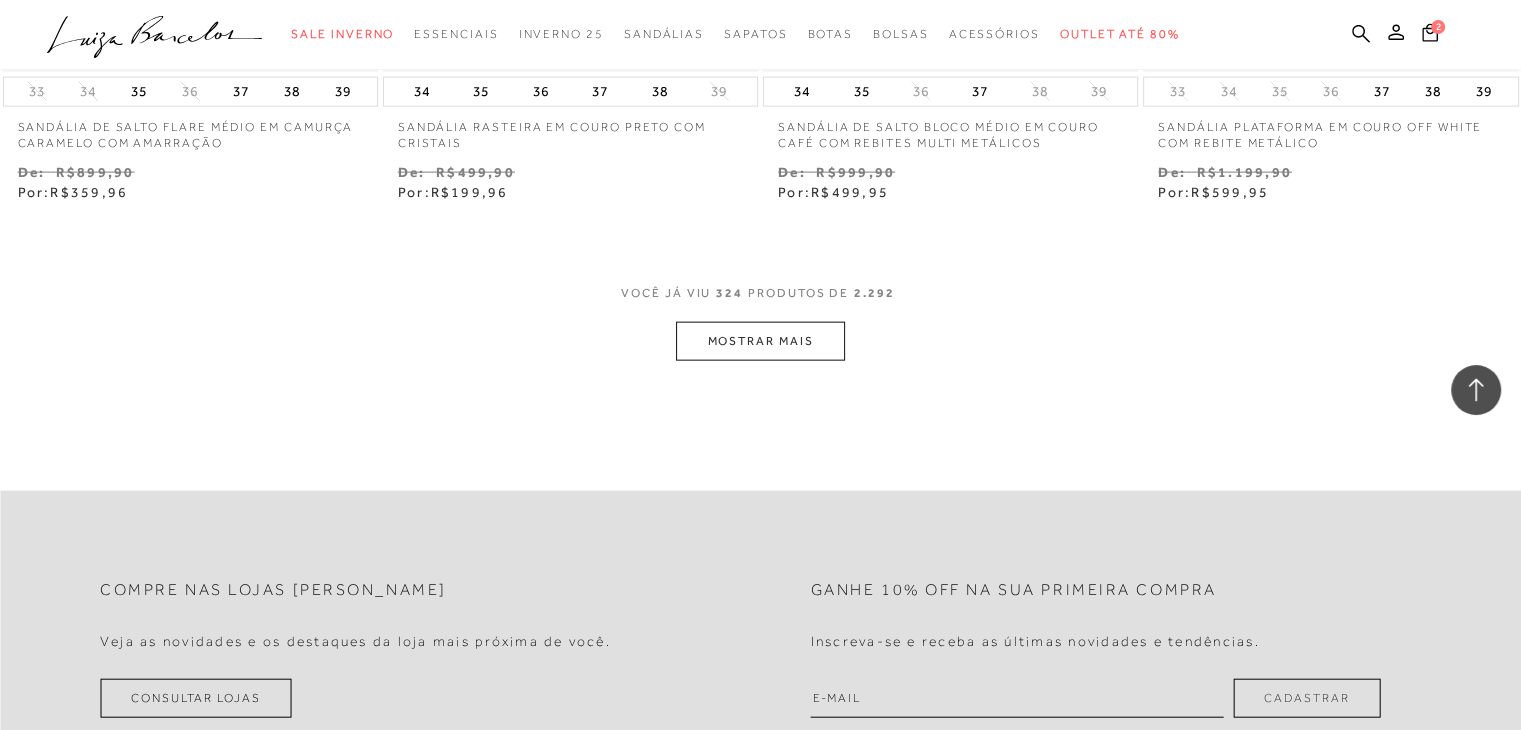 click on "MOSTRAR MAIS" at bounding box center [760, 341] 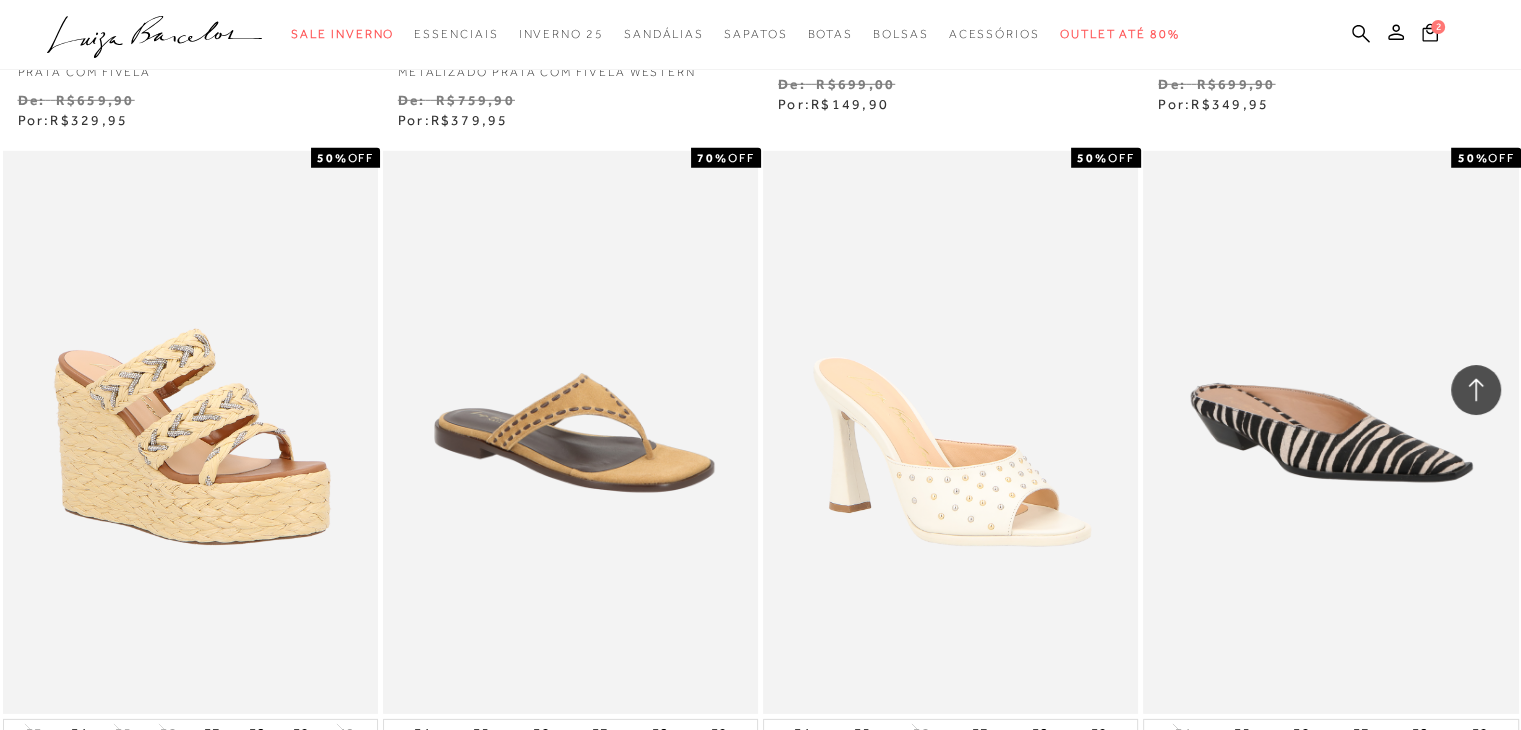 scroll, scrollTop: 59679, scrollLeft: 0, axis: vertical 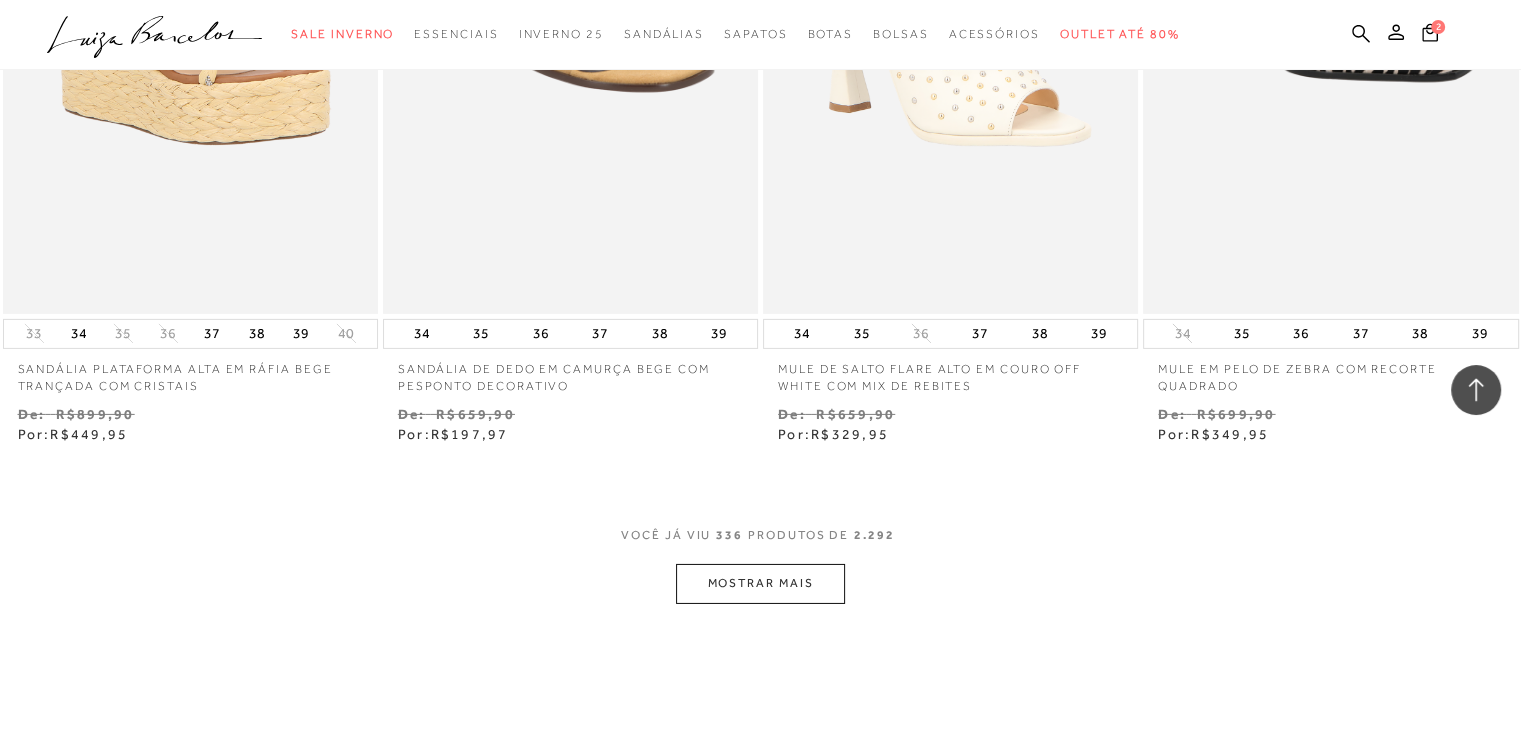 click on "MOSTRAR MAIS" at bounding box center (760, 583) 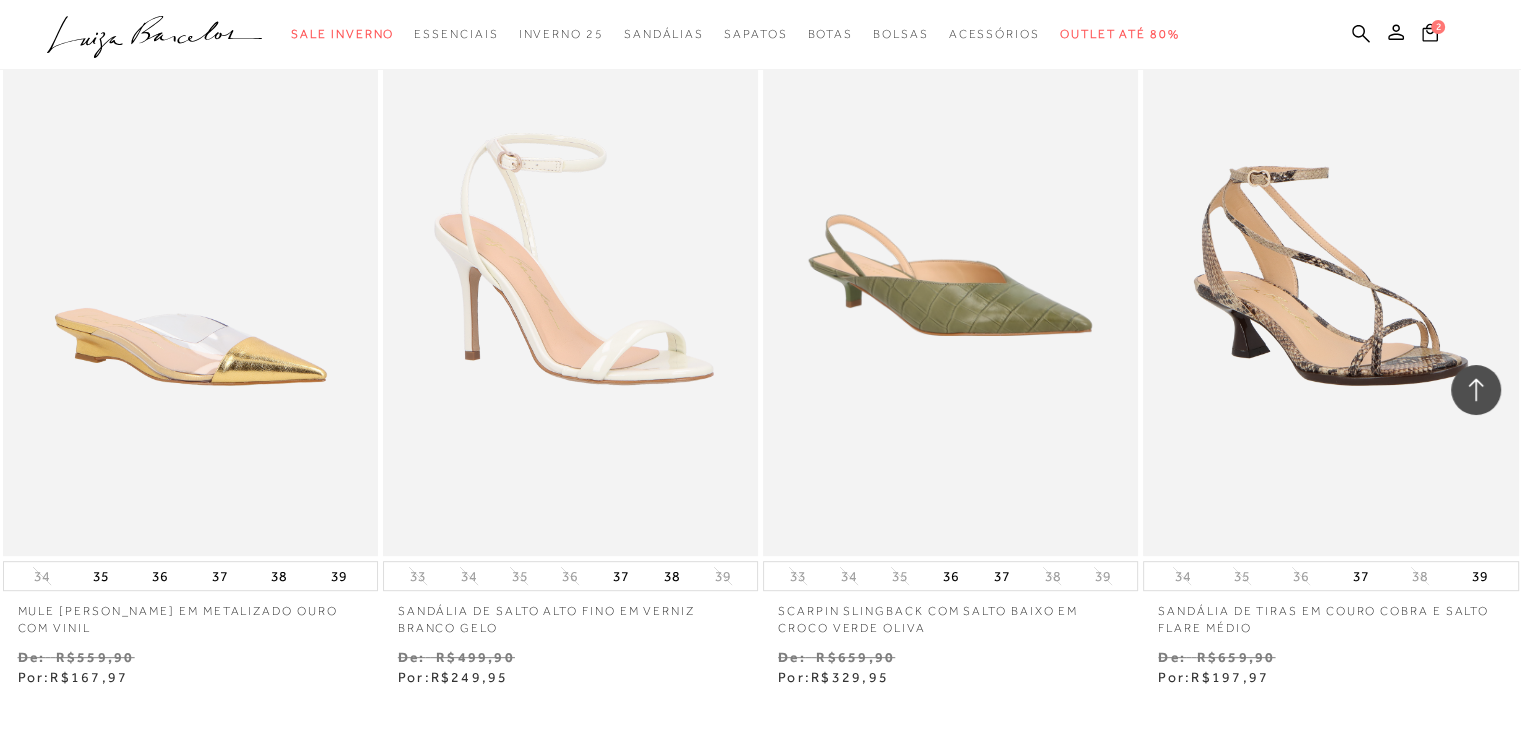 scroll, scrollTop: 62079, scrollLeft: 0, axis: vertical 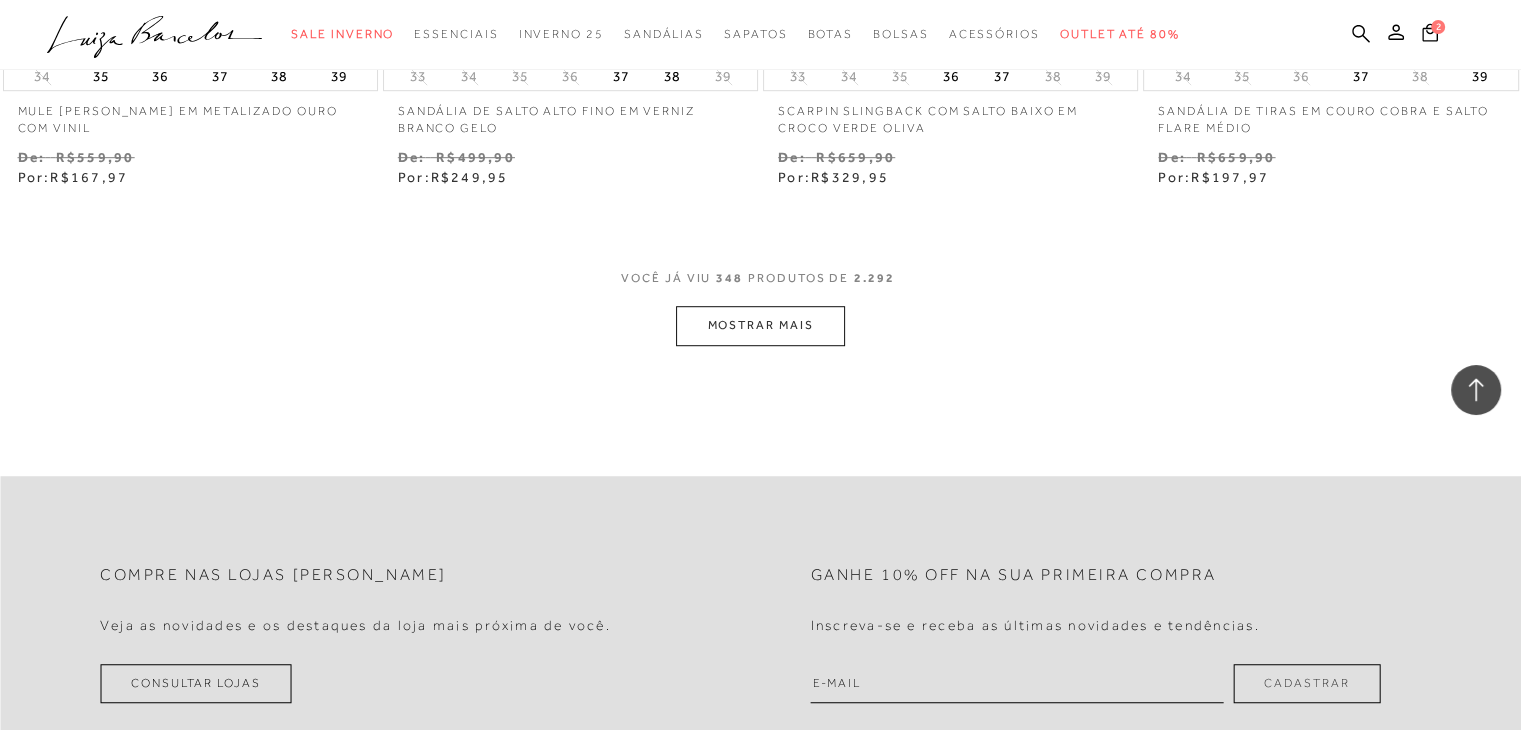 click on "MOSTRAR MAIS" at bounding box center (760, 325) 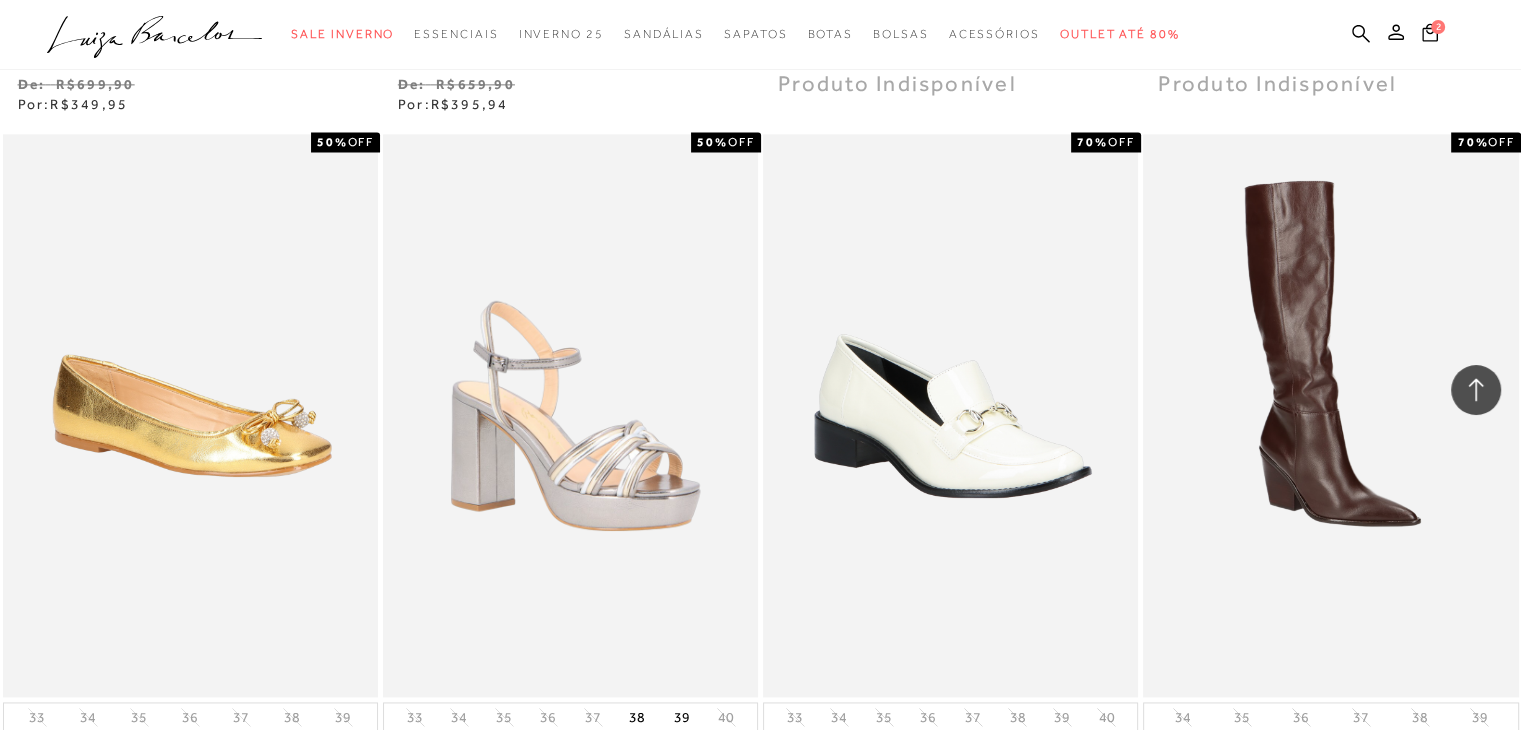 scroll, scrollTop: 63879, scrollLeft: 0, axis: vertical 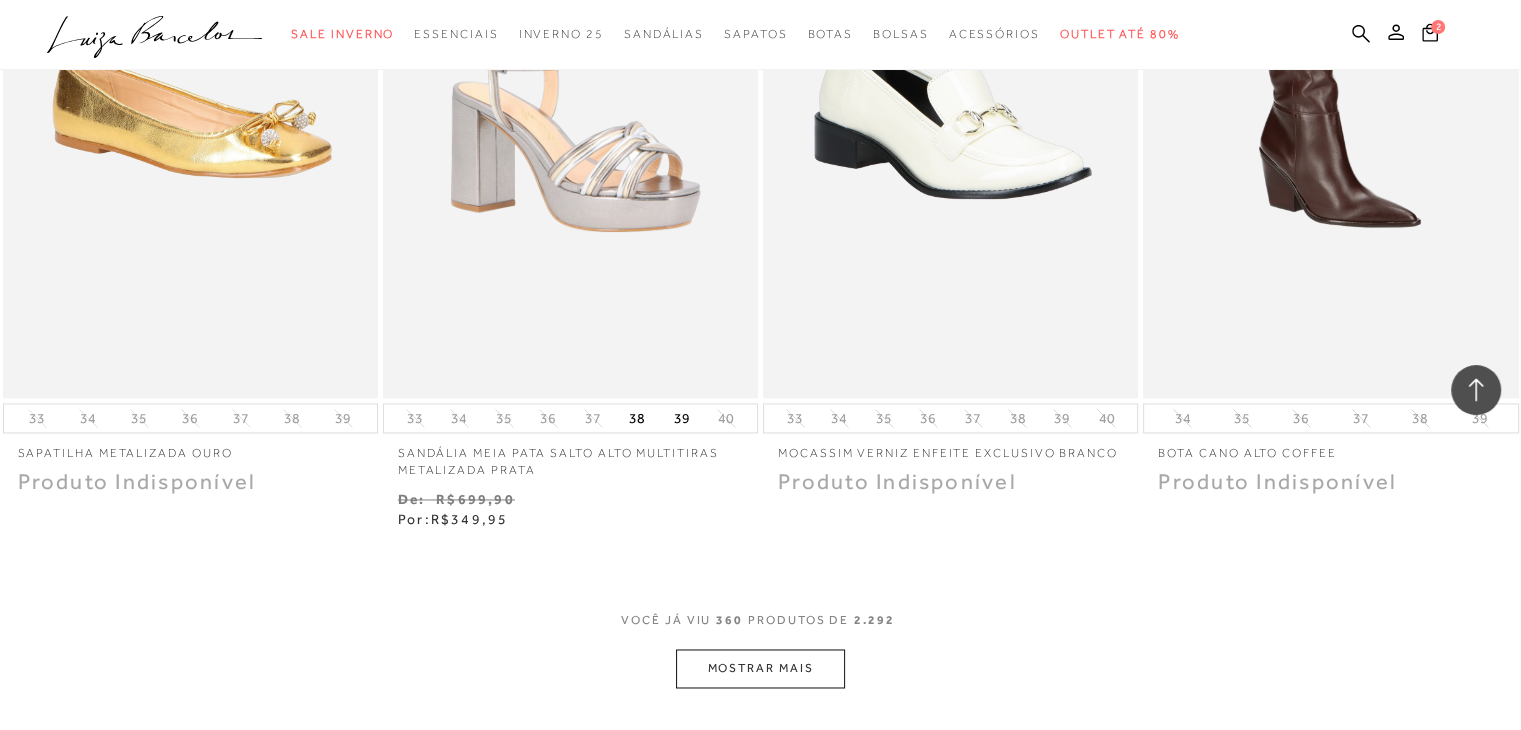 click on "MOSTRAR MAIS" at bounding box center [760, 668] 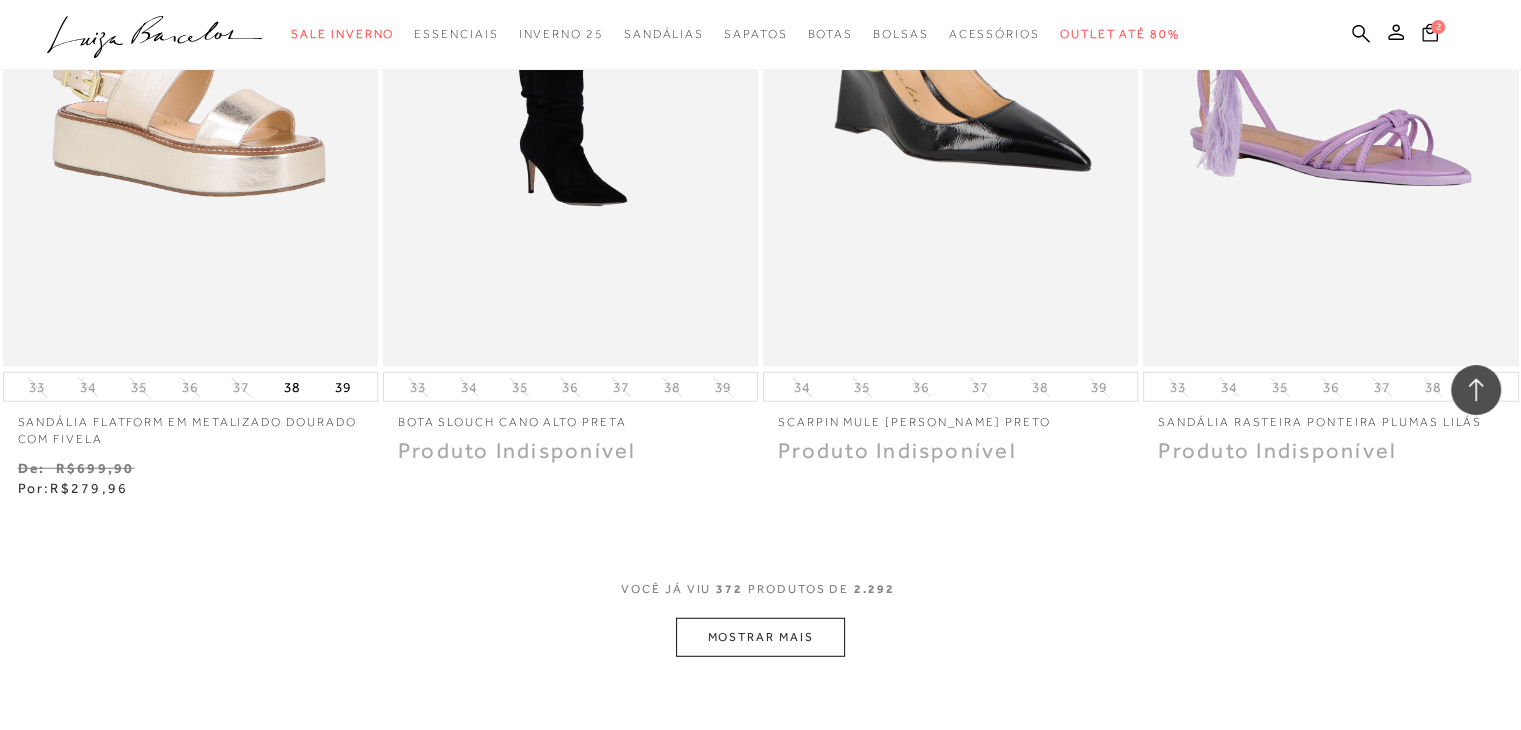 scroll, scrollTop: 66079, scrollLeft: 0, axis: vertical 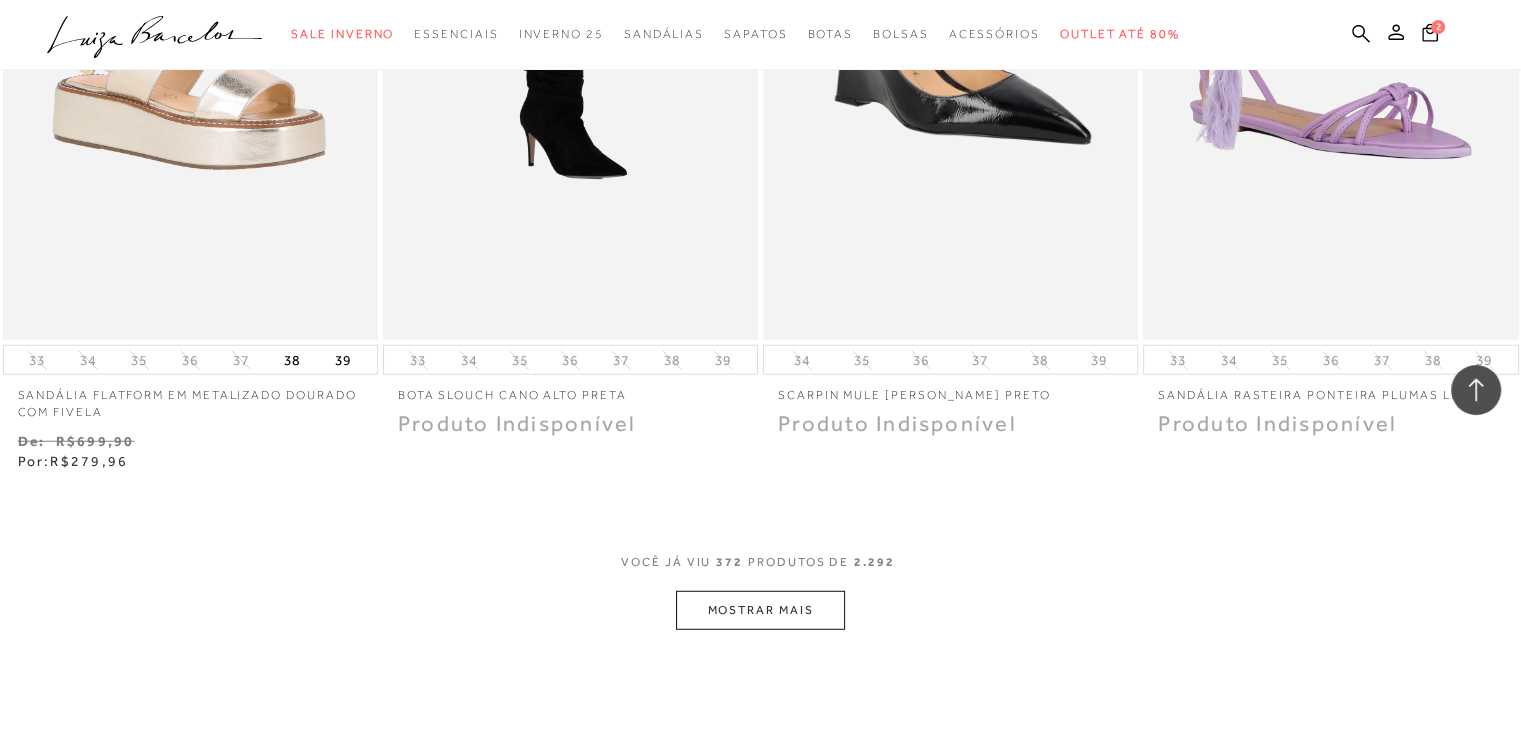 click on "VOCê JÁ VIU
372
PRODUTOS DE
2.292" at bounding box center [760, 572] 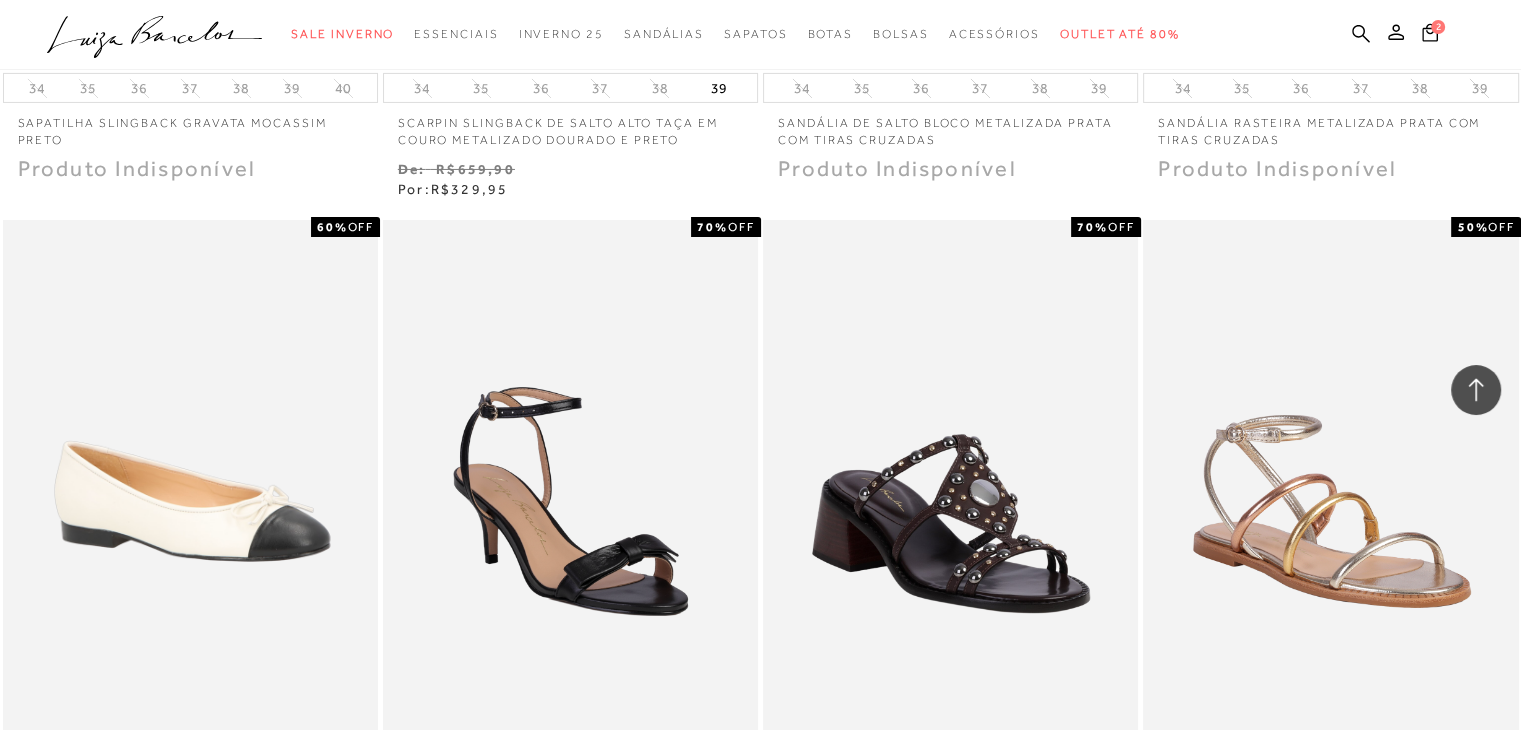 scroll, scrollTop: 68179, scrollLeft: 0, axis: vertical 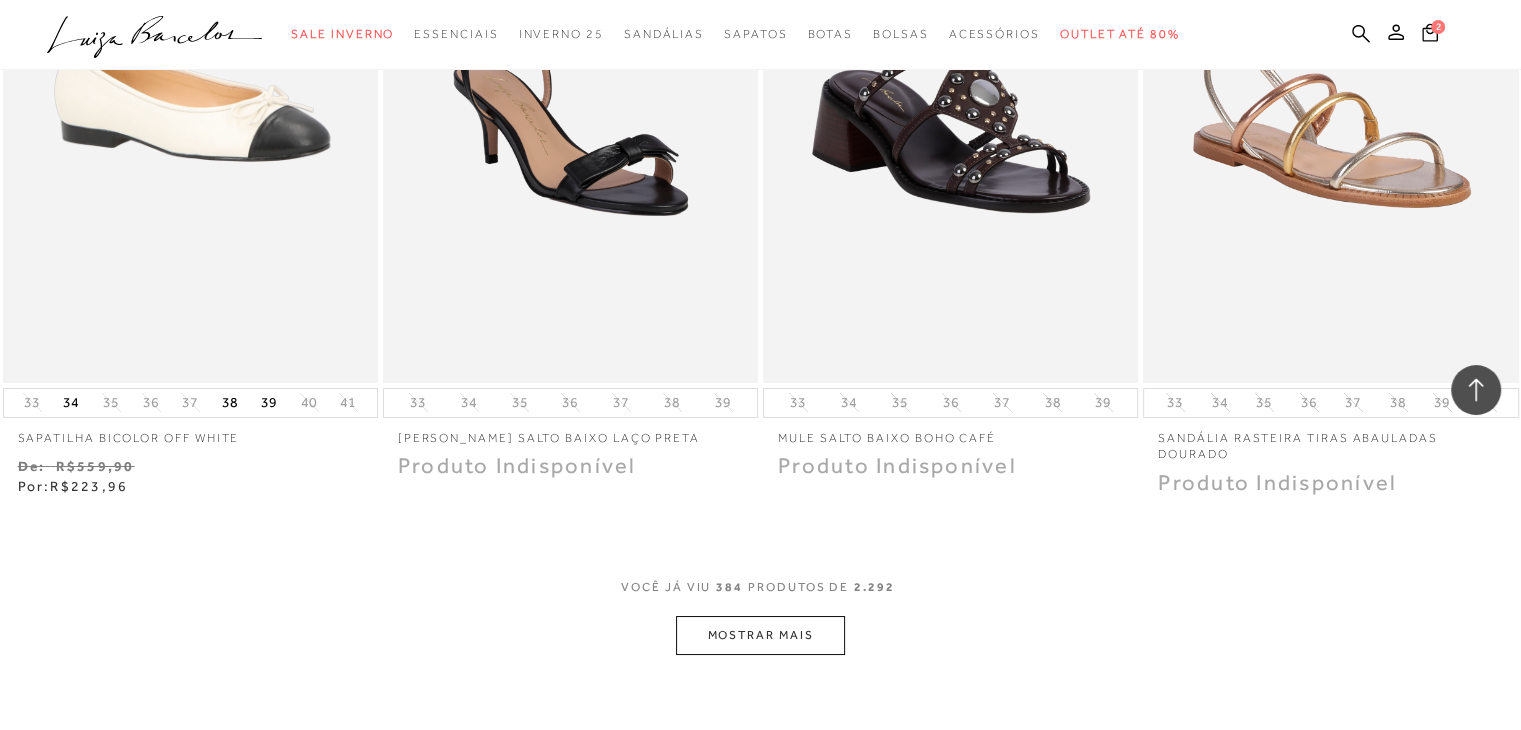 click on "MOSTRAR MAIS" at bounding box center (760, 635) 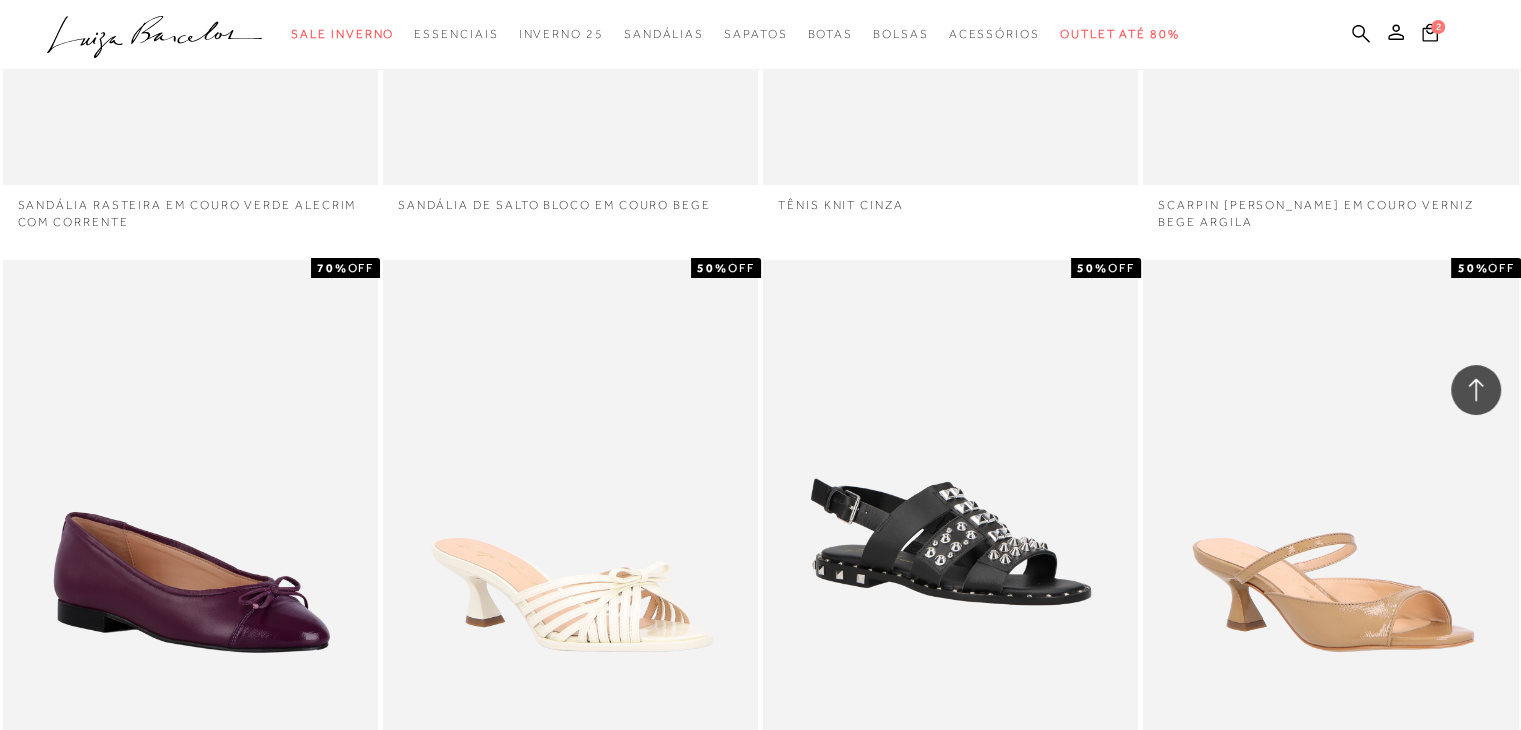 scroll, scrollTop: 69079, scrollLeft: 0, axis: vertical 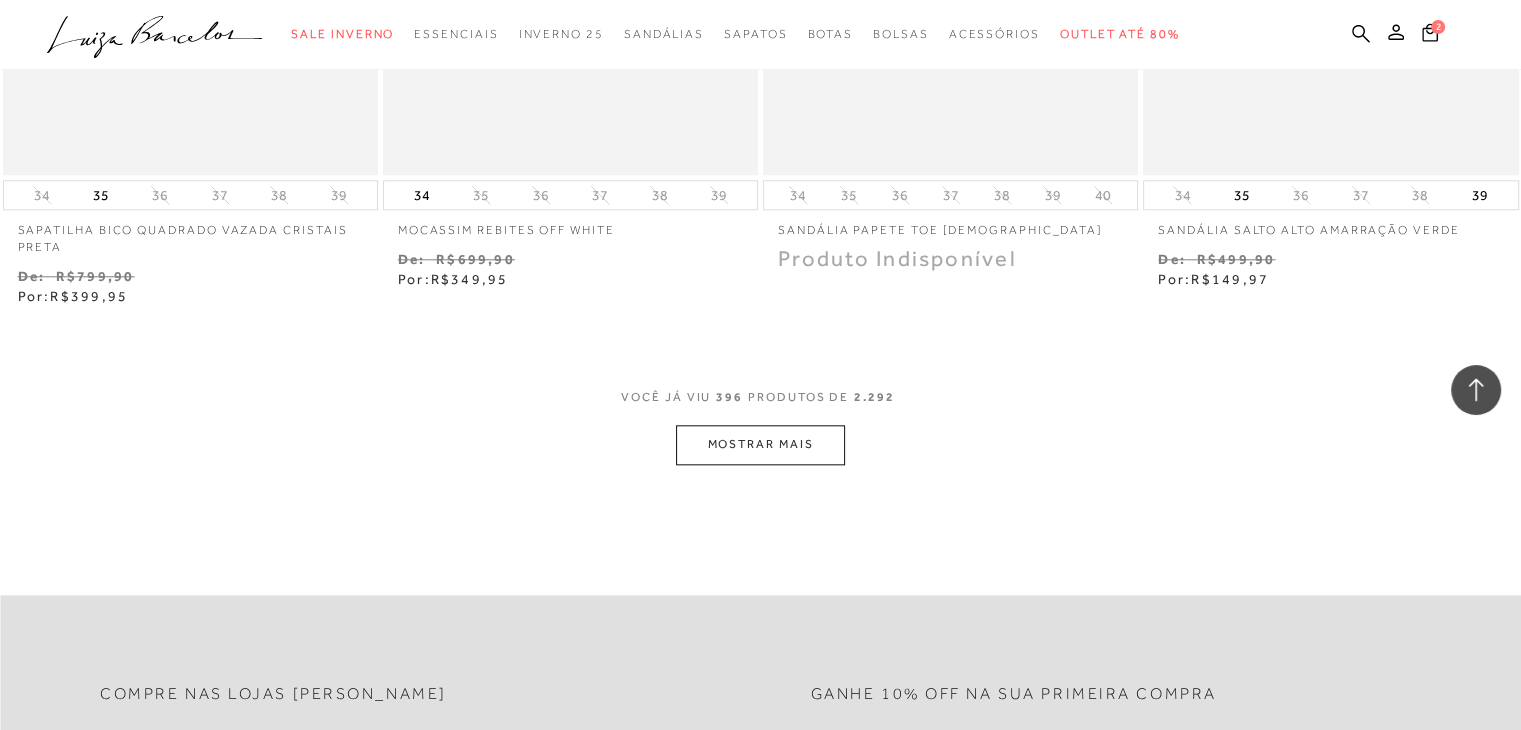 click on "MOSTRAR MAIS" at bounding box center [760, 444] 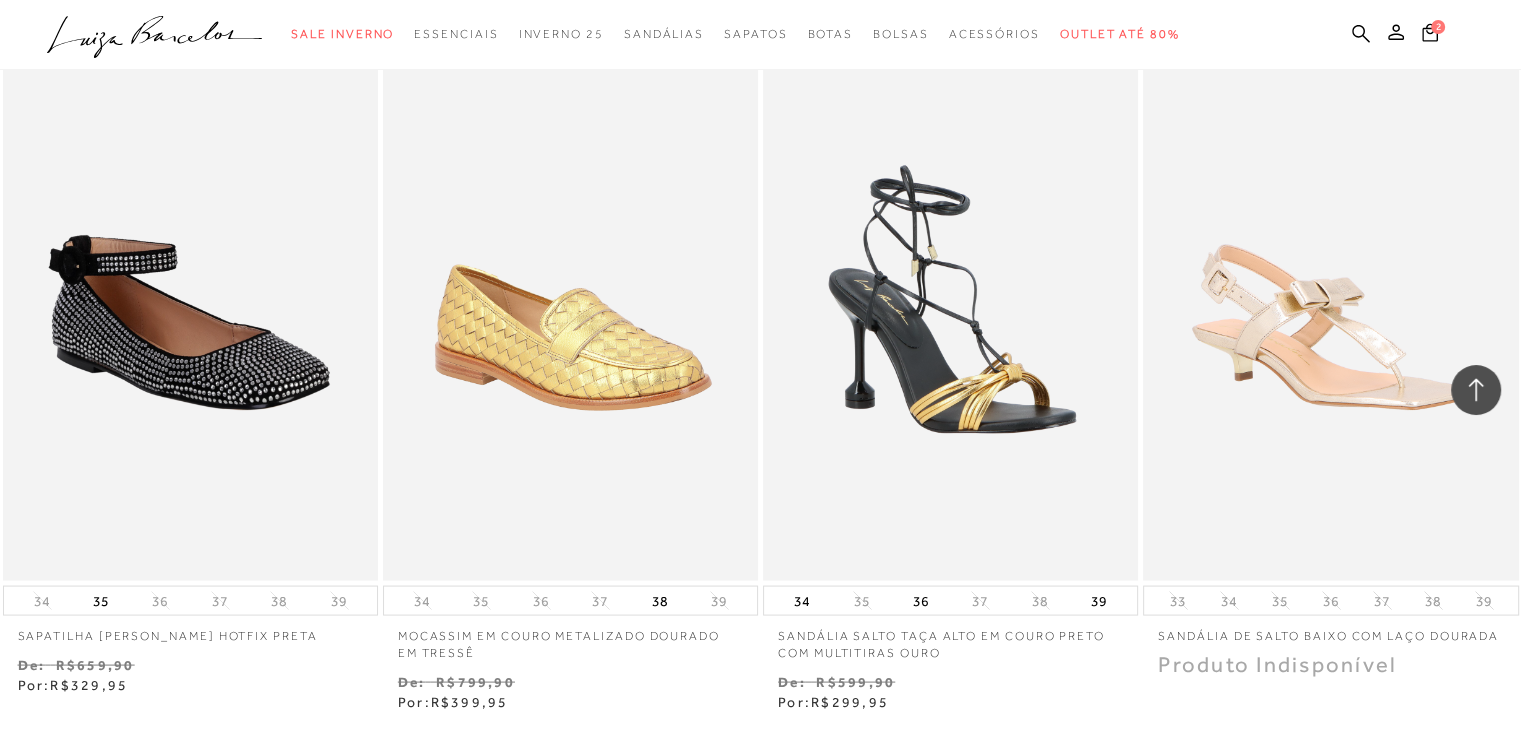 scroll, scrollTop: 72603, scrollLeft: 0, axis: vertical 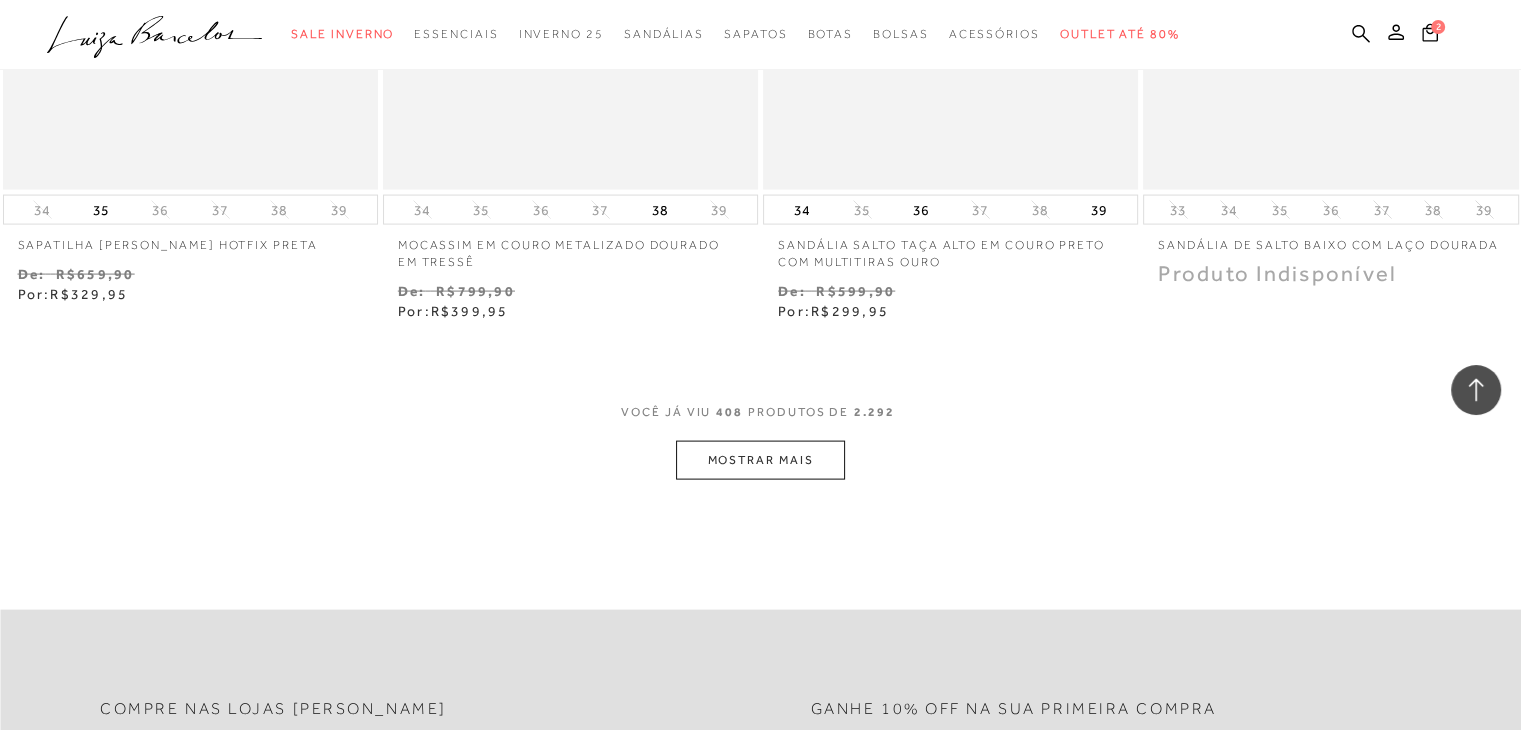 click on "MOSTRAR MAIS" at bounding box center [760, 460] 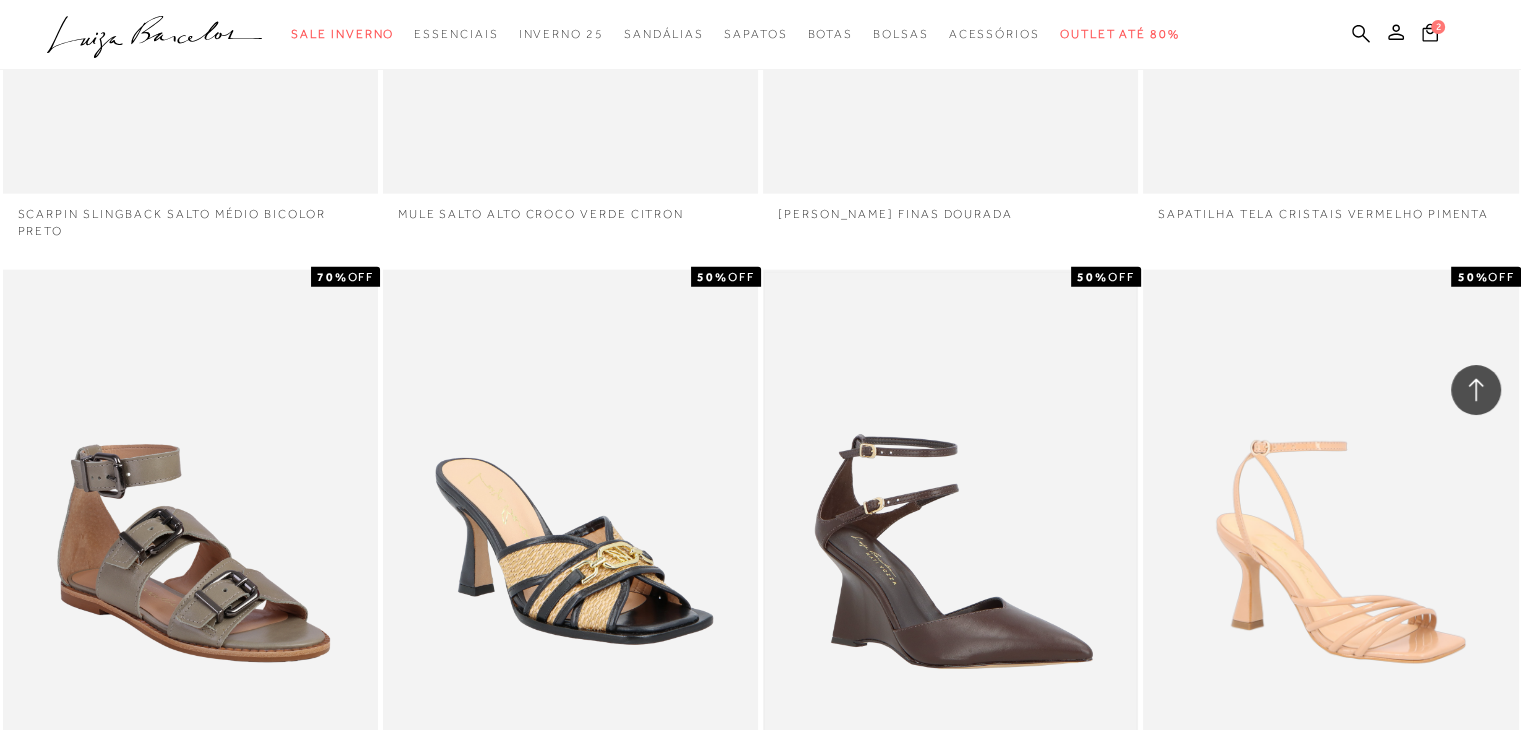 scroll, scrollTop: 73190, scrollLeft: 0, axis: vertical 